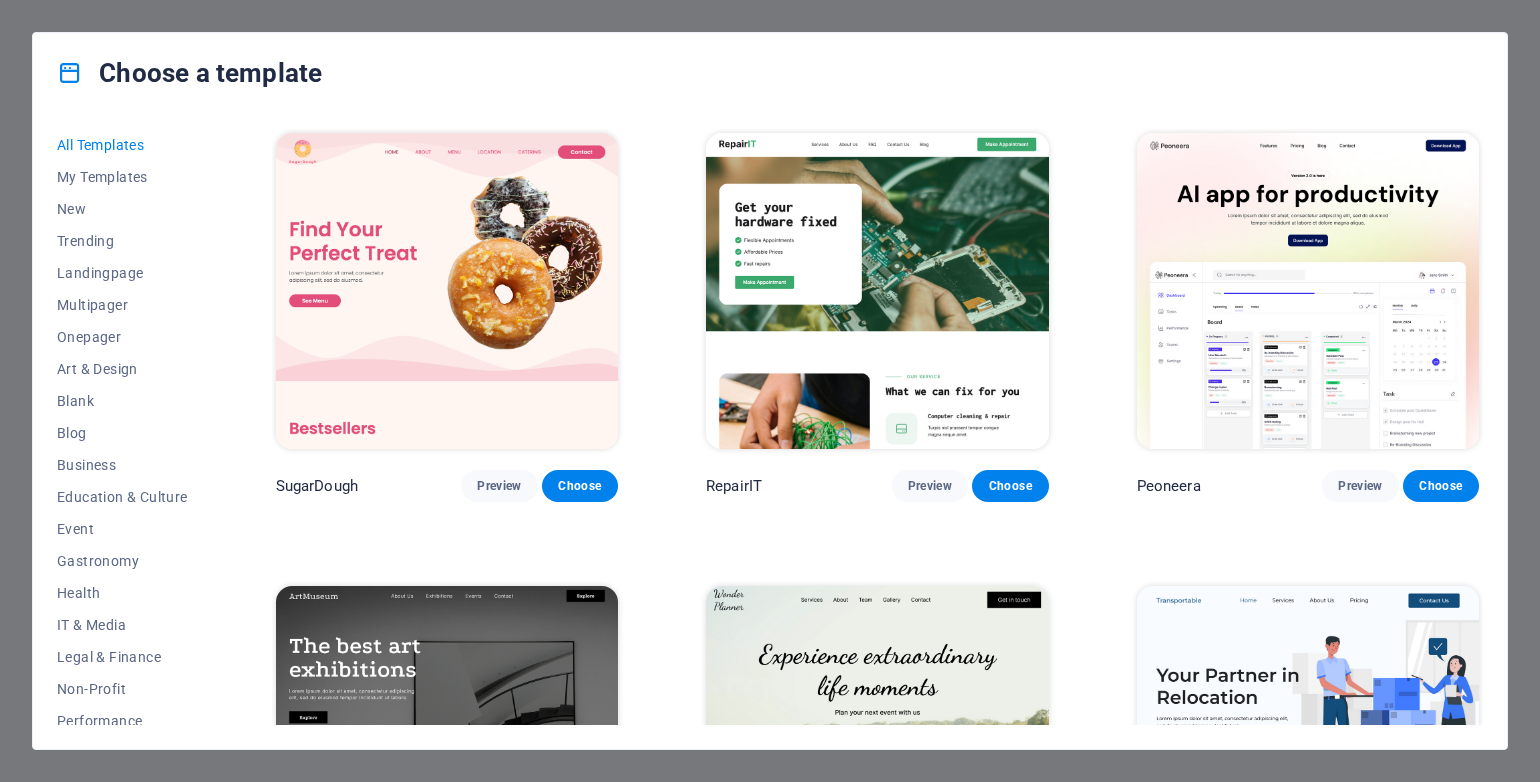 scroll, scrollTop: 0, scrollLeft: 0, axis: both 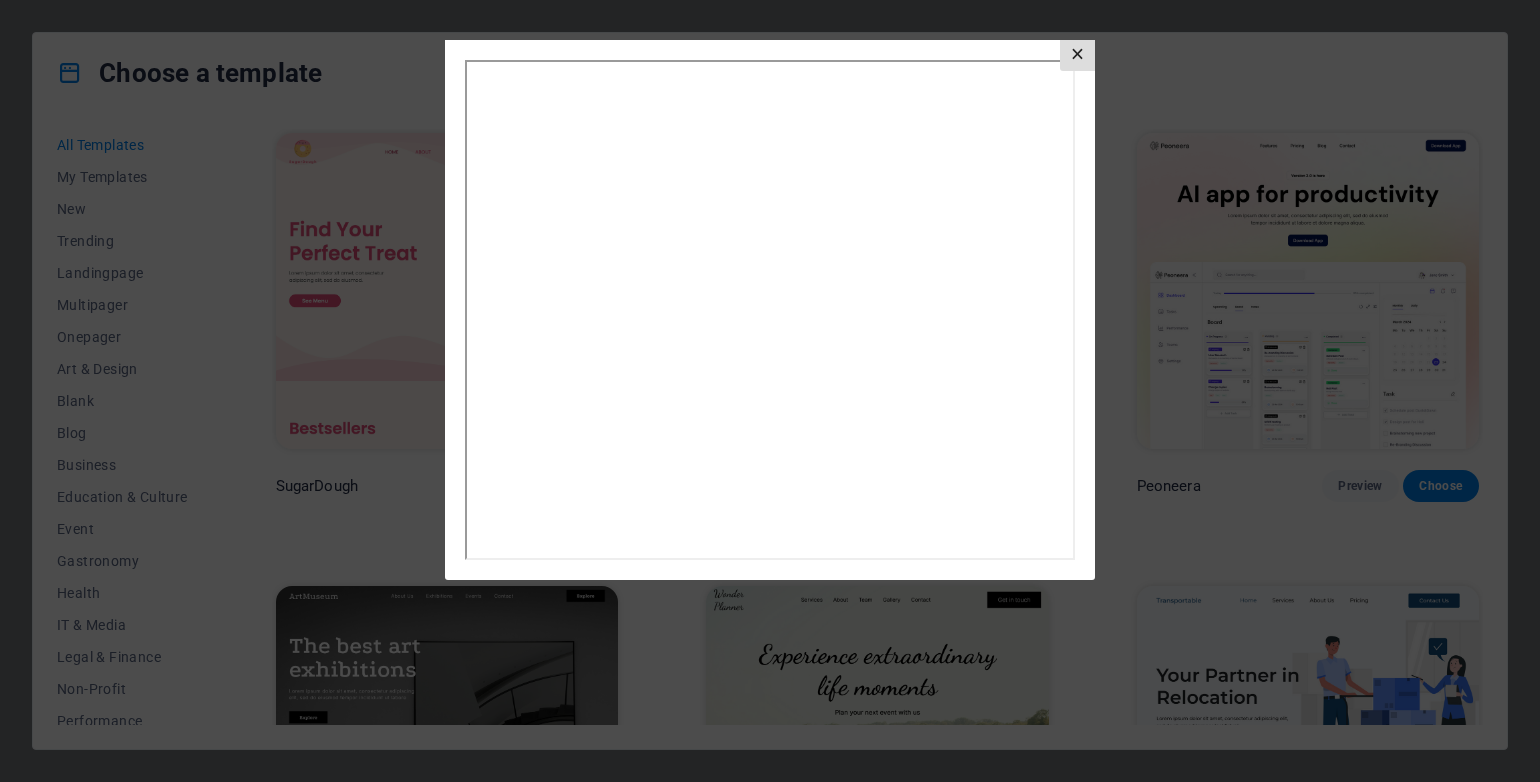 click on "×" at bounding box center (1077, 55) 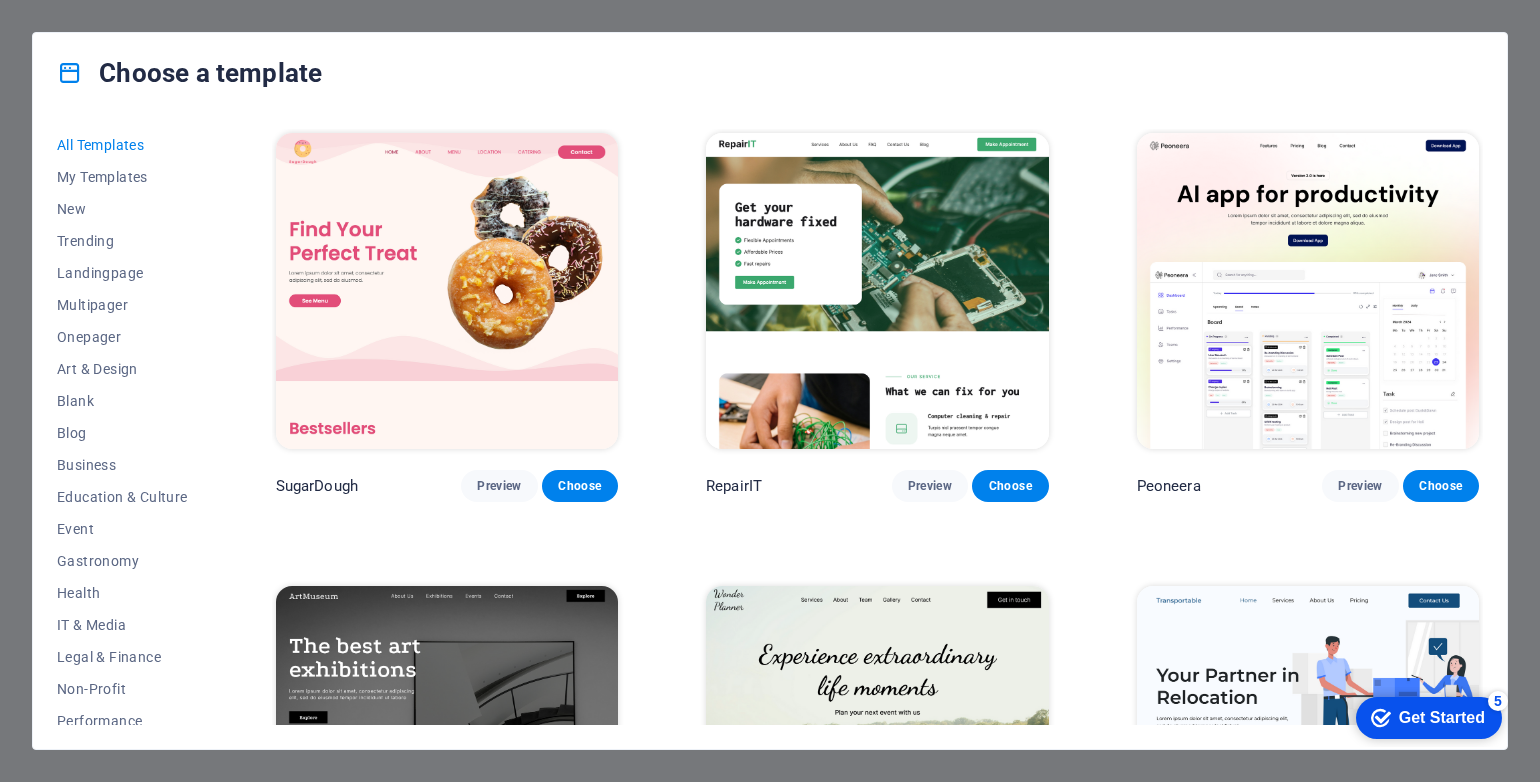 scroll, scrollTop: 0, scrollLeft: 0, axis: both 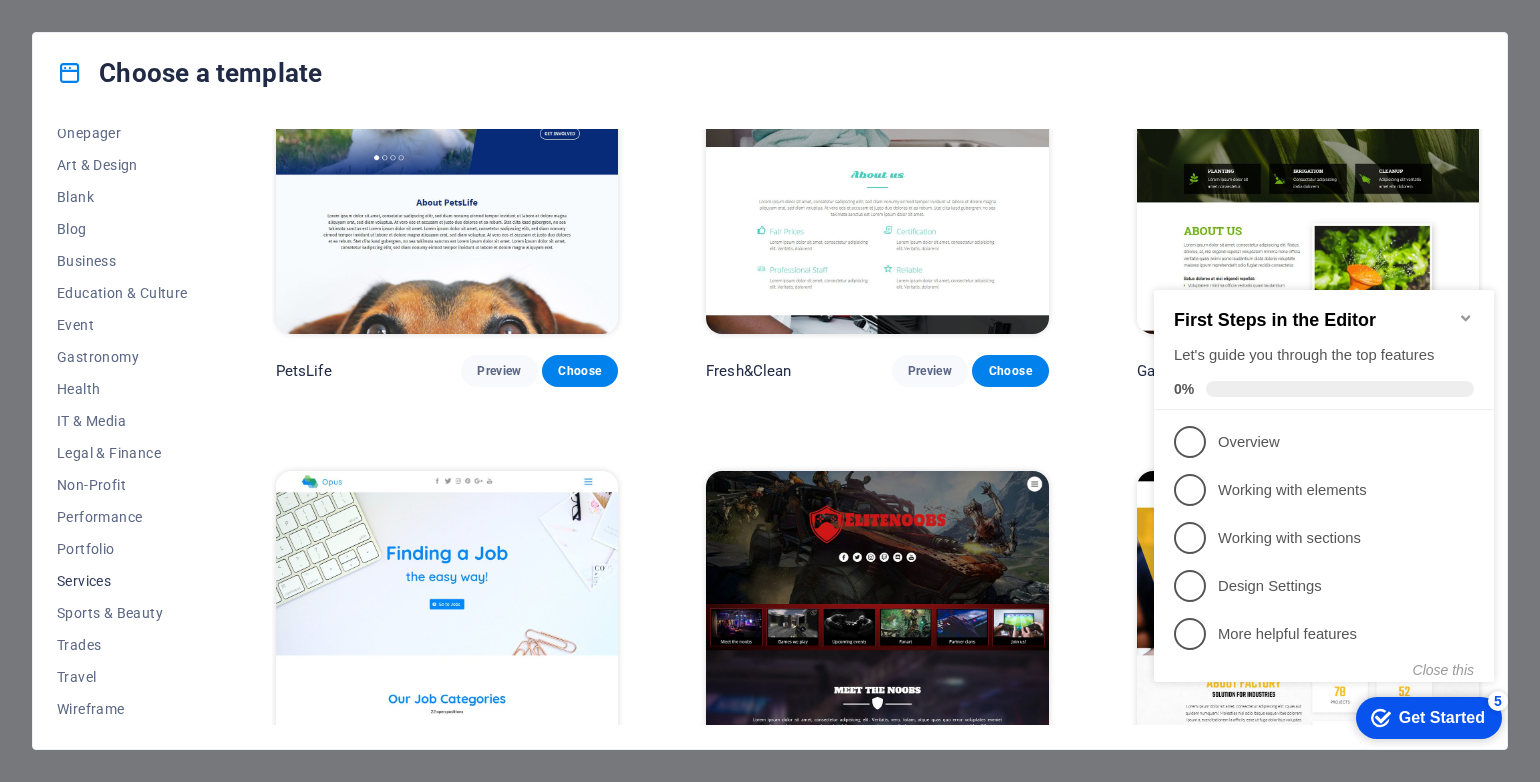 click on "Services" at bounding box center (122, 581) 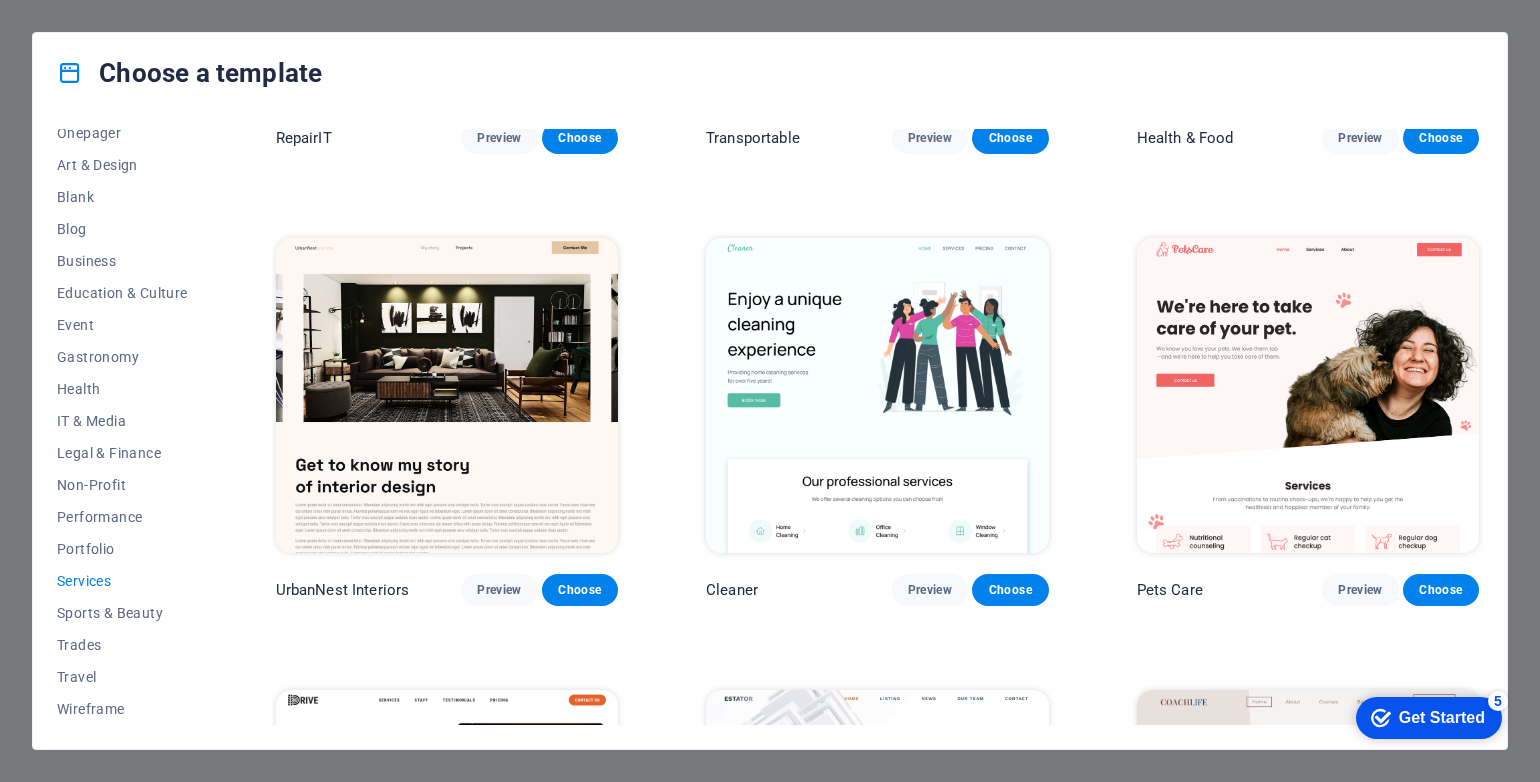 scroll, scrollTop: 400, scrollLeft: 0, axis: vertical 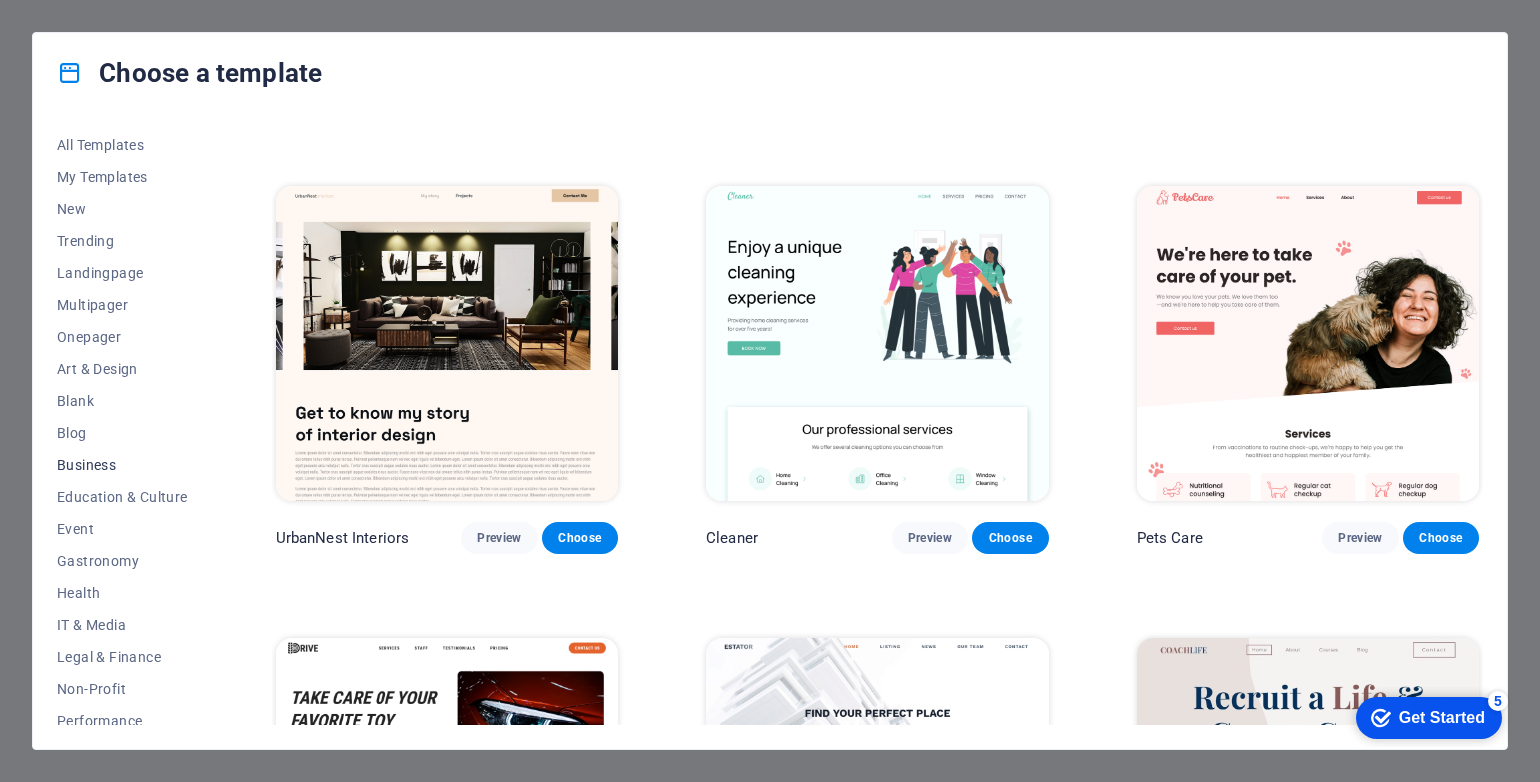 click on "Business" at bounding box center [122, 465] 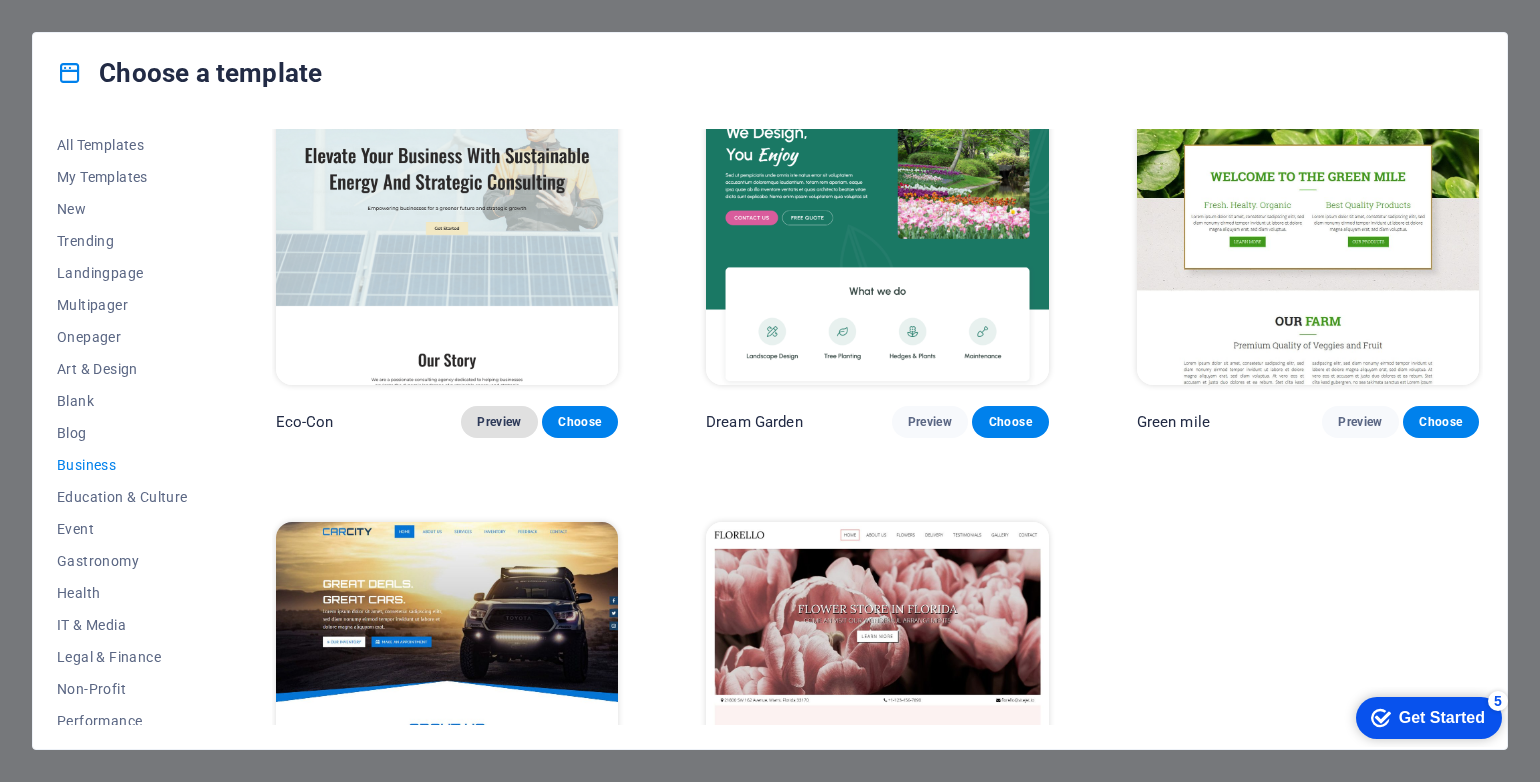scroll, scrollTop: 0, scrollLeft: 0, axis: both 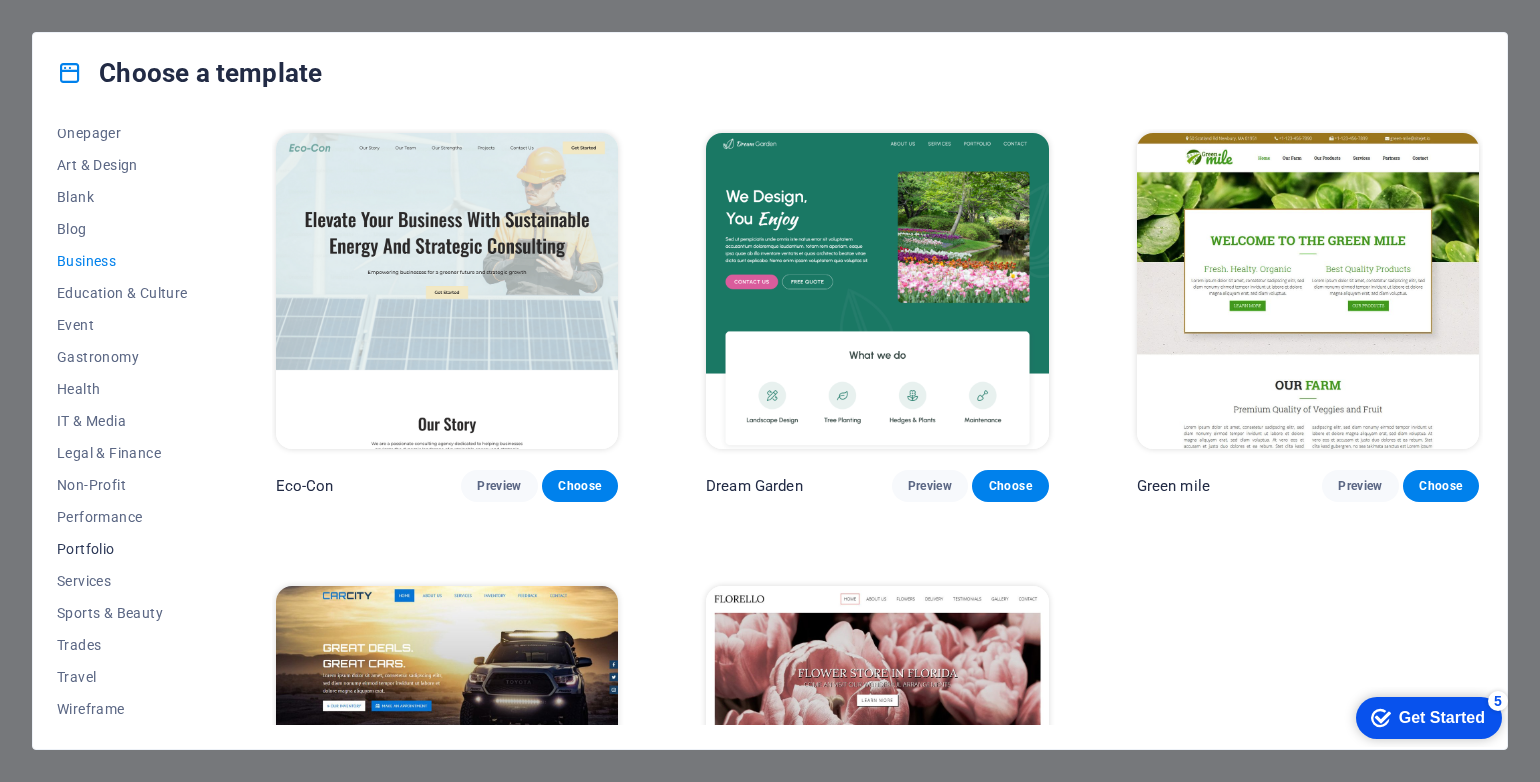 click on "Portfolio" at bounding box center (122, 549) 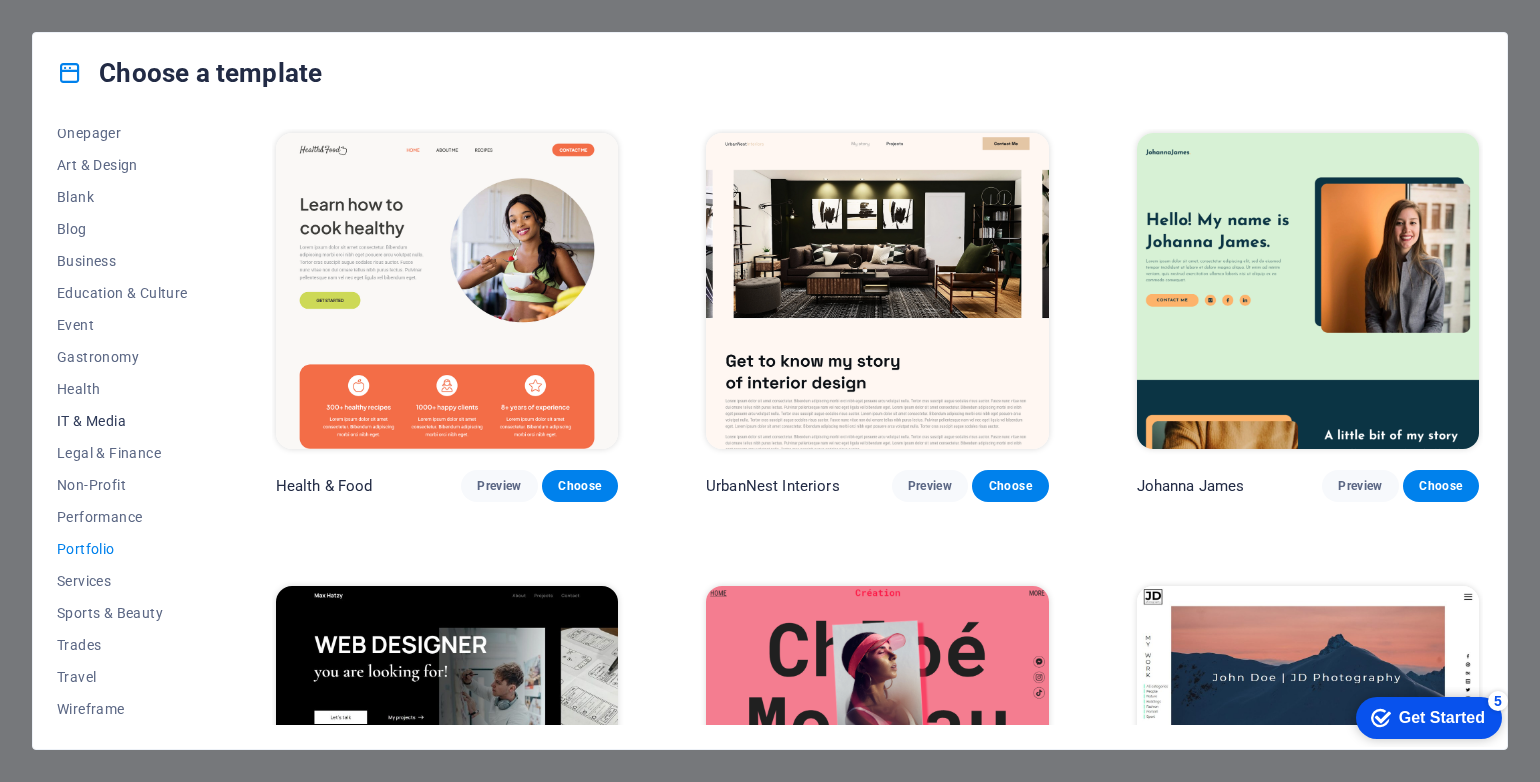 scroll, scrollTop: 0, scrollLeft: 0, axis: both 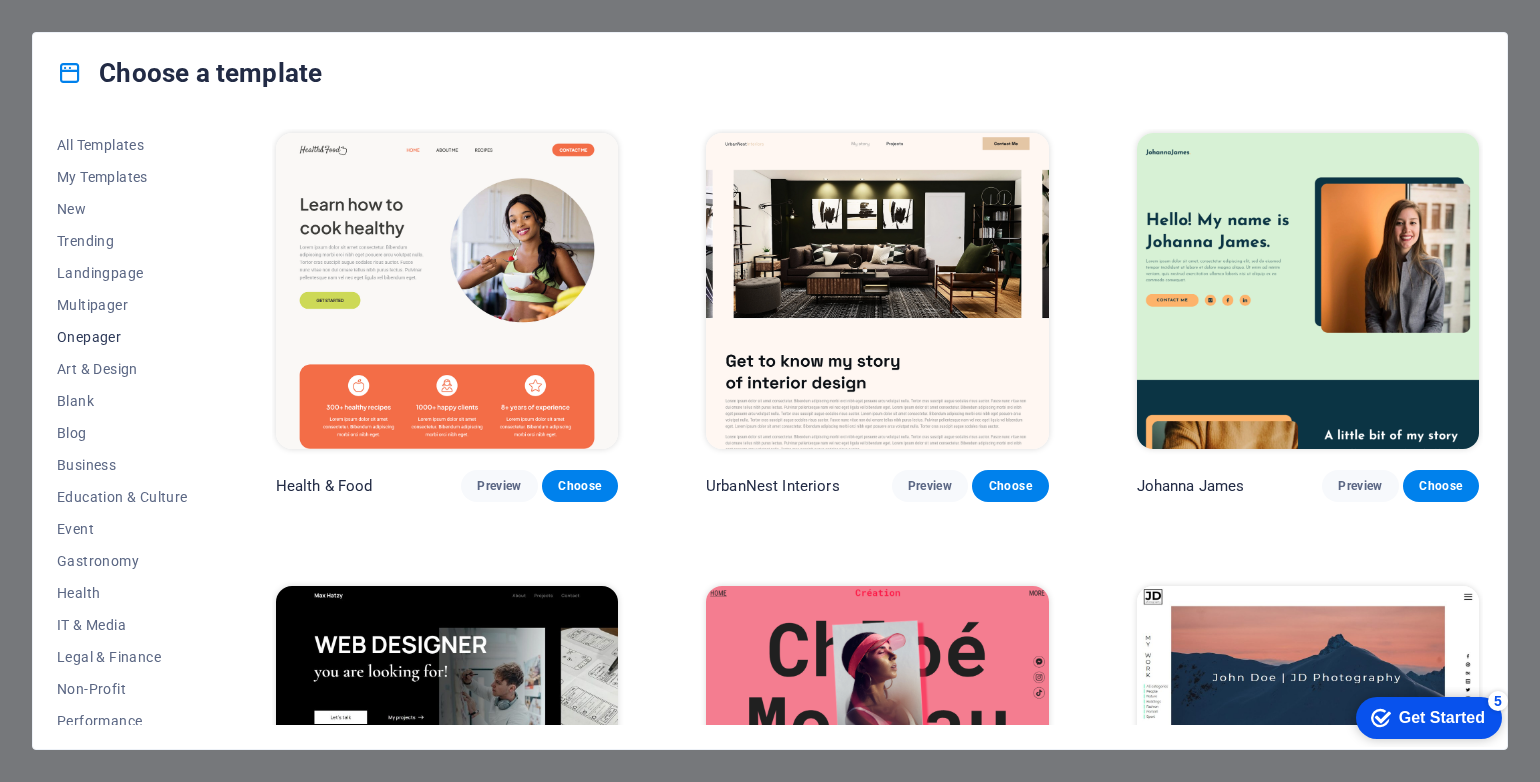 click on "Onepager" at bounding box center [122, 337] 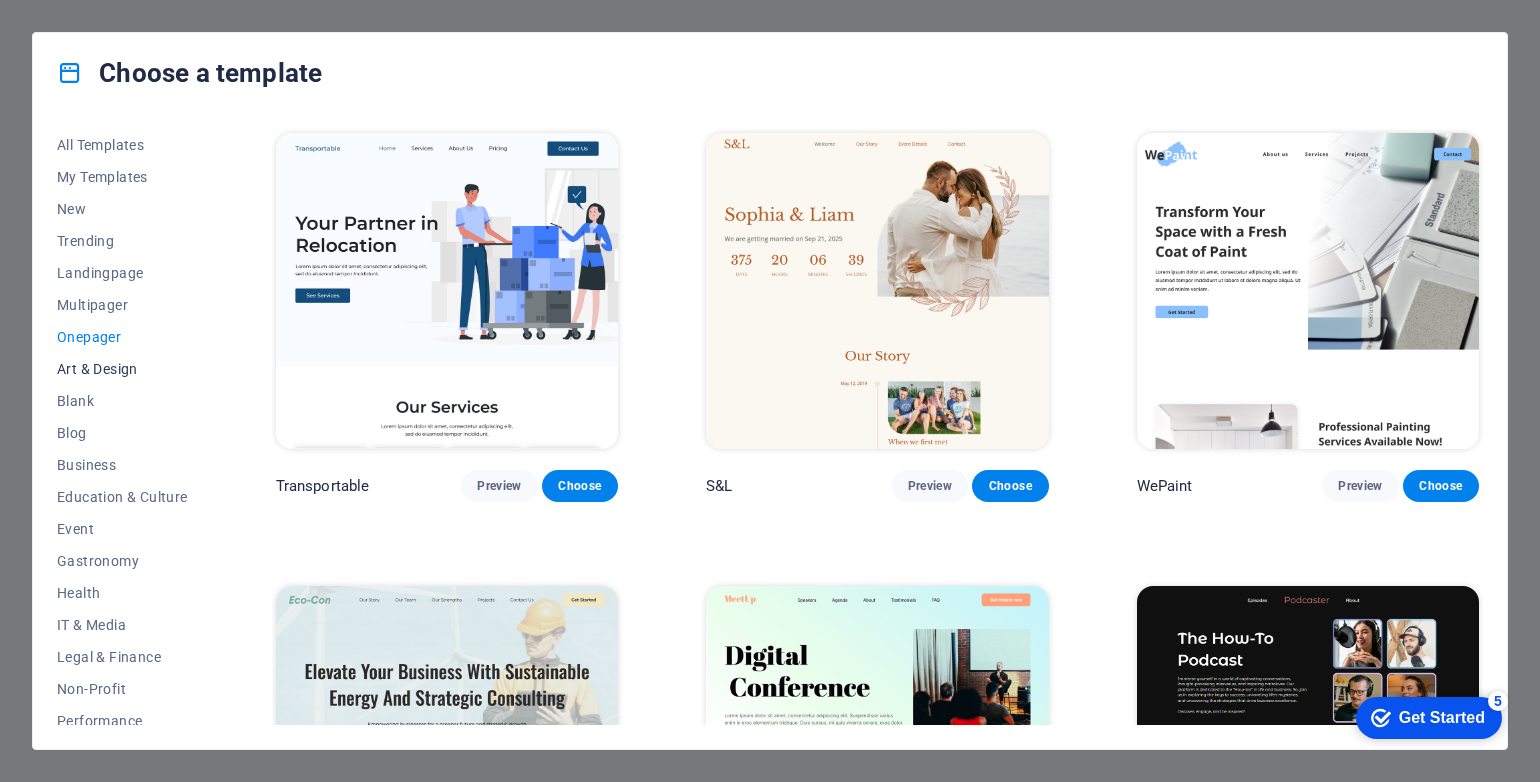 click on "Art & Design" at bounding box center (122, 369) 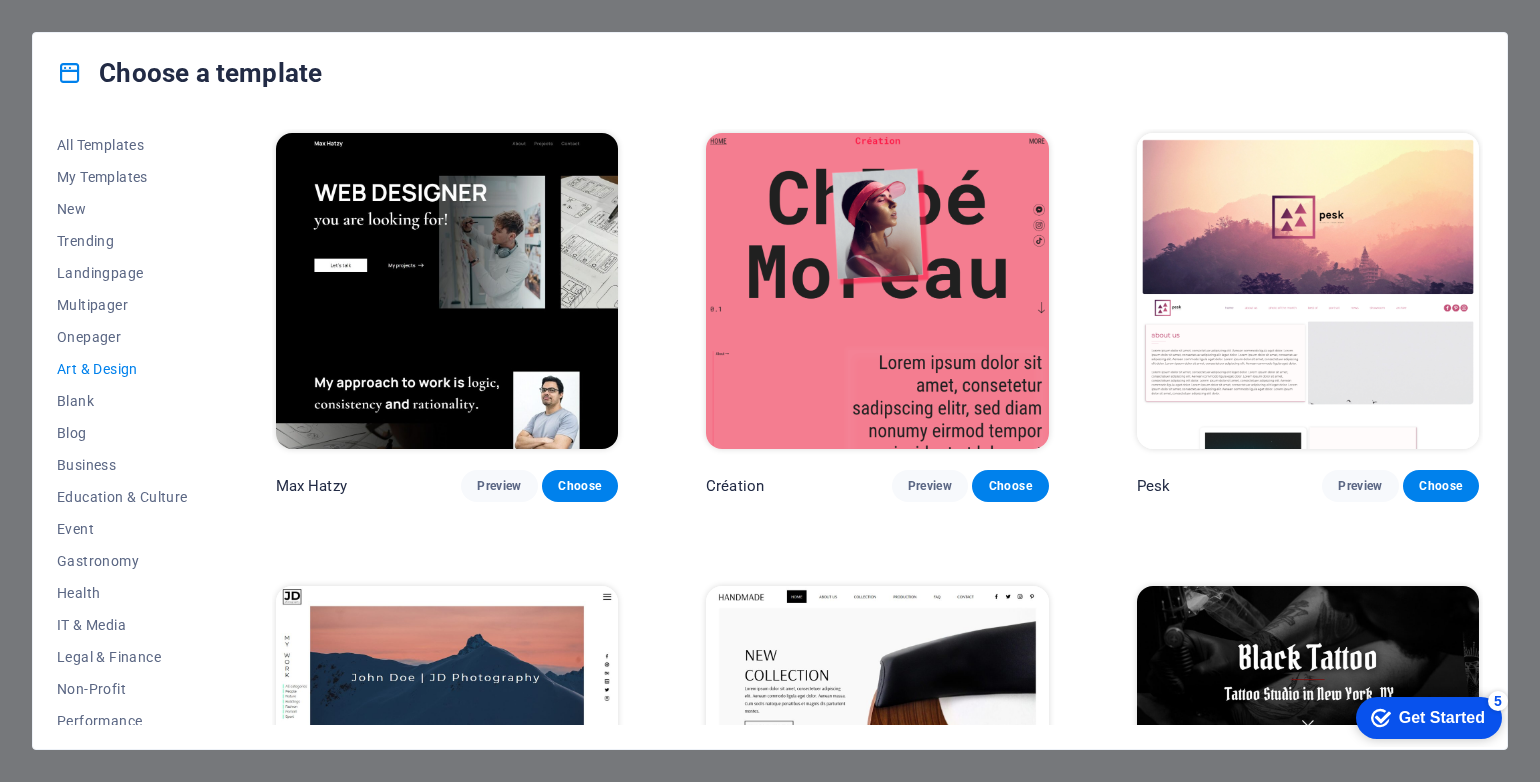 click on "All Templates My Templates New Trending Landingpage Multipager Onepager Art & Design Blank Blog Business Education & Culture Event Gastronomy Health IT & Media Legal & Finance Non-Profit Performance Portfolio Services Sports & Beauty Trades Travel Wireframe Max Hatzy Preview Choose Création Preview Choose Pesk Preview Choose JD Photography Preview Choose Handmade Preview Choose Black Tattoo Preview Choose The Gallery Preview Choose Mousiq Preview Choose GC Agency Preview Choose Portfolio Preview Choose Nova Preview Choose Design Agency Preview Choose Cubicle Preview Choose Jane Preview Choose" at bounding box center (770, 431) 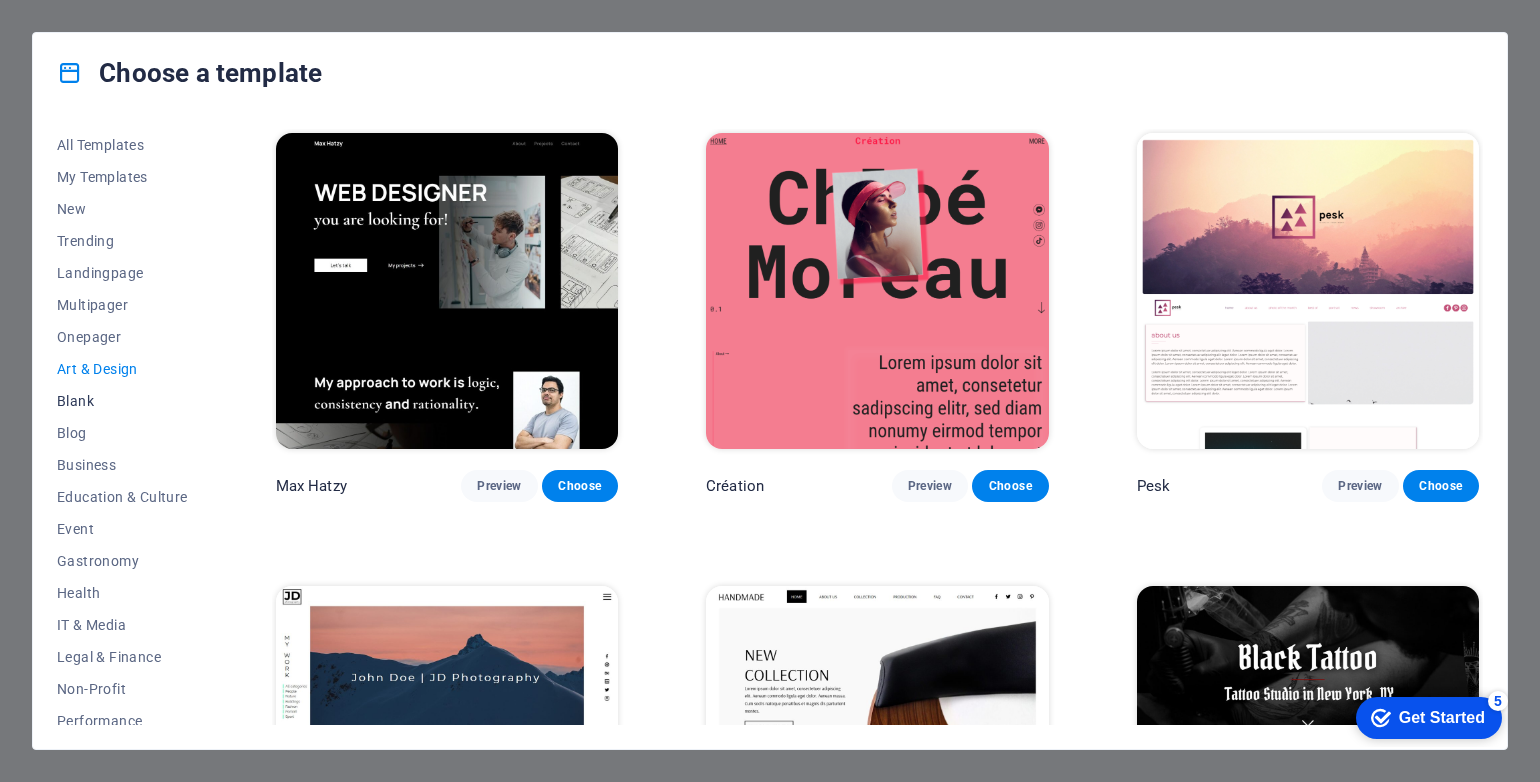click on "Blank" at bounding box center [122, 401] 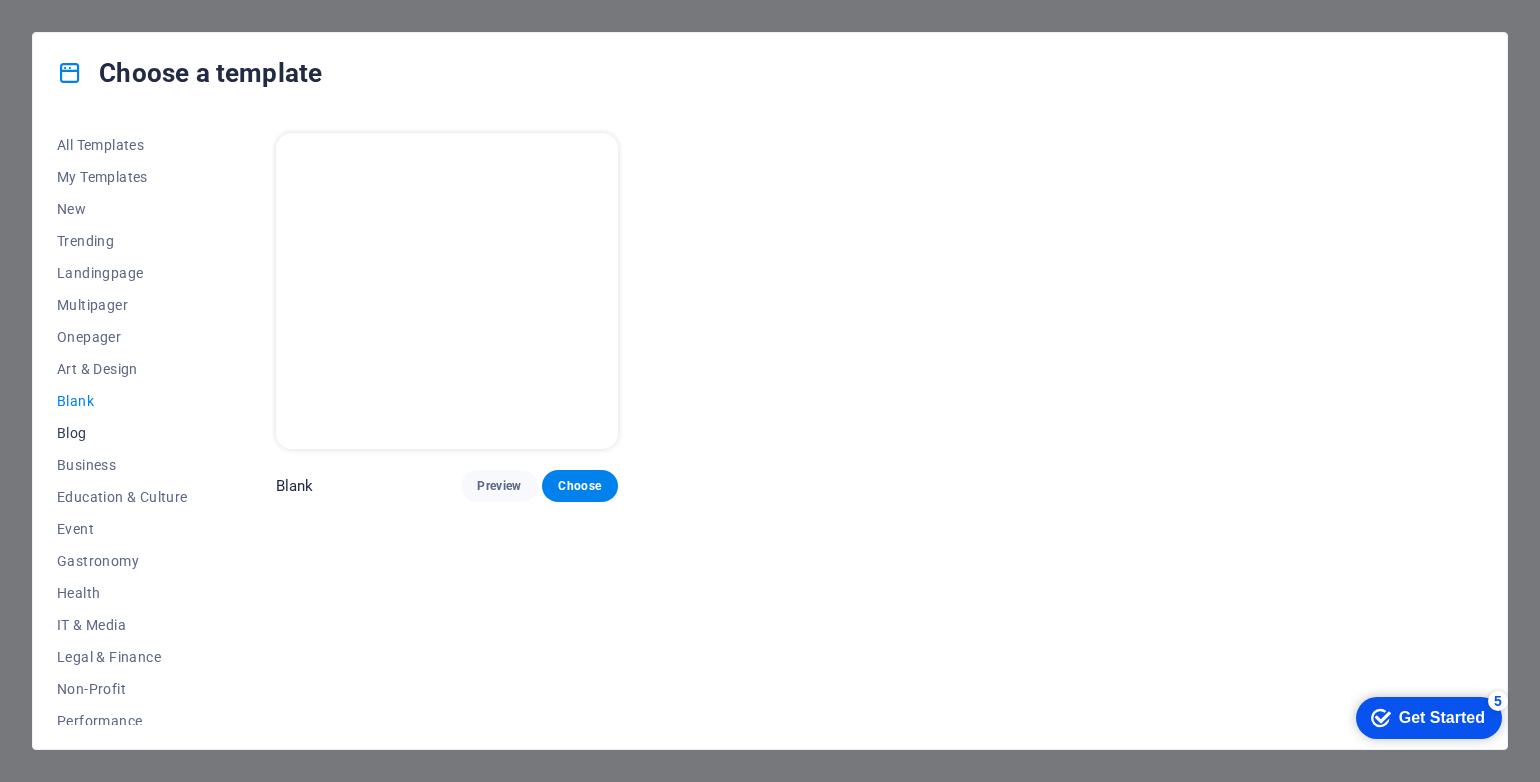 click on "Blog" at bounding box center [122, 433] 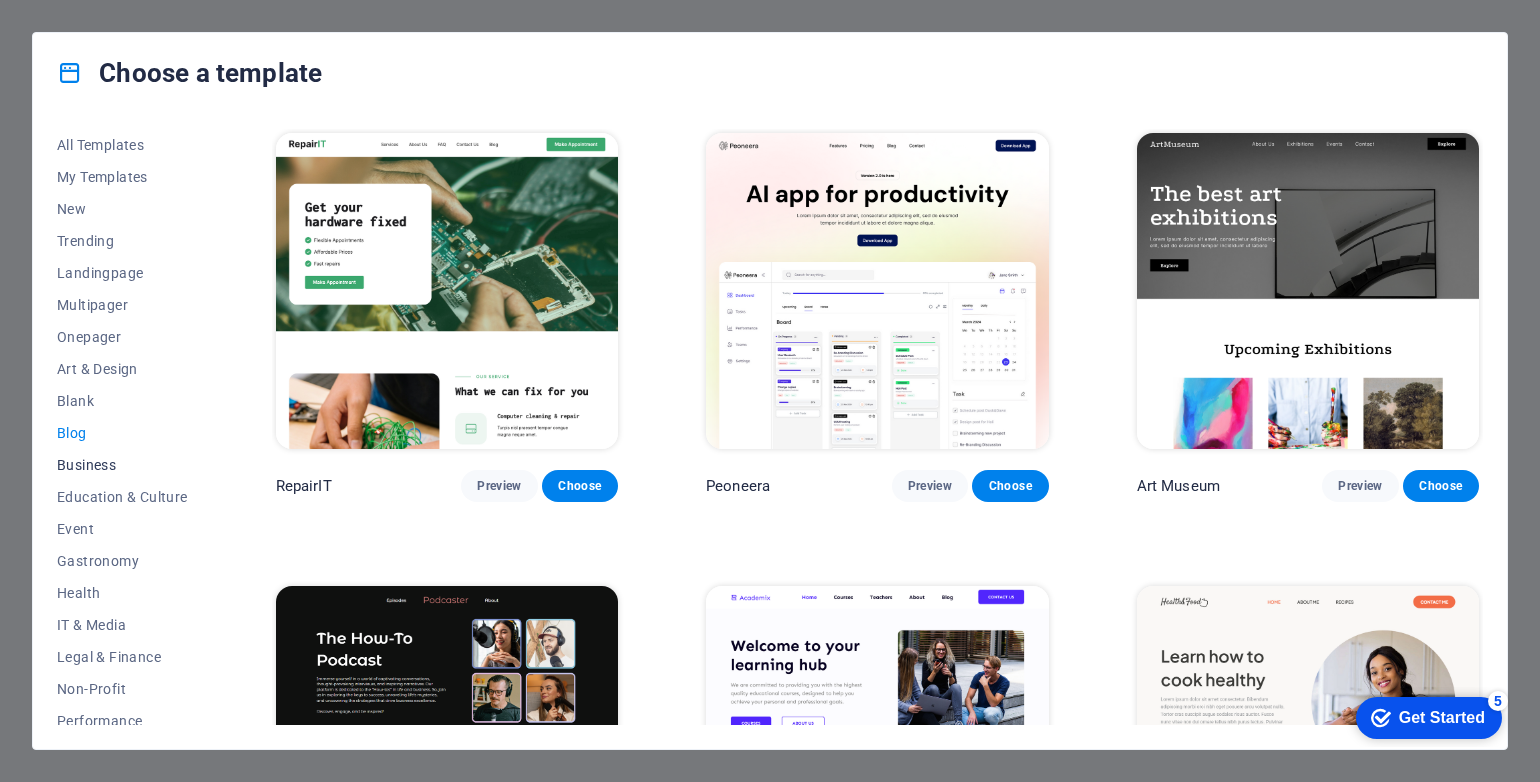 click on "Business" at bounding box center [122, 465] 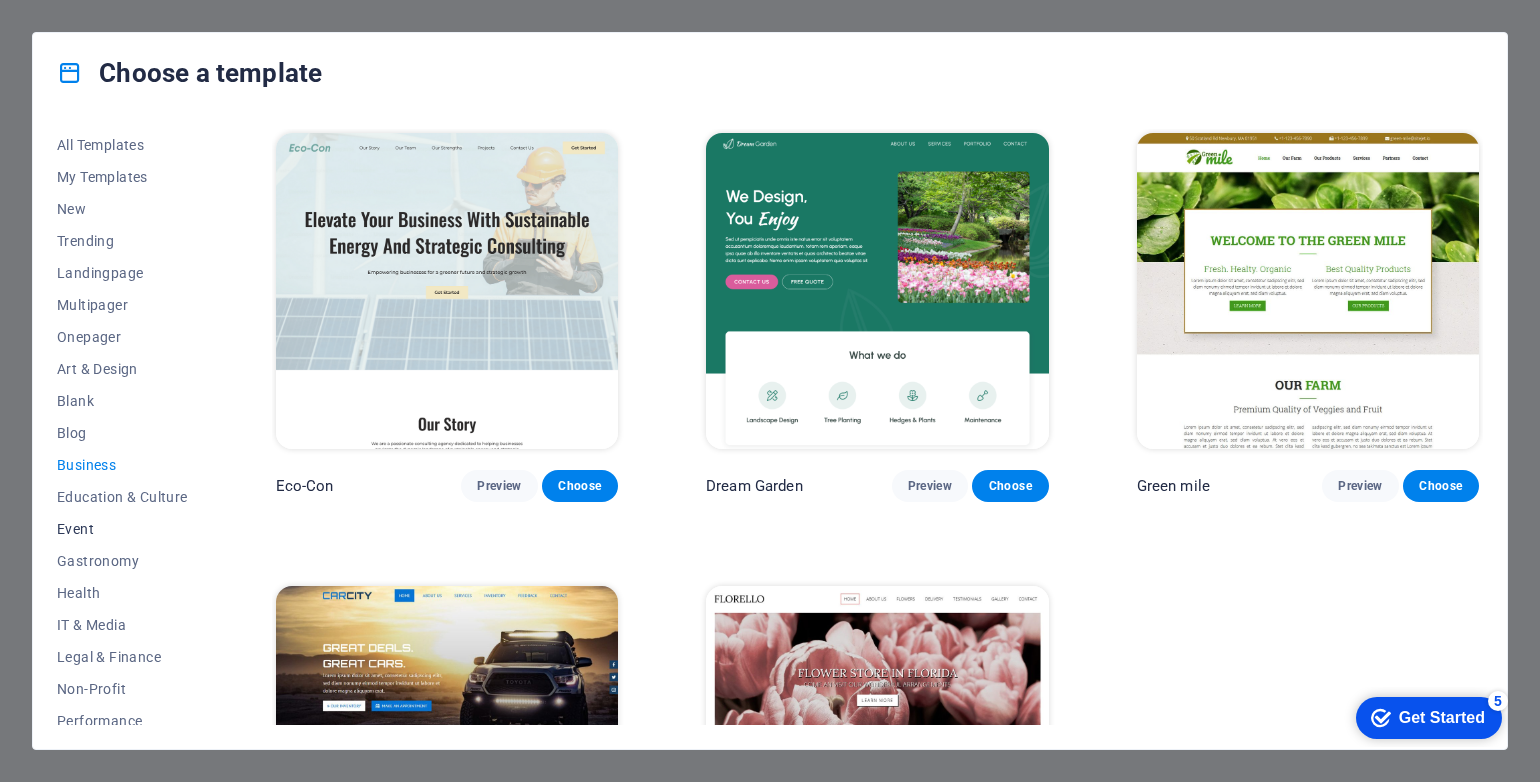 click on "Event" at bounding box center [122, 529] 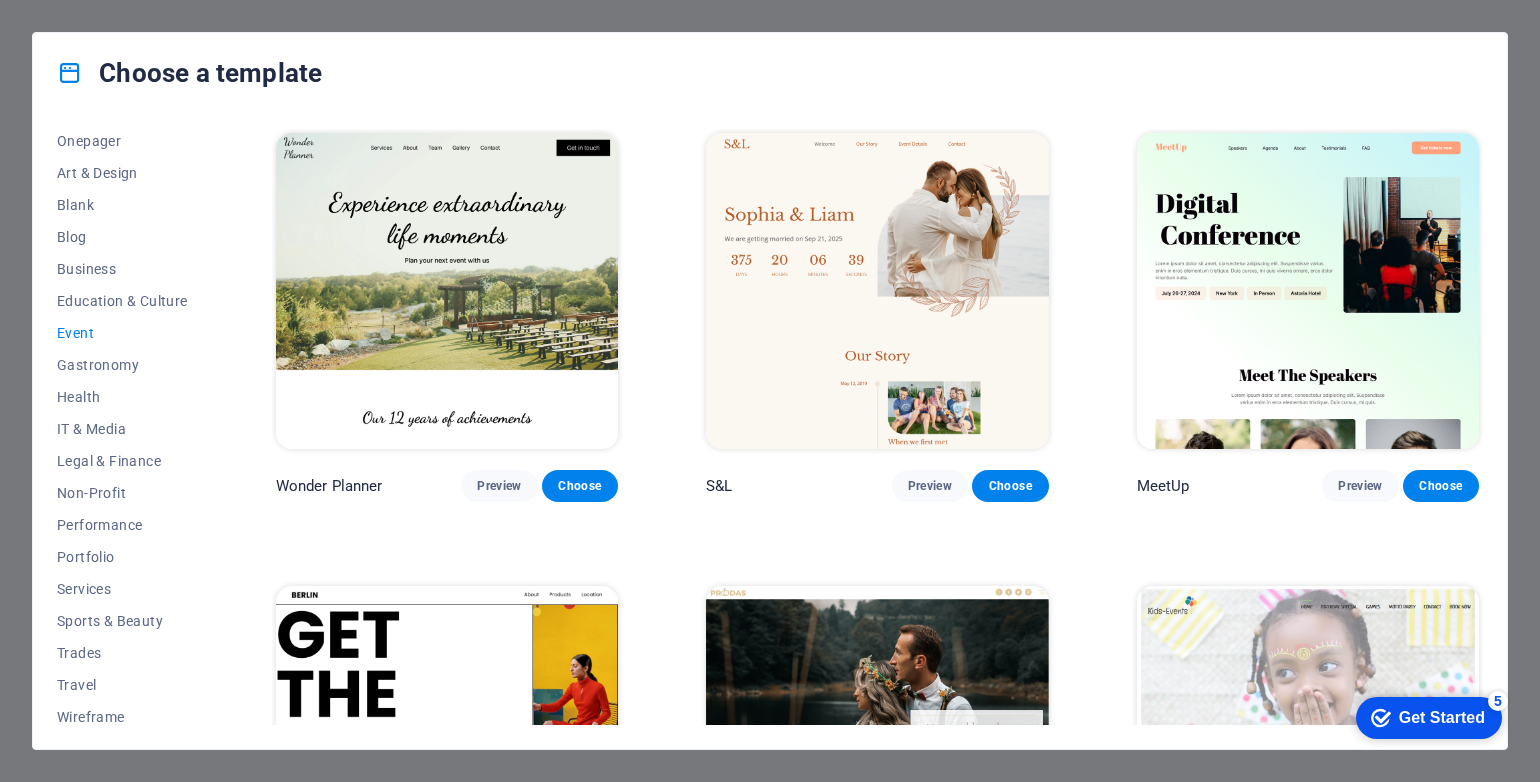 scroll, scrollTop: 200, scrollLeft: 0, axis: vertical 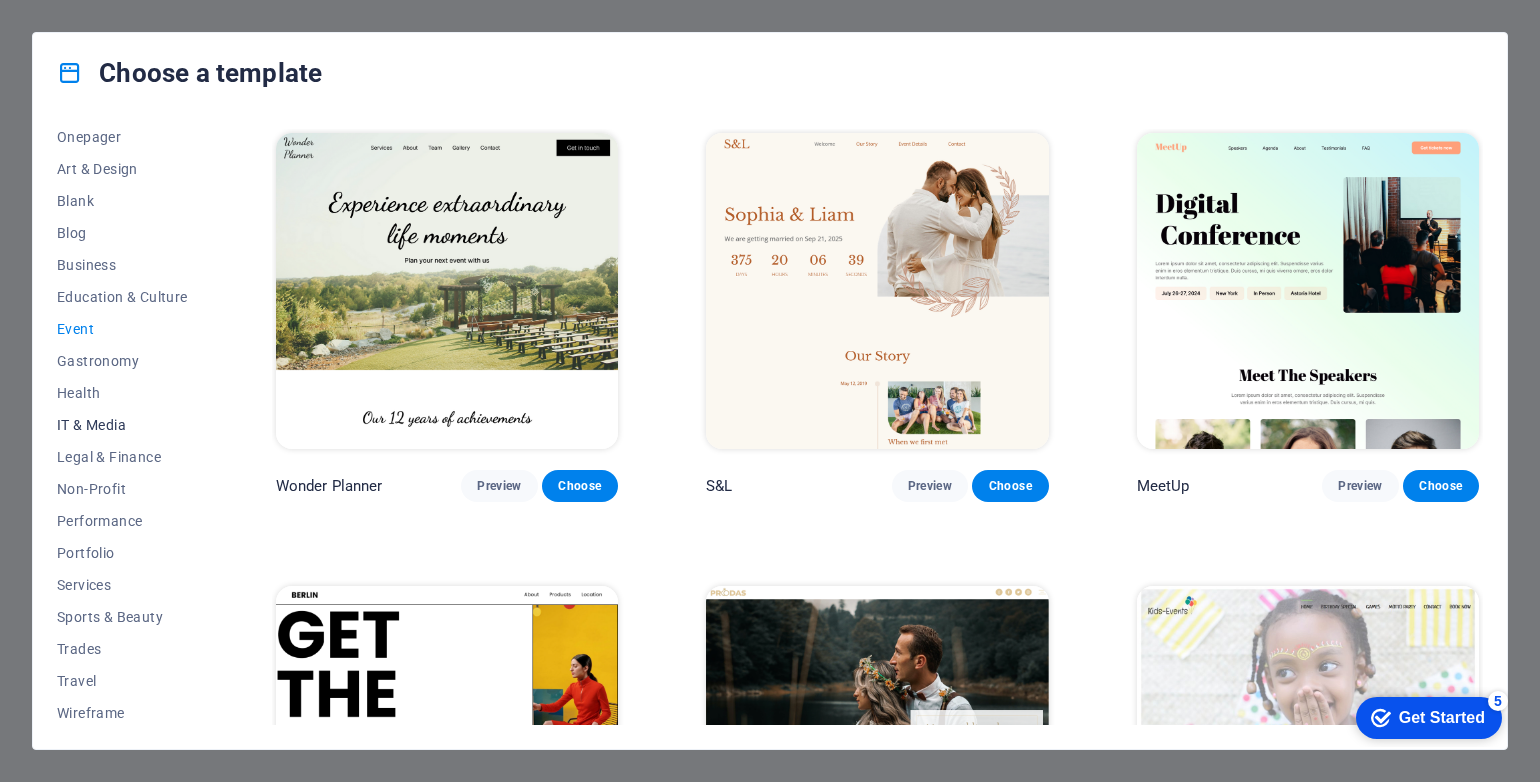 click on "IT & Media" at bounding box center [122, 425] 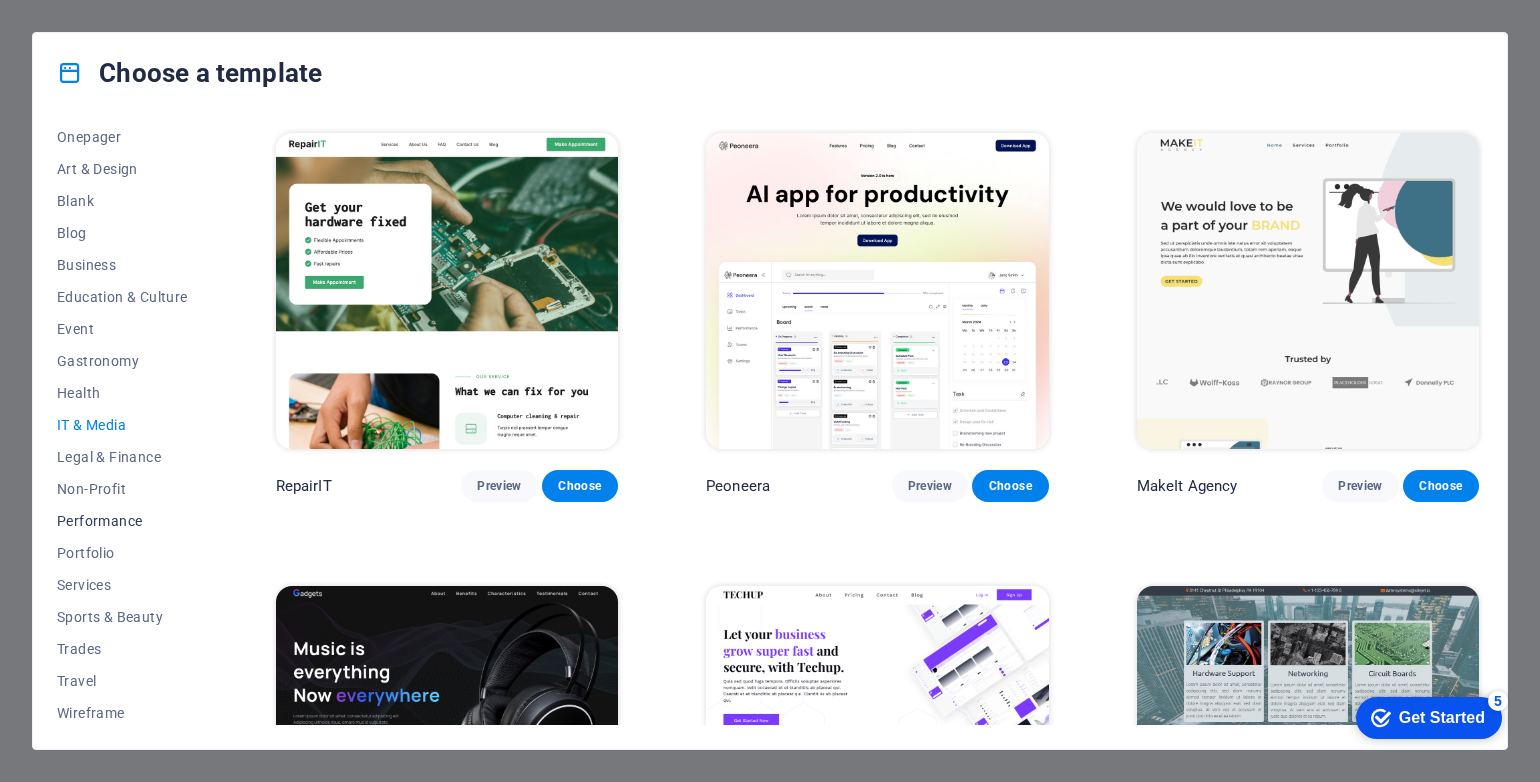 click on "Performance" at bounding box center [122, 521] 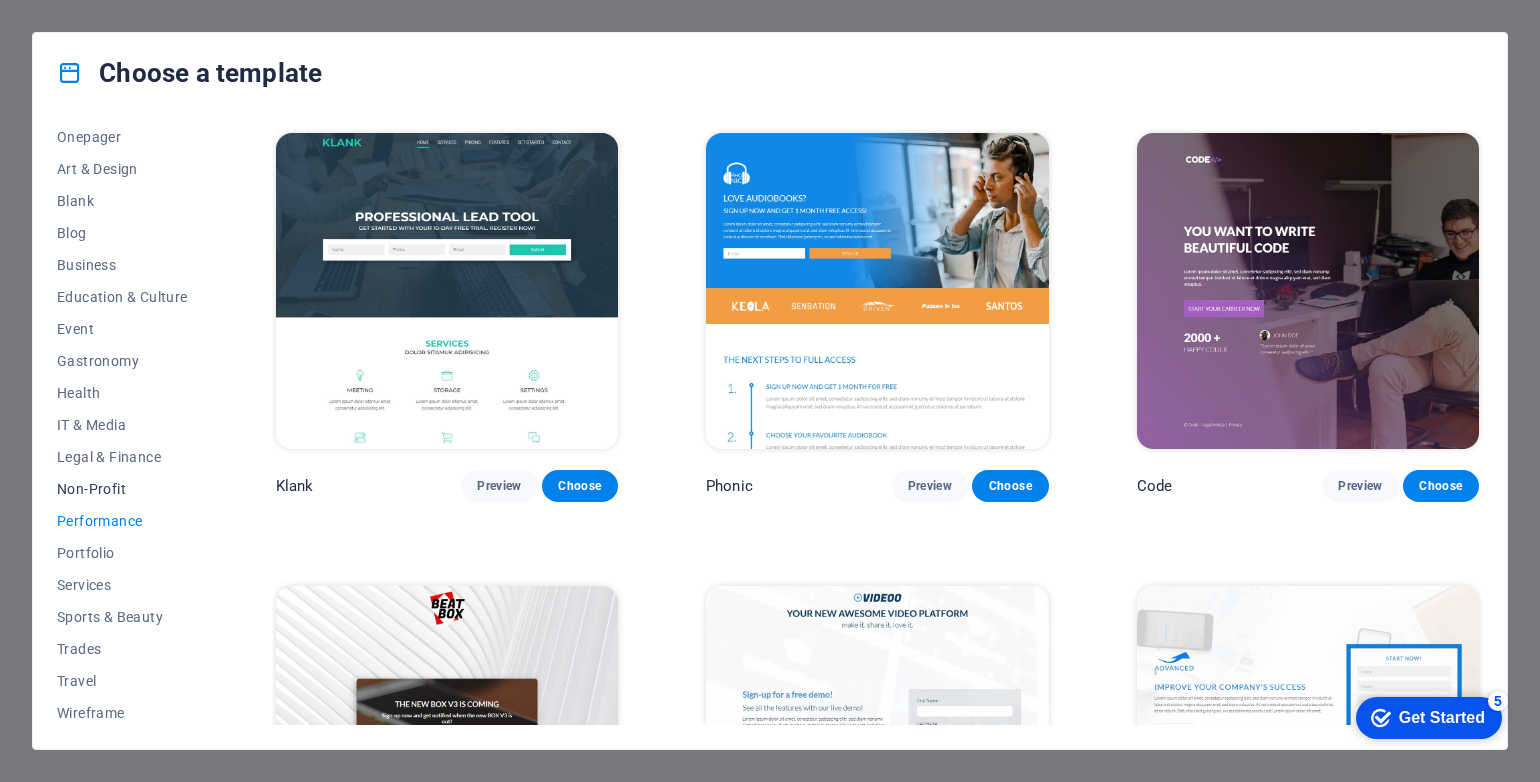 scroll, scrollTop: 204, scrollLeft: 0, axis: vertical 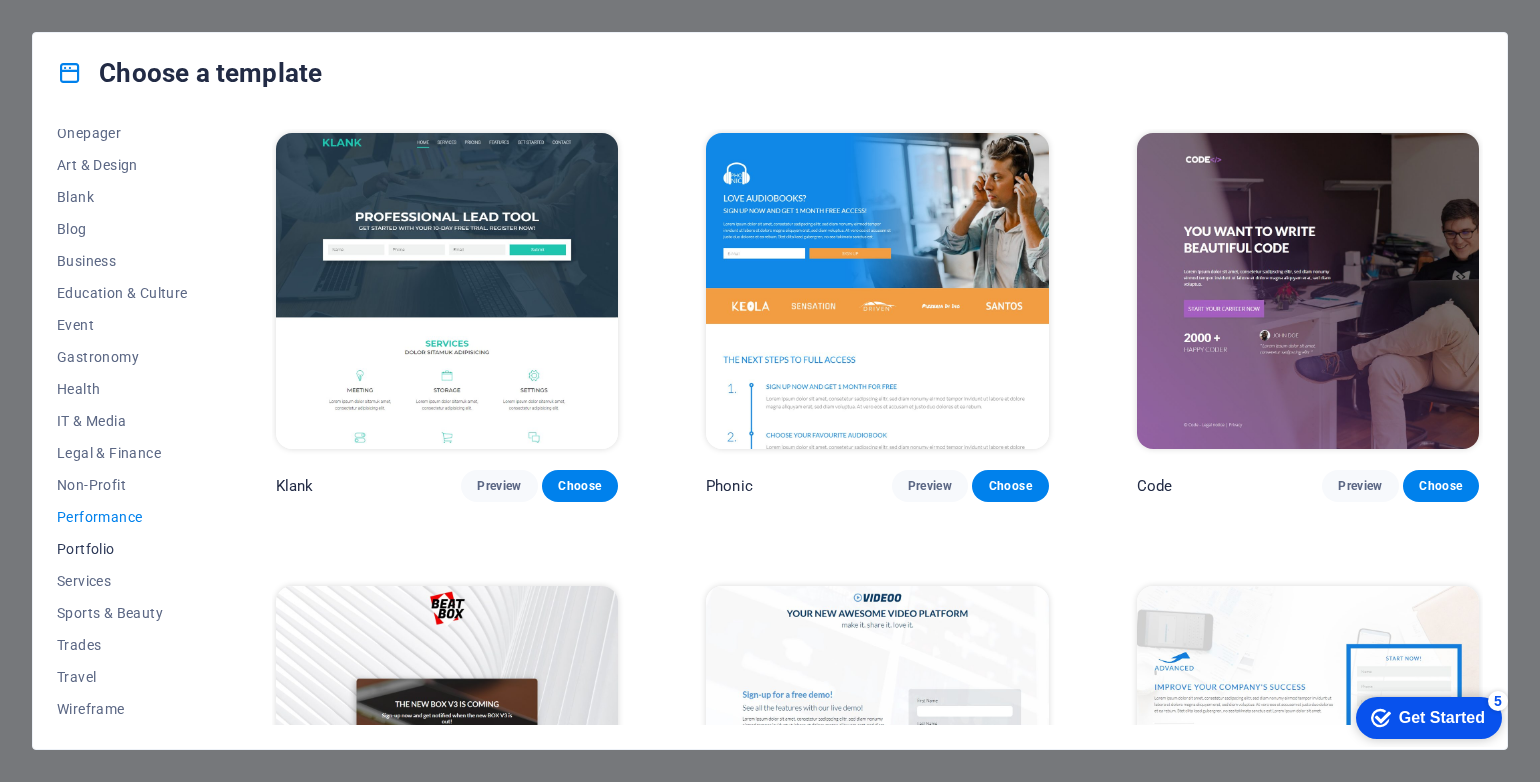 click on "Portfolio" at bounding box center [122, 549] 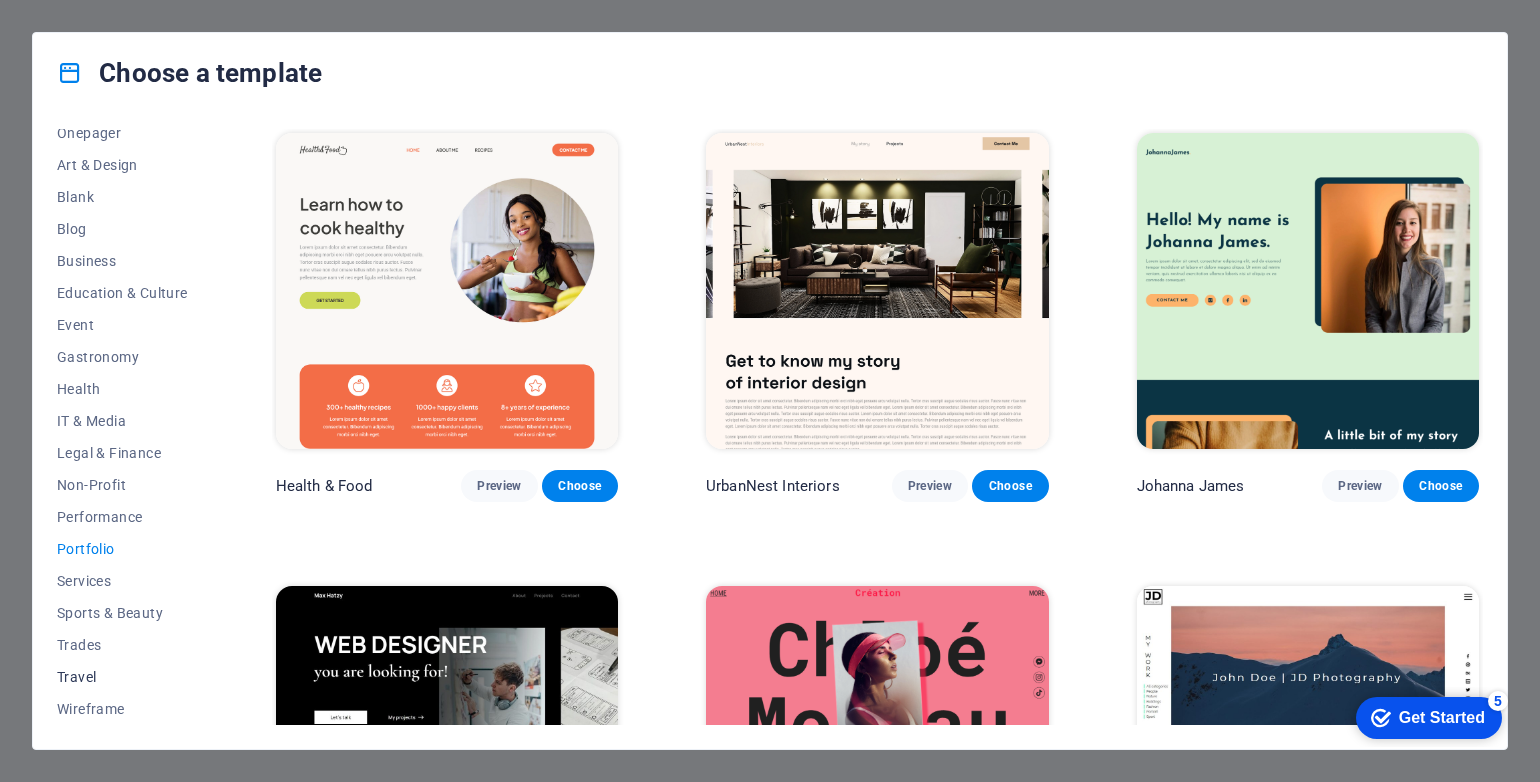 click on "Travel" at bounding box center (122, 677) 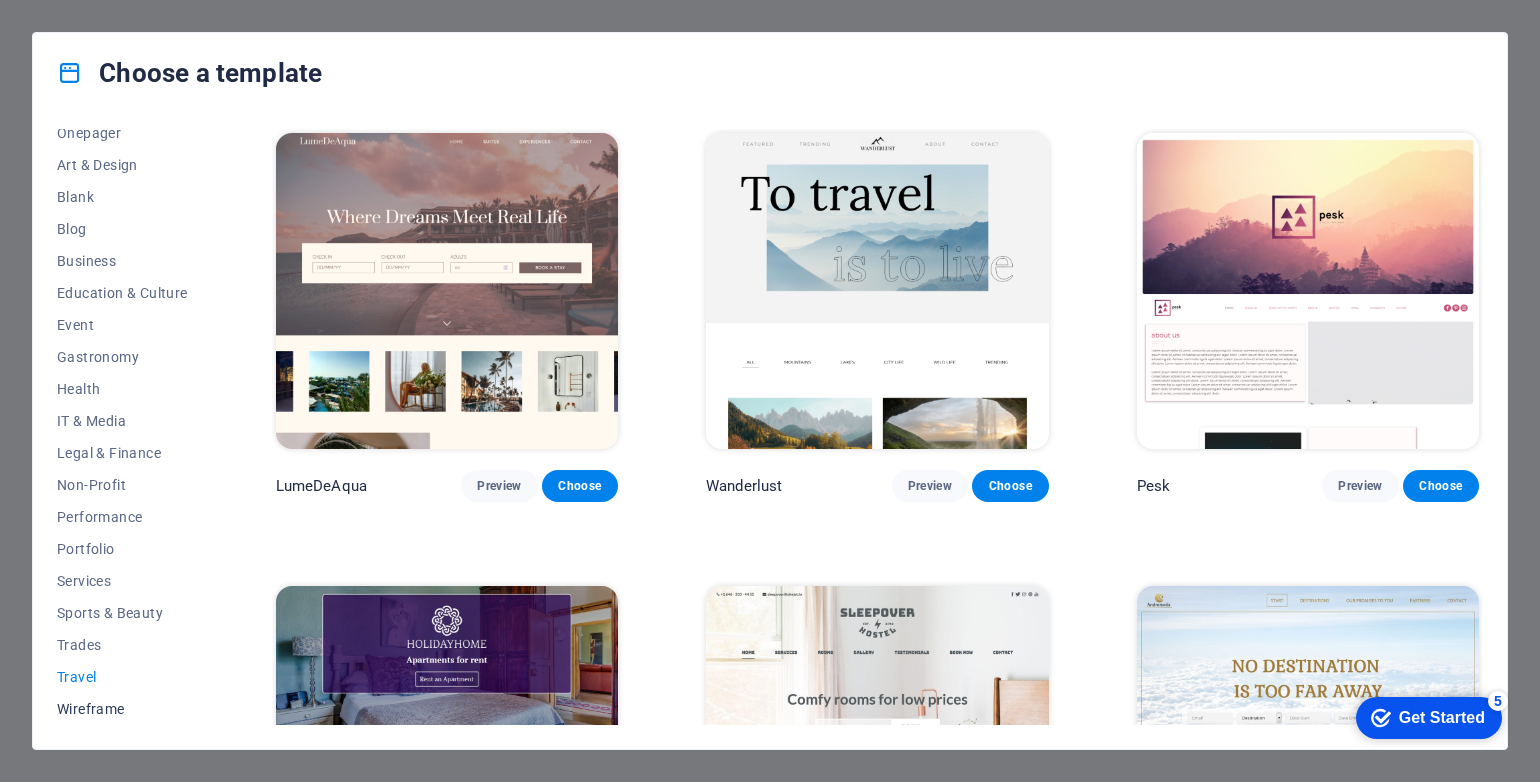 click on "Wireframe" at bounding box center [122, 709] 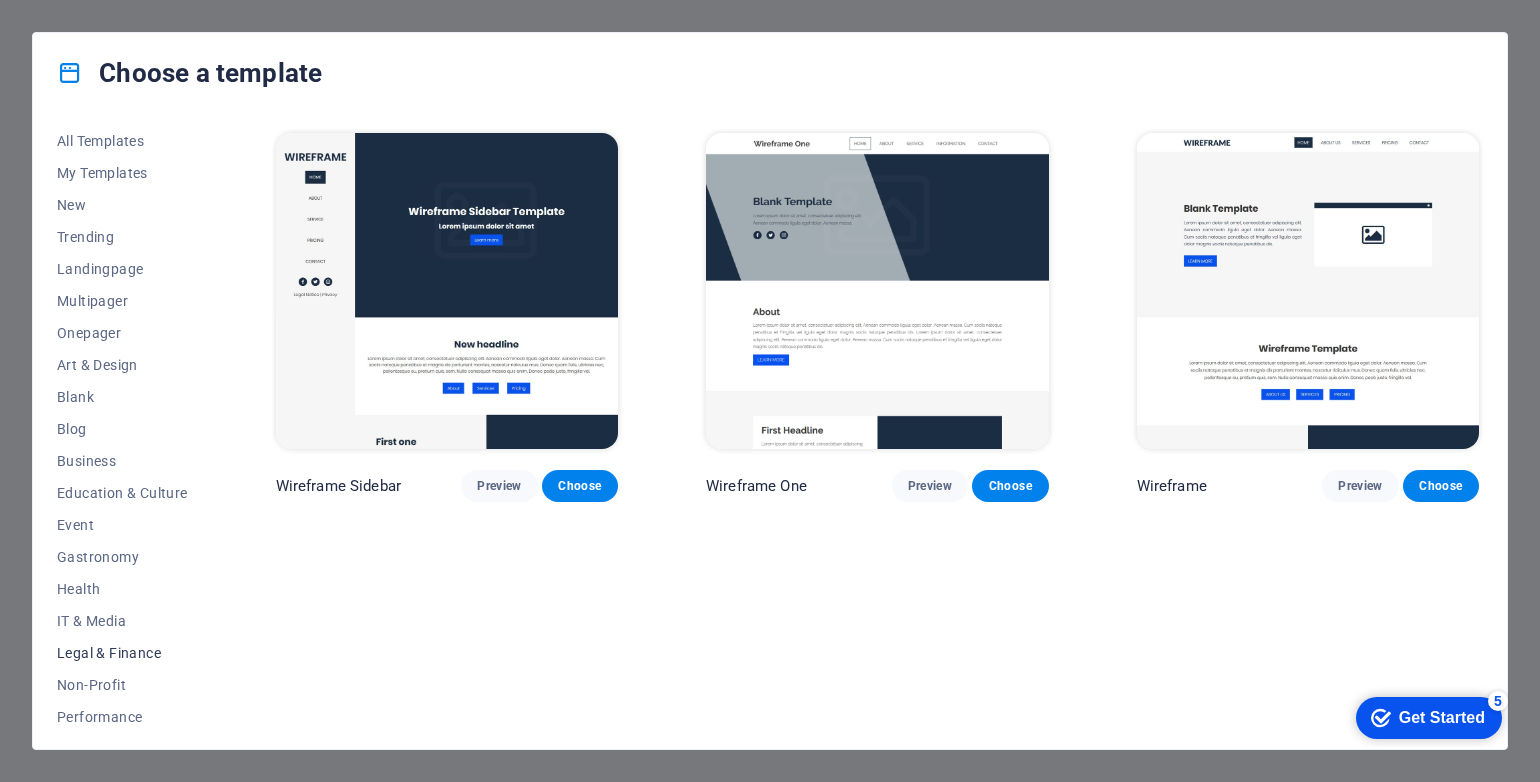 scroll, scrollTop: 0, scrollLeft: 0, axis: both 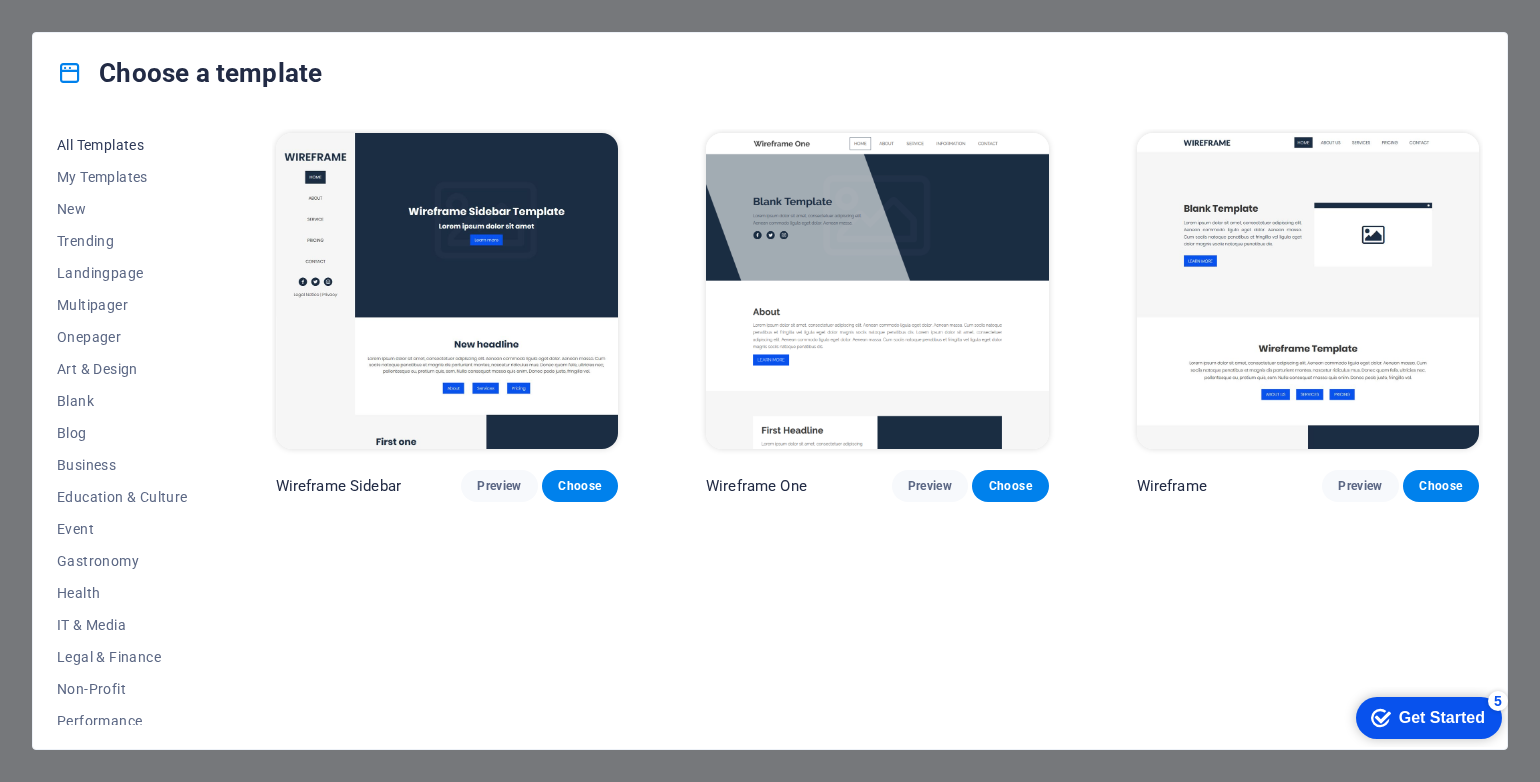 click on "All Templates" at bounding box center [122, 145] 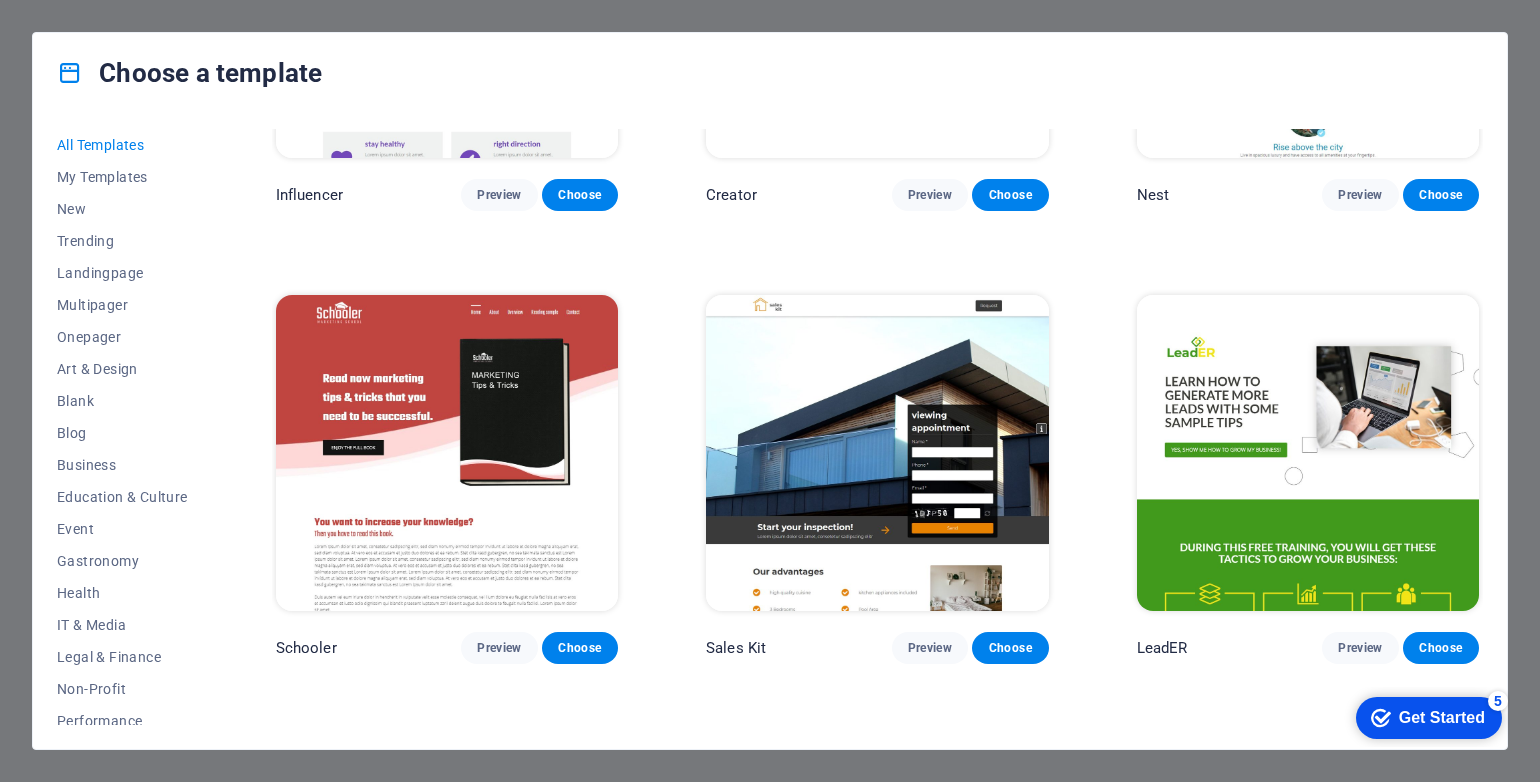 scroll, scrollTop: 22907, scrollLeft: 0, axis: vertical 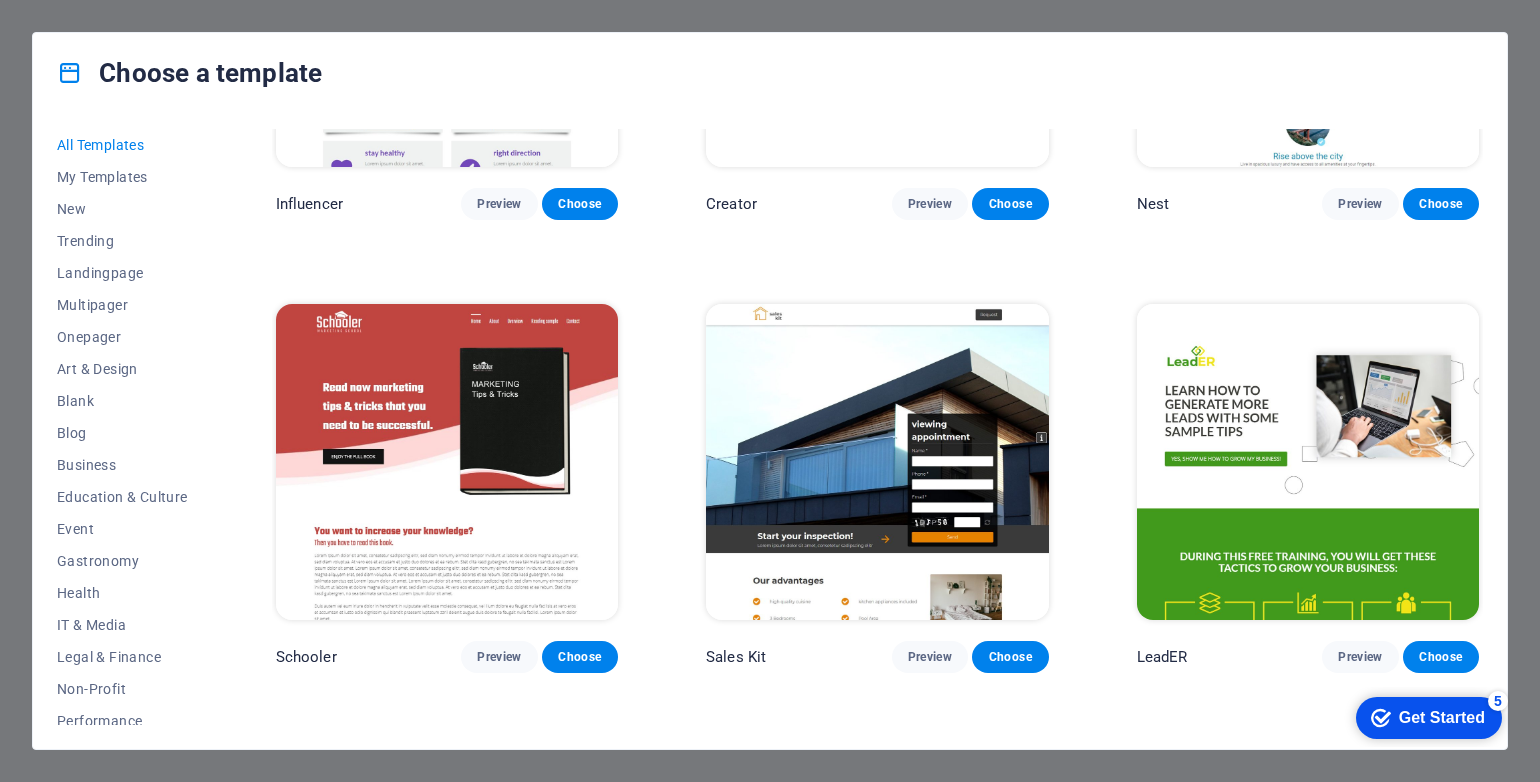 click at bounding box center [877, 462] 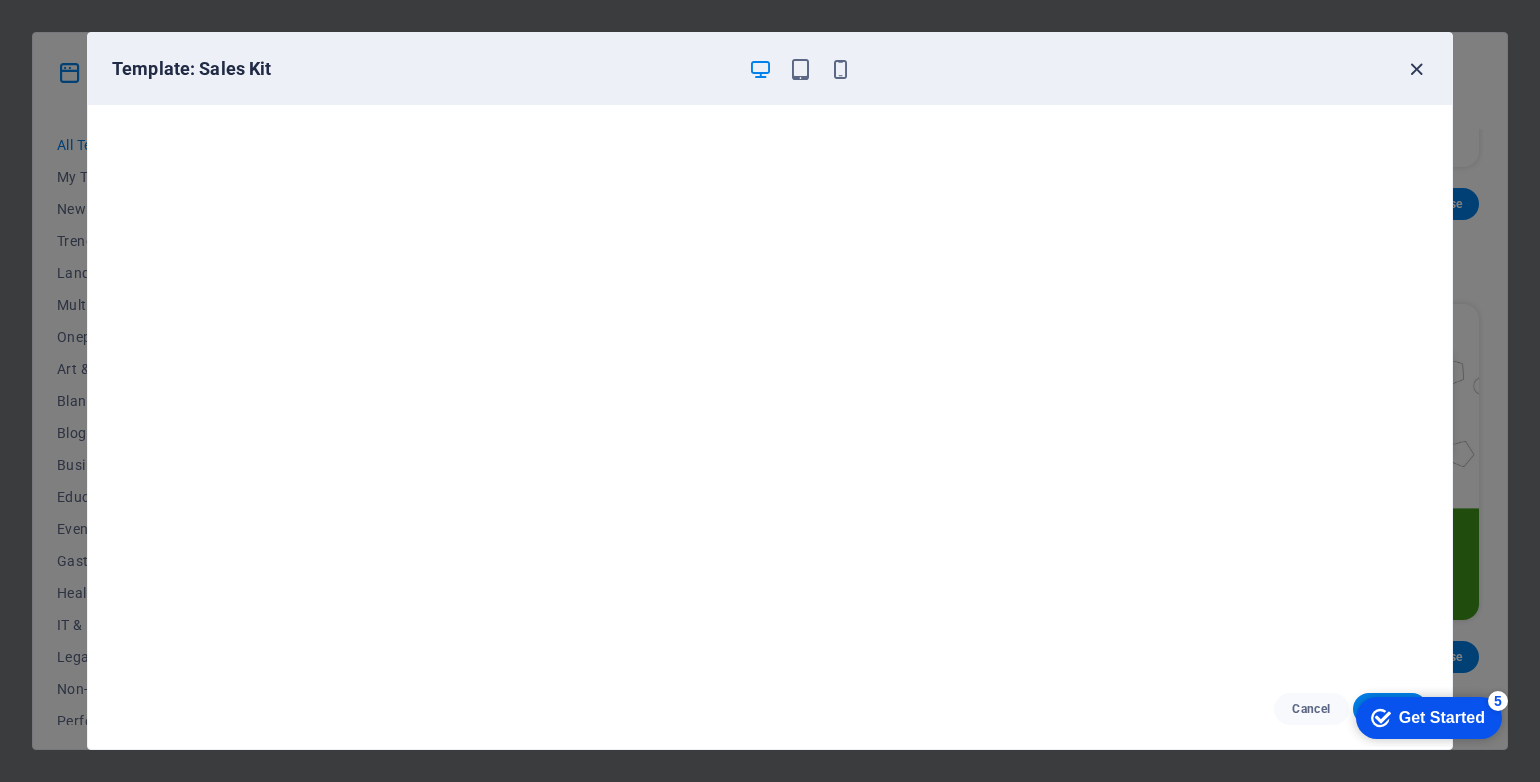 click at bounding box center [1416, 69] 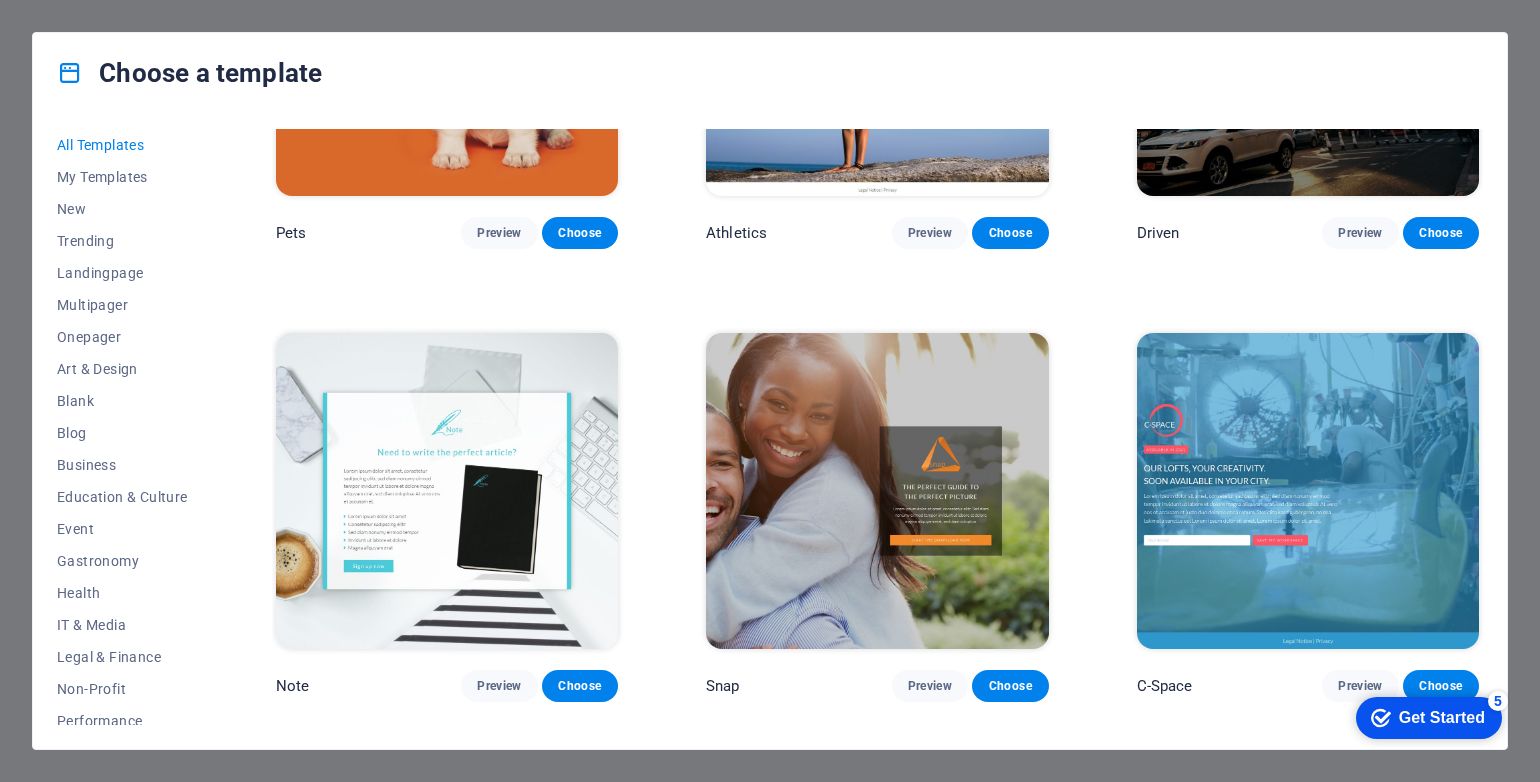 scroll, scrollTop: 21807, scrollLeft: 0, axis: vertical 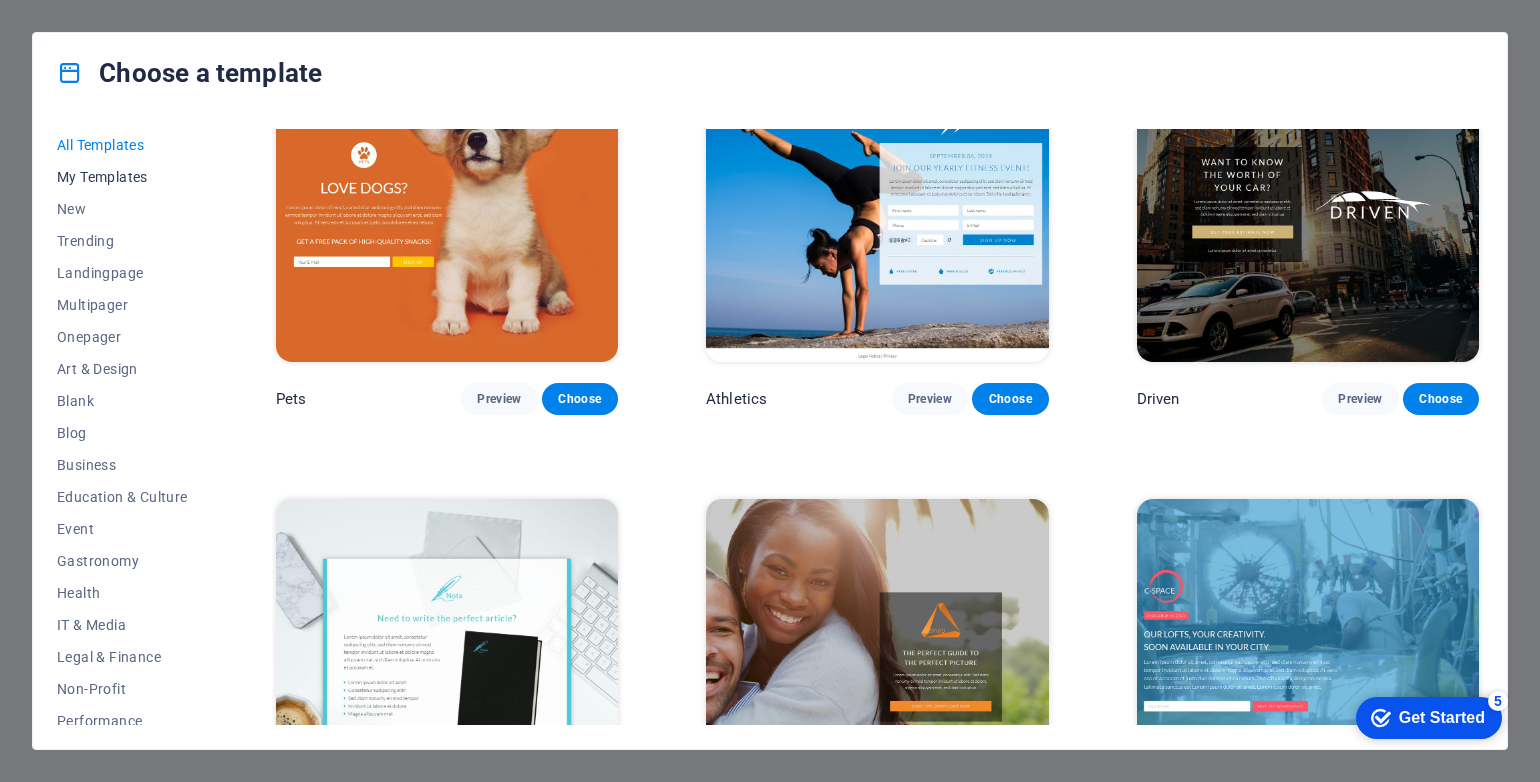 click on "My Templates" at bounding box center (122, 177) 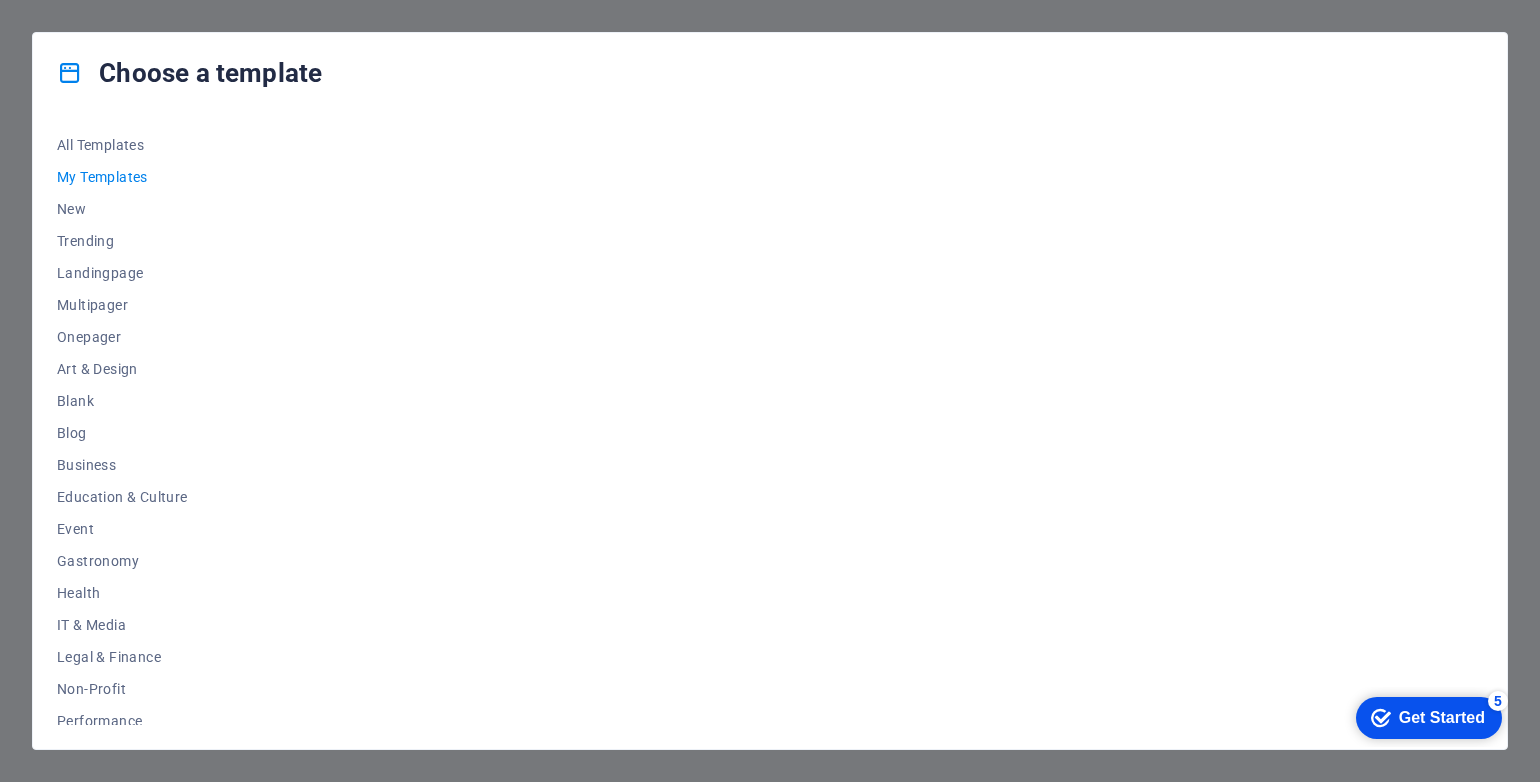 scroll, scrollTop: 0, scrollLeft: 0, axis: both 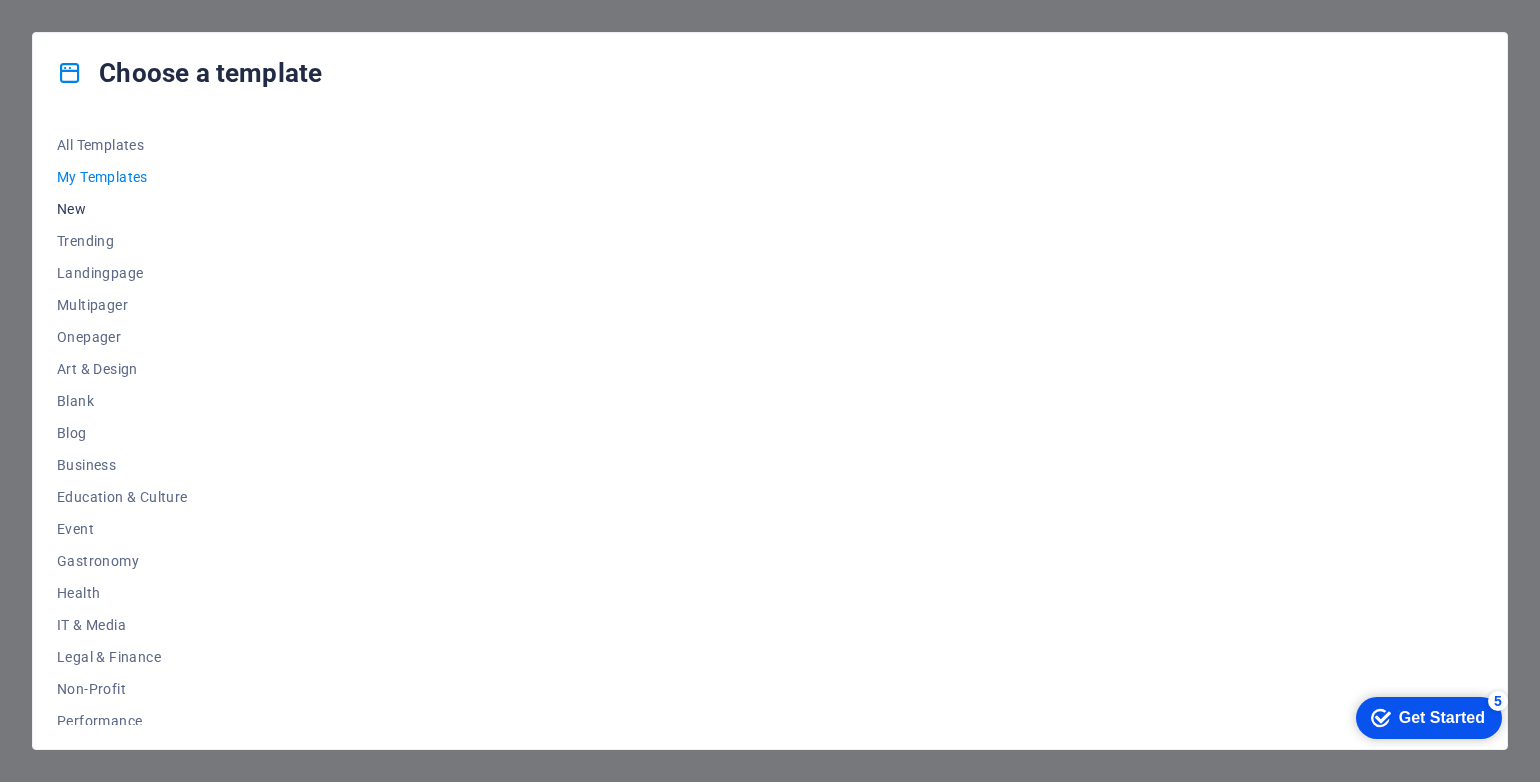click on "New" at bounding box center (122, 209) 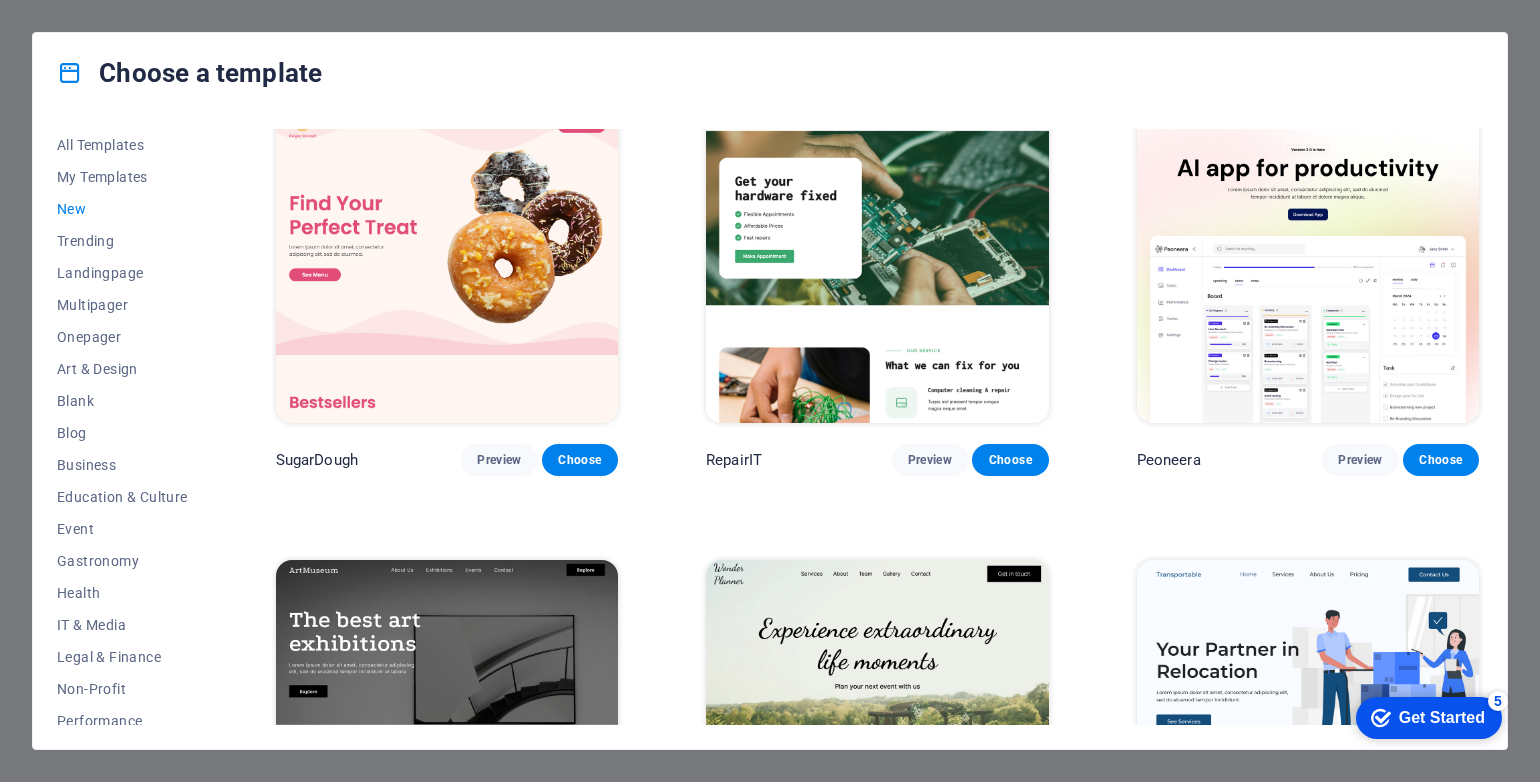 scroll, scrollTop: 0, scrollLeft: 0, axis: both 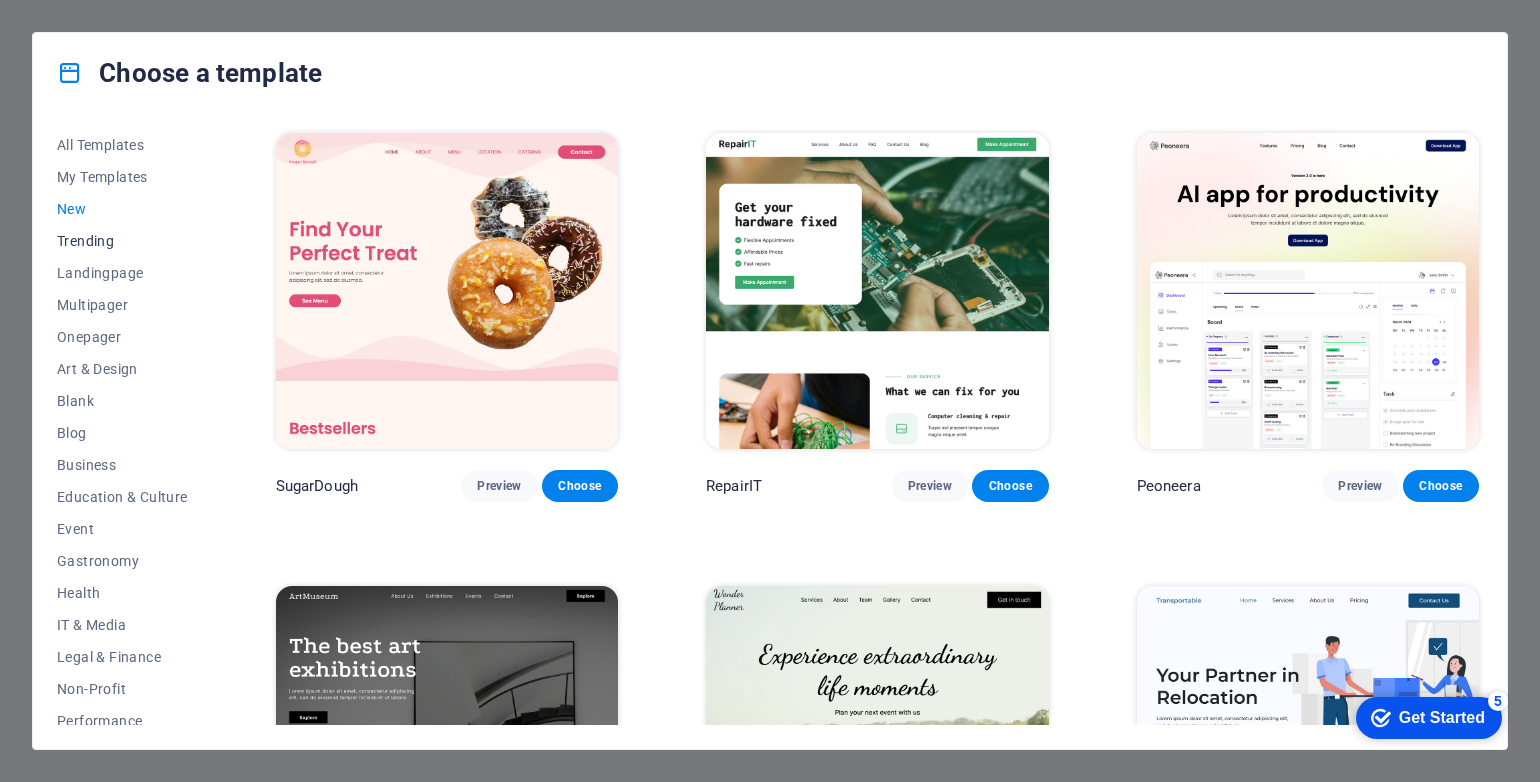 click on "Trending" at bounding box center (122, 241) 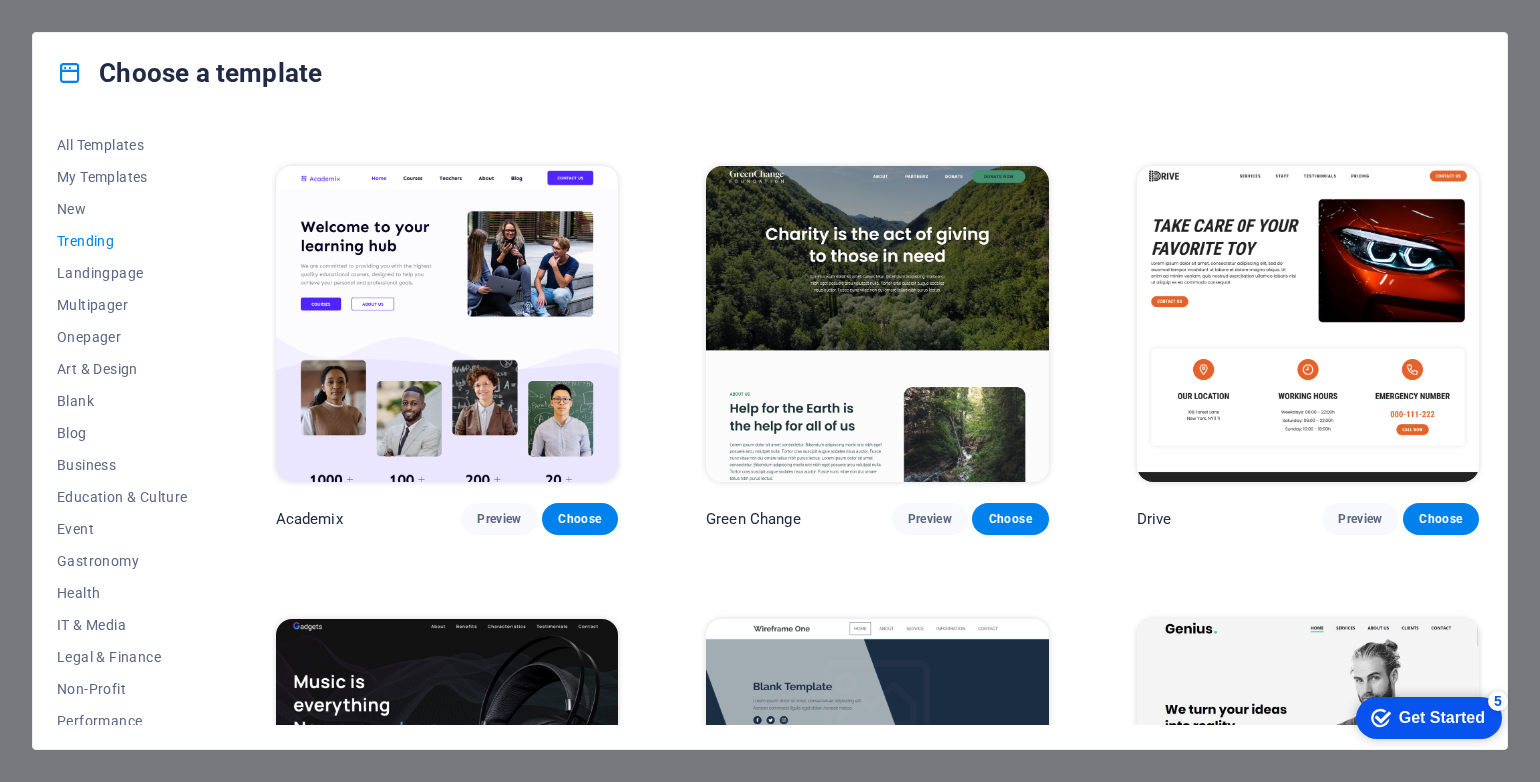 scroll, scrollTop: 900, scrollLeft: 0, axis: vertical 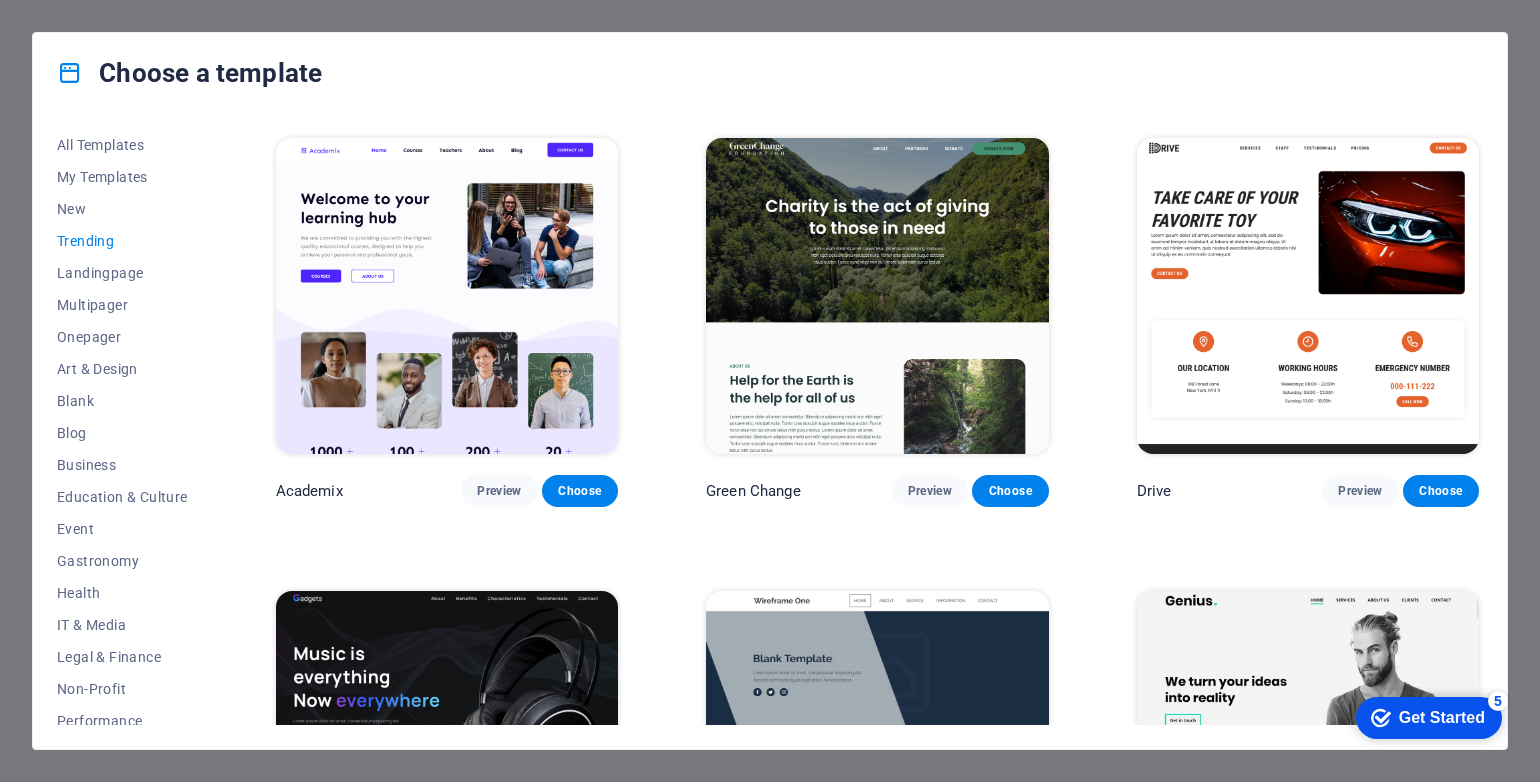 click at bounding box center [1308, 296] 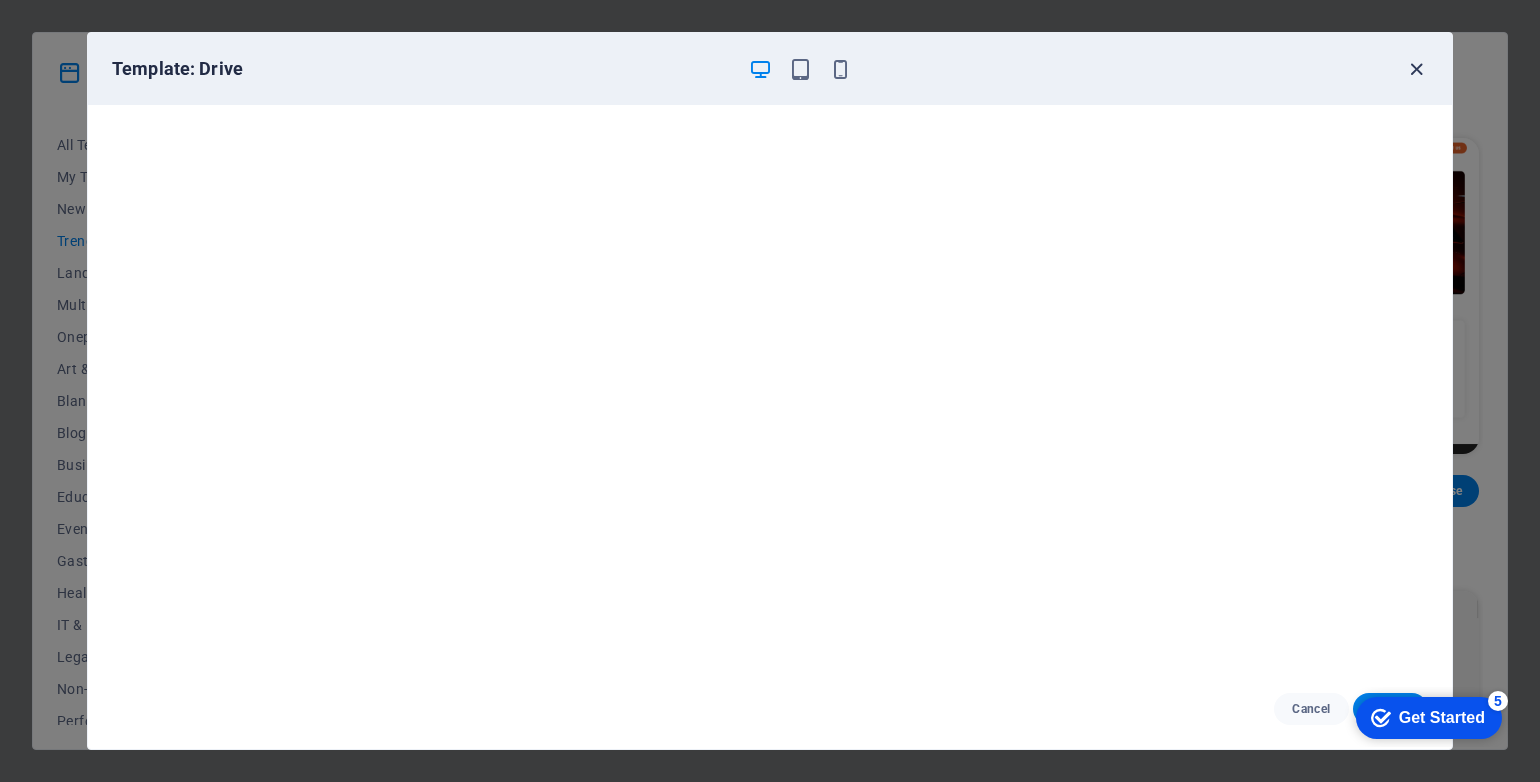 click at bounding box center (1416, 69) 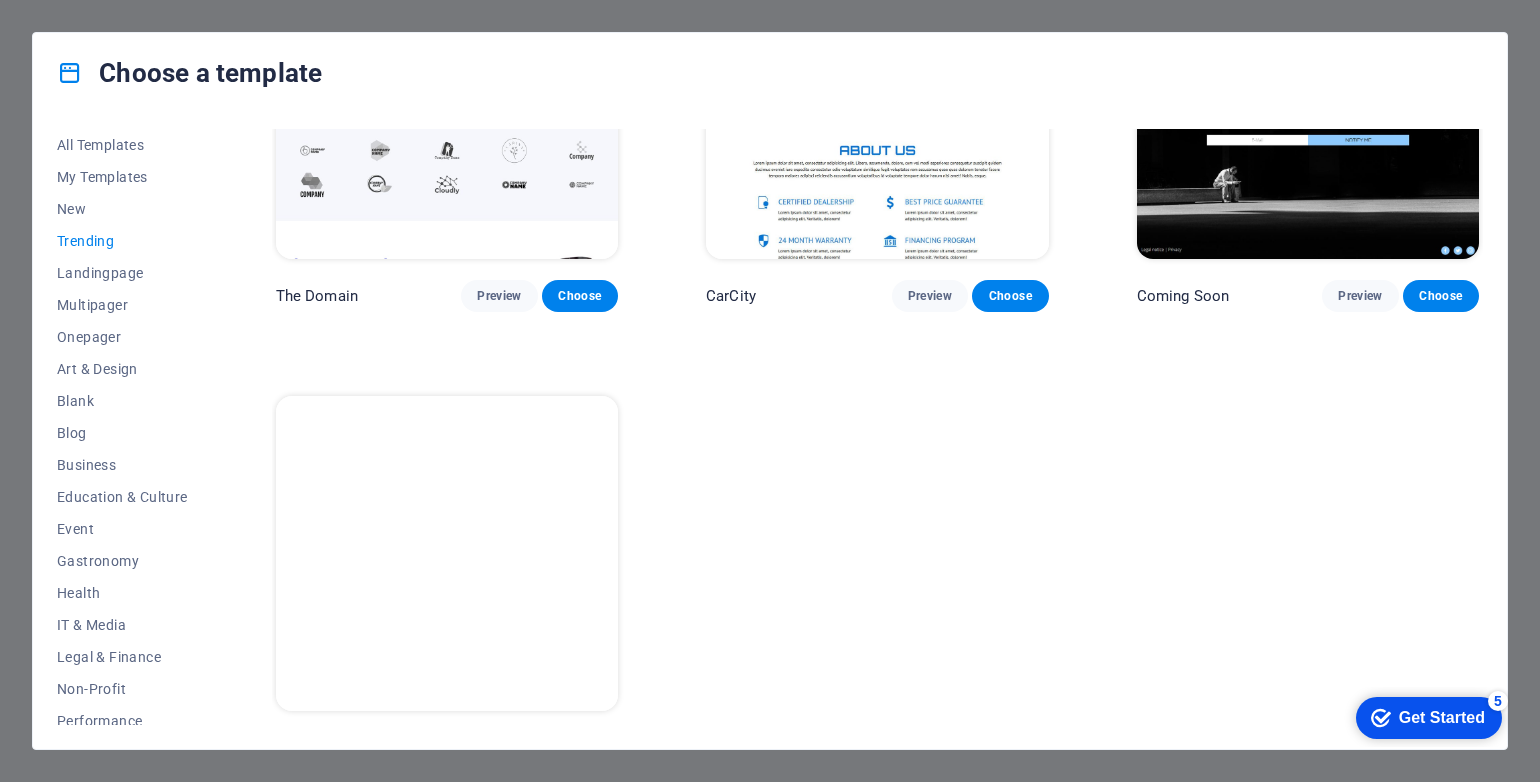 scroll, scrollTop: 2028, scrollLeft: 0, axis: vertical 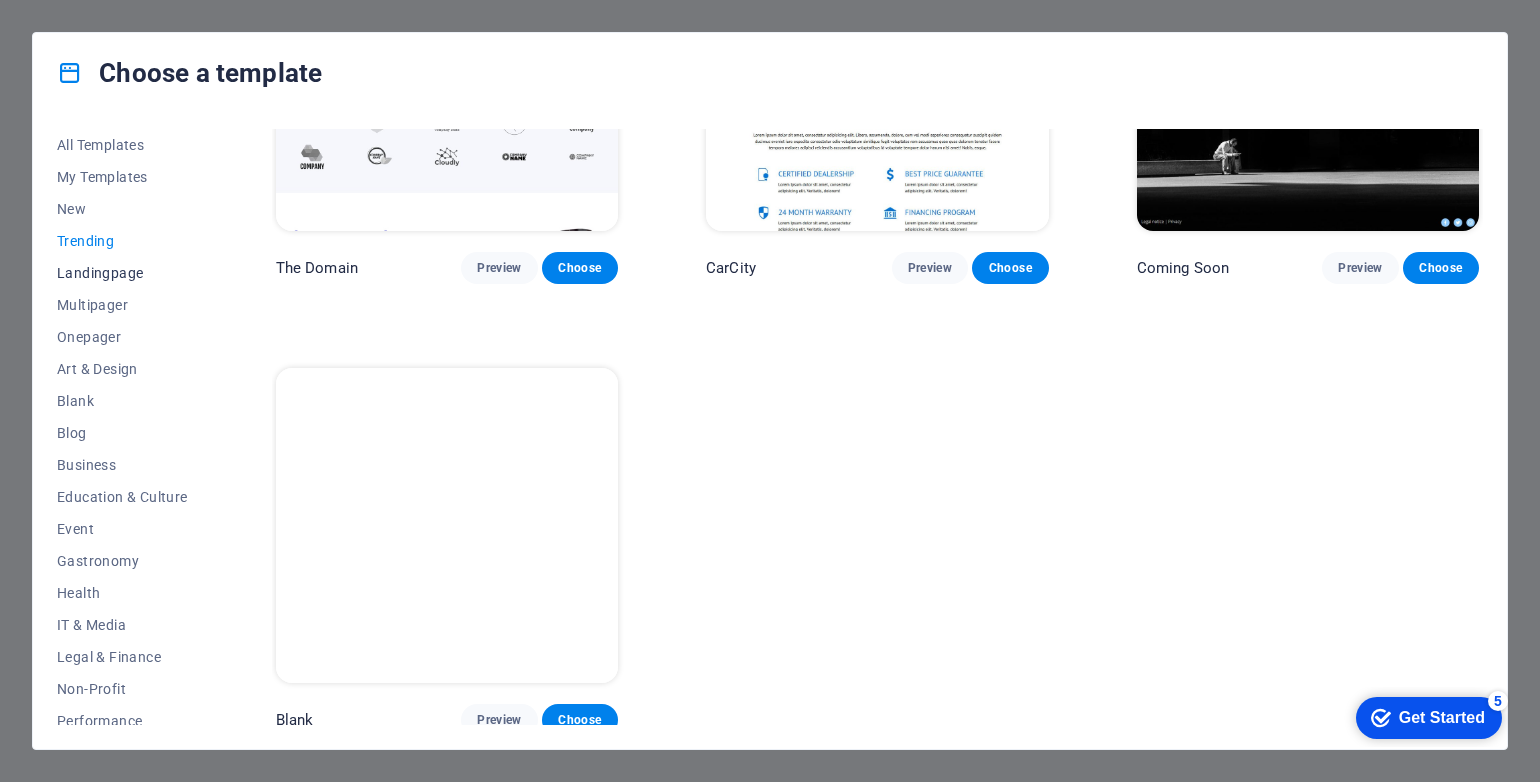 click on "Landingpage" at bounding box center [122, 273] 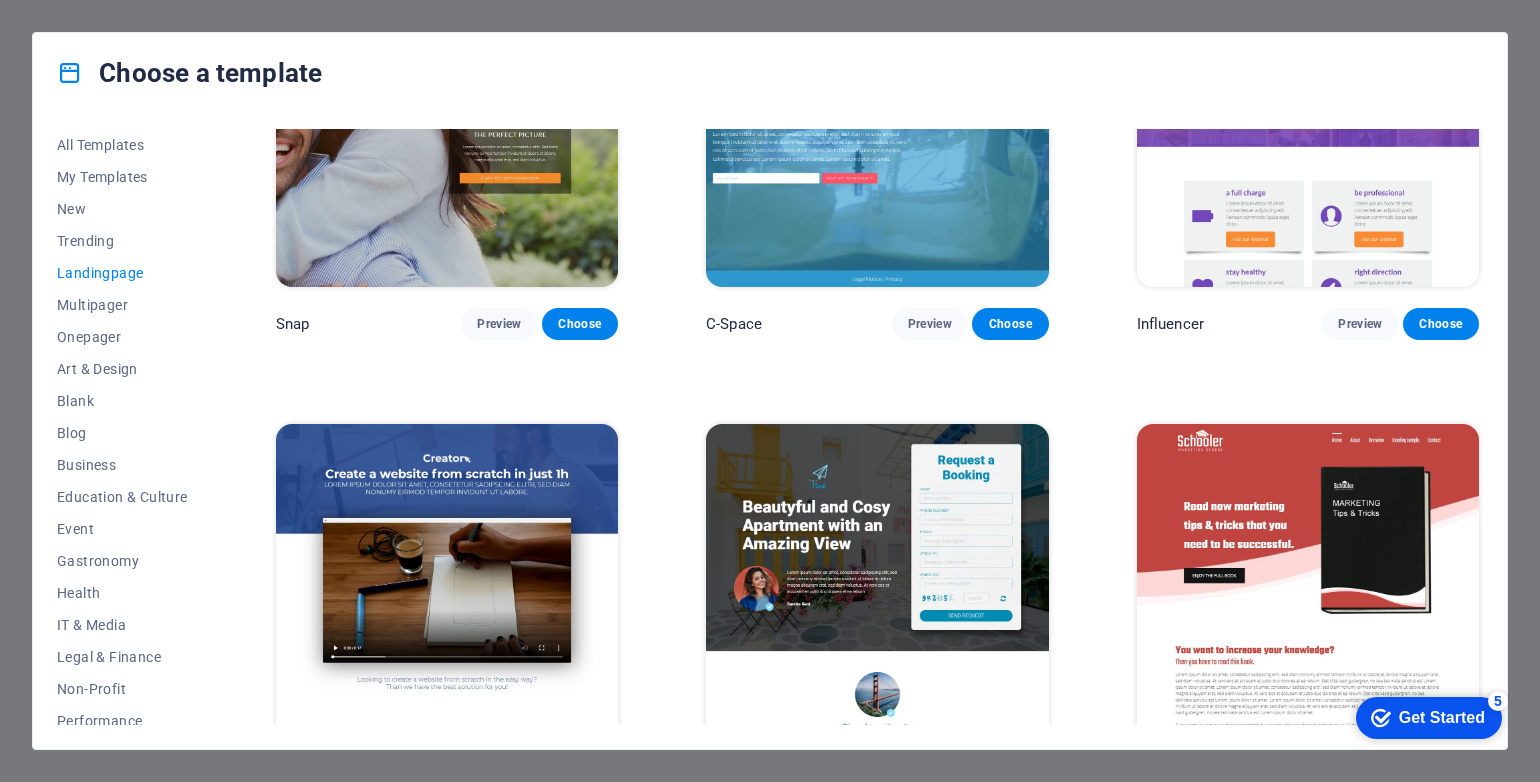 scroll, scrollTop: 1979, scrollLeft: 0, axis: vertical 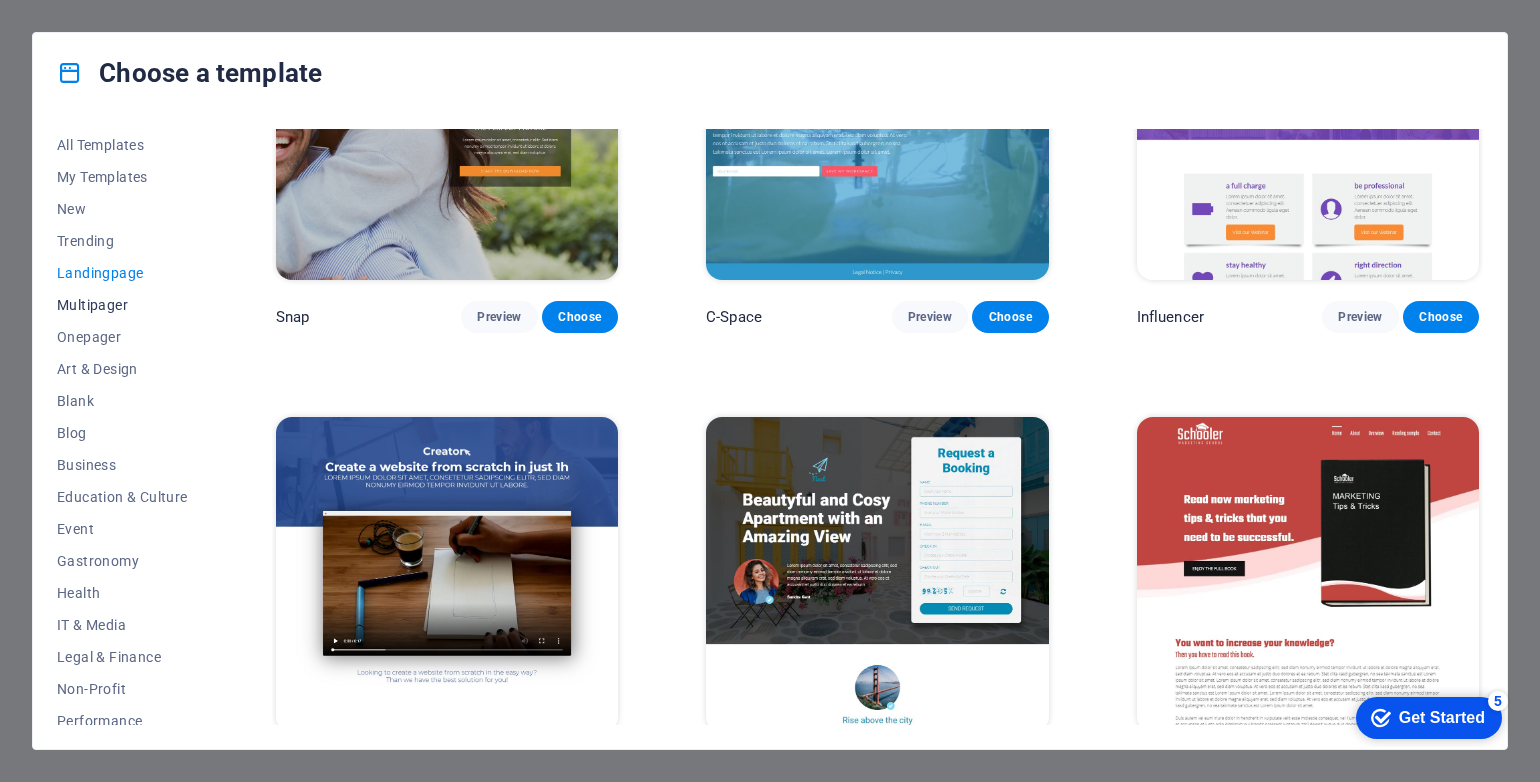 click on "Multipager" at bounding box center (122, 305) 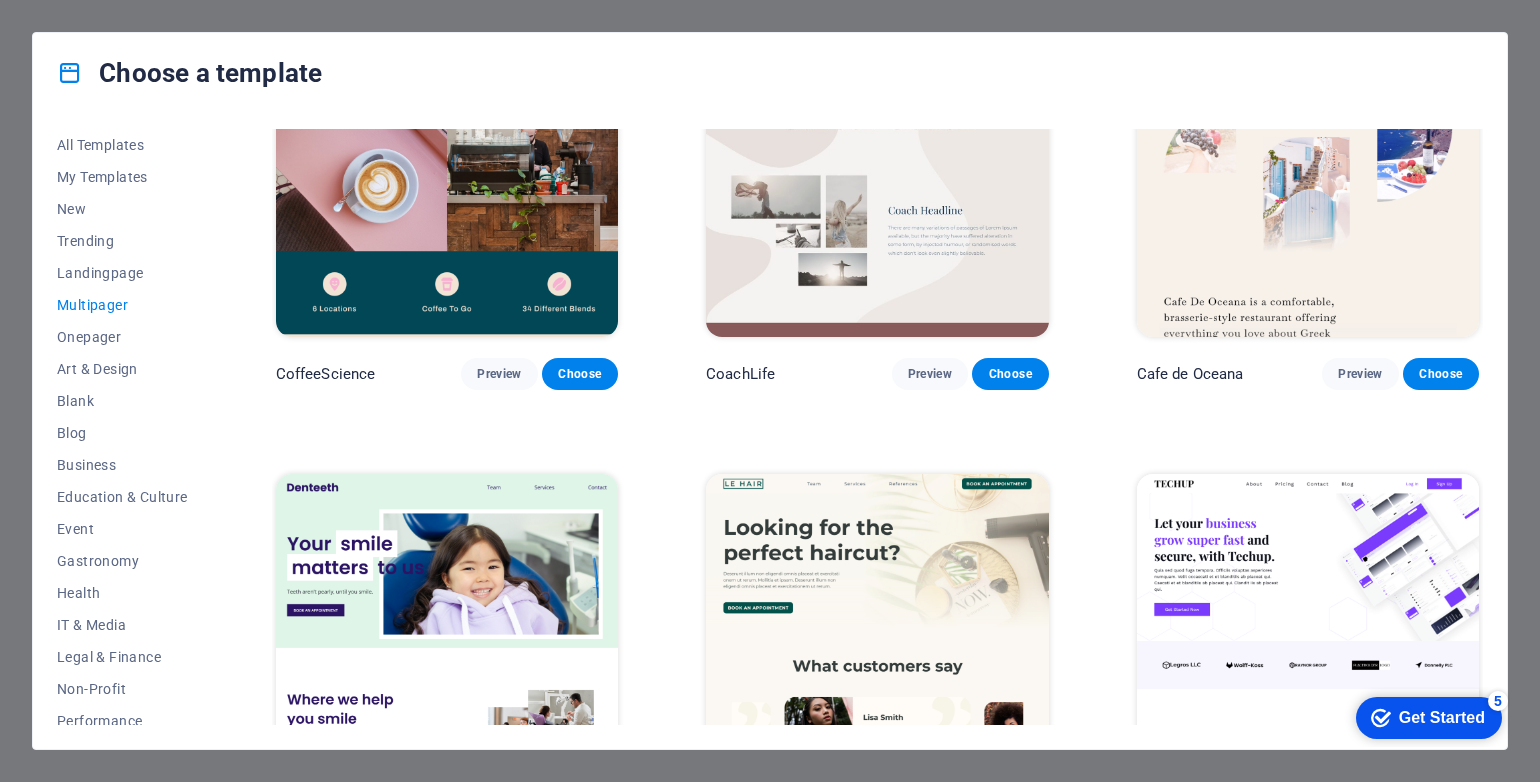 scroll, scrollTop: 3479, scrollLeft: 0, axis: vertical 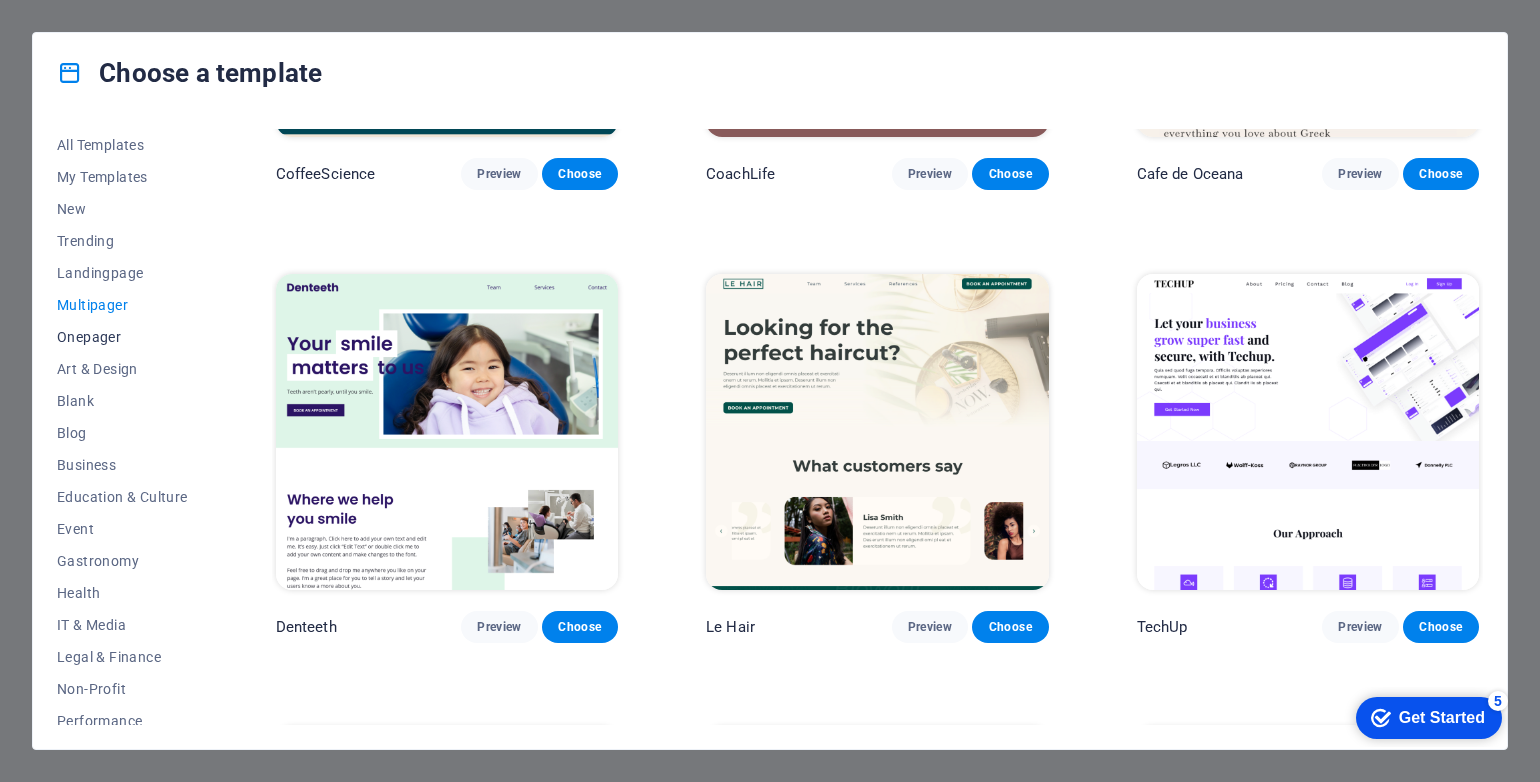 click on "Onepager" at bounding box center [122, 337] 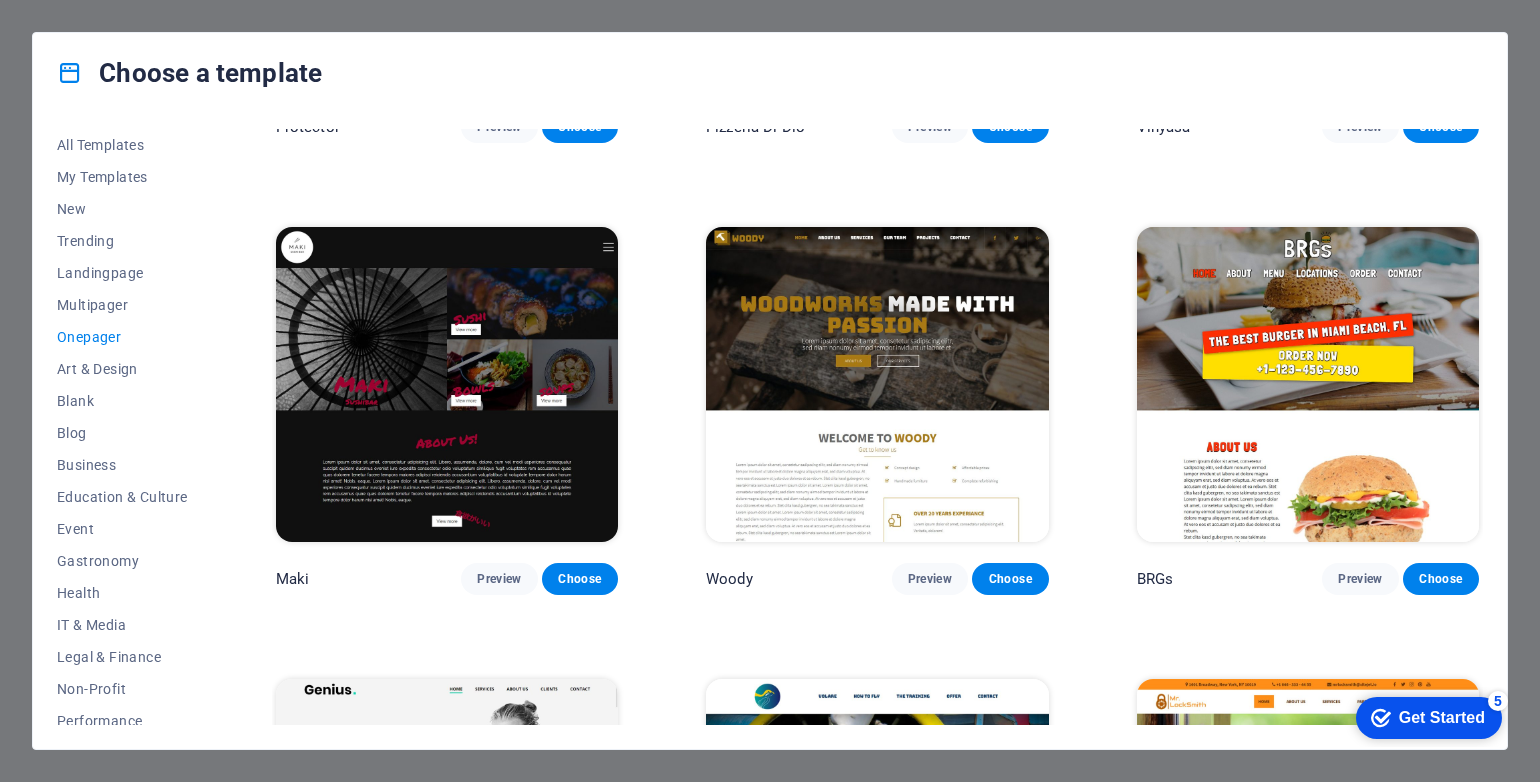 scroll, scrollTop: 4079, scrollLeft: 0, axis: vertical 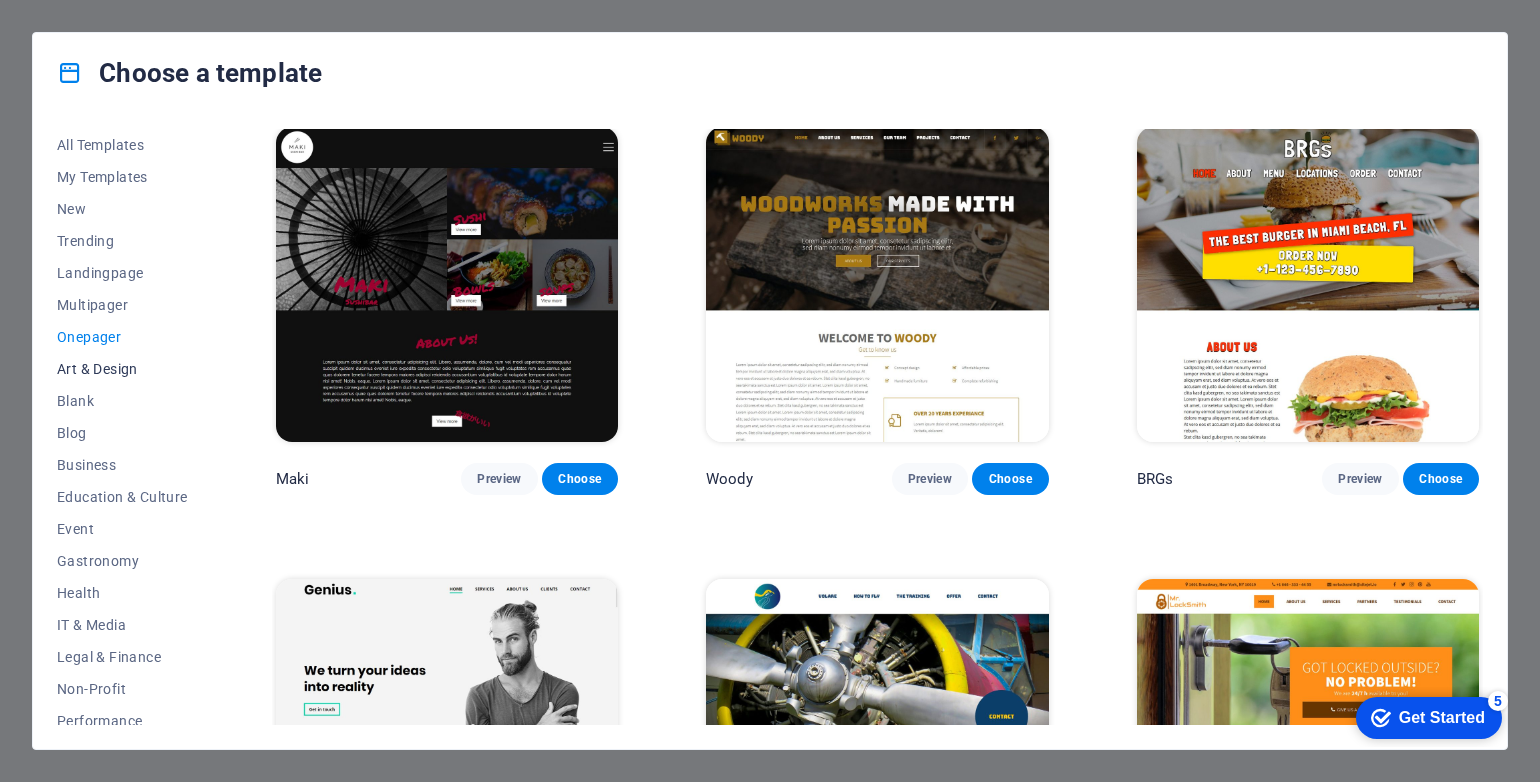 click on "Art & Design" at bounding box center (122, 369) 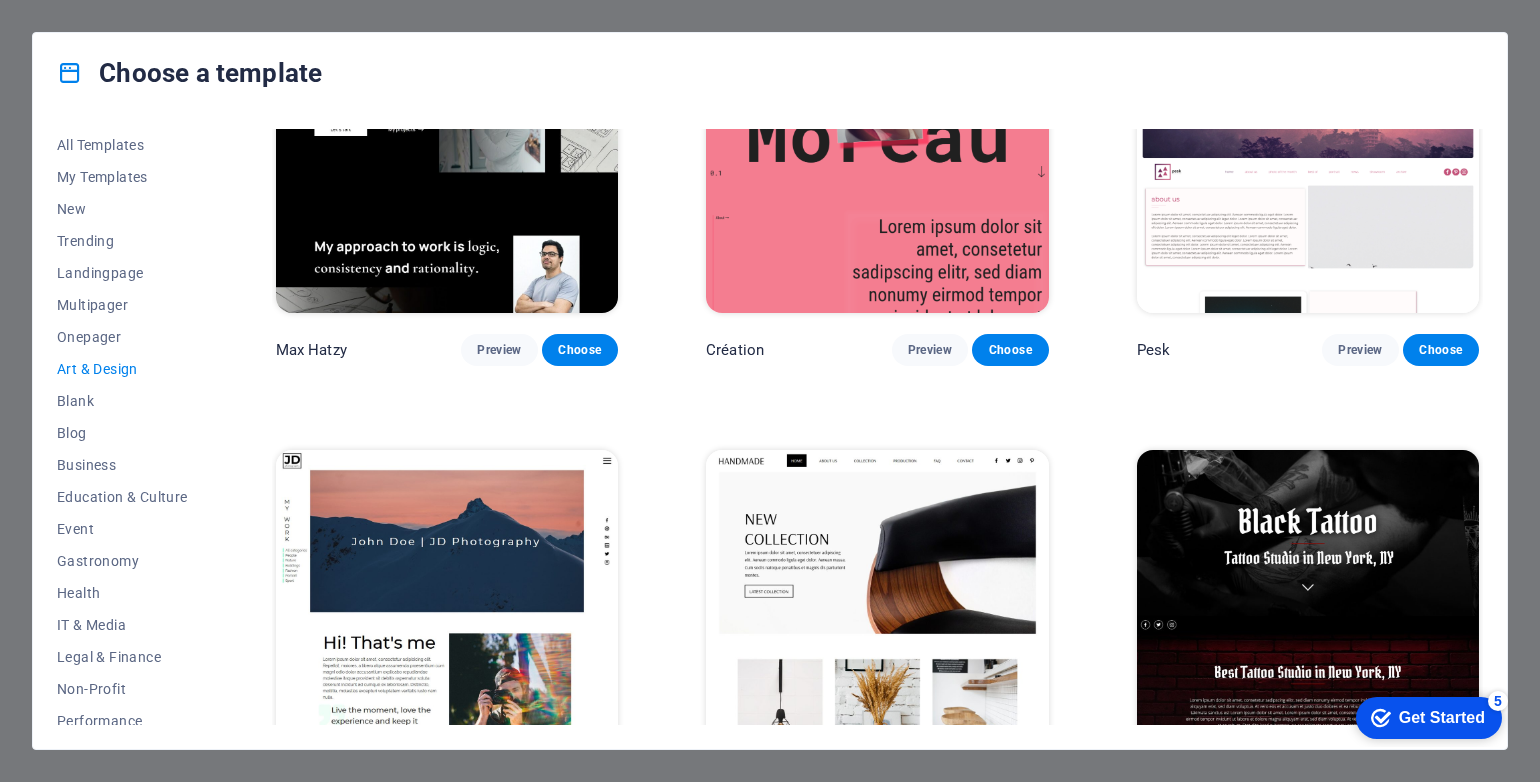 scroll, scrollTop: 200, scrollLeft: 0, axis: vertical 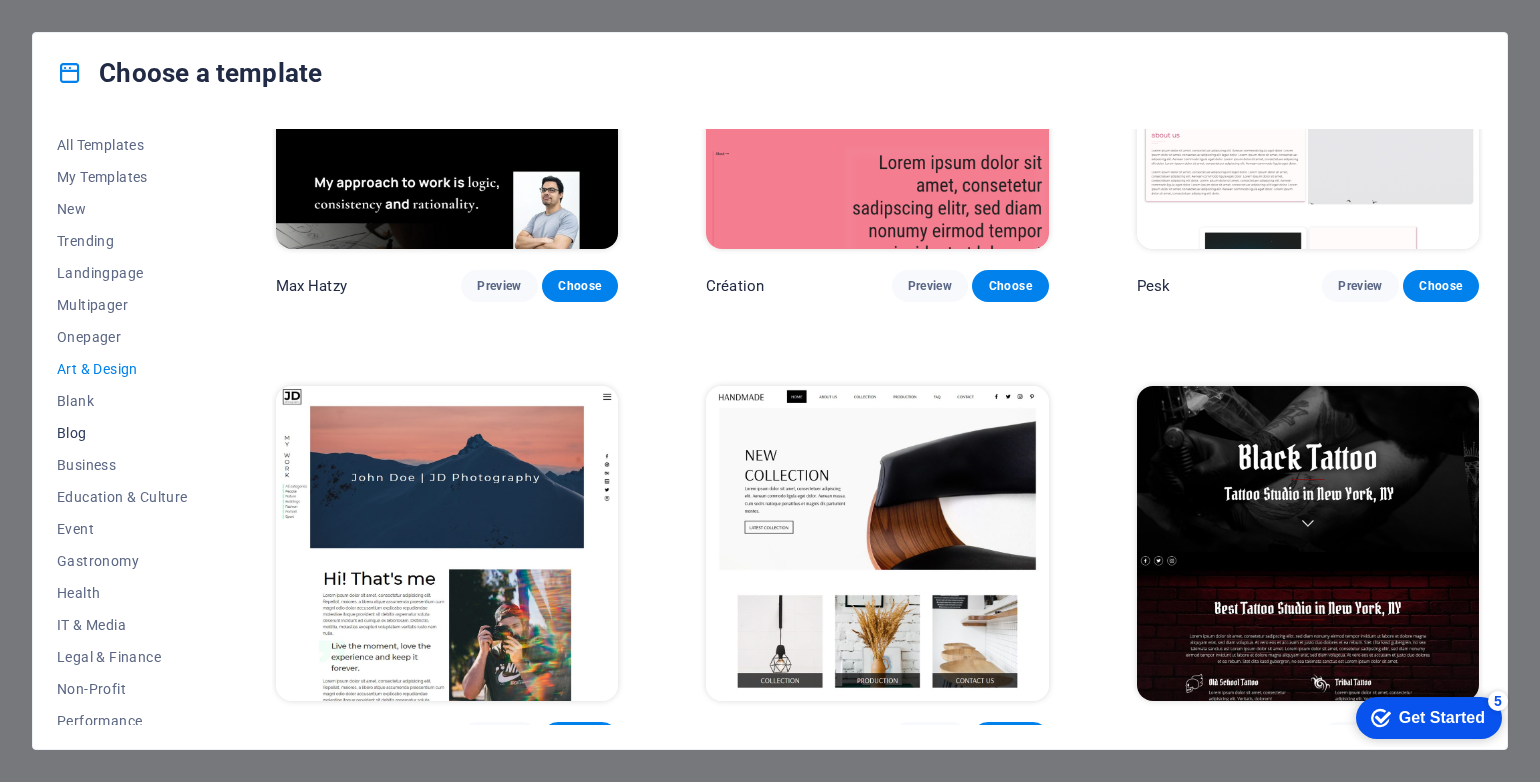 click on "Blog" at bounding box center [122, 433] 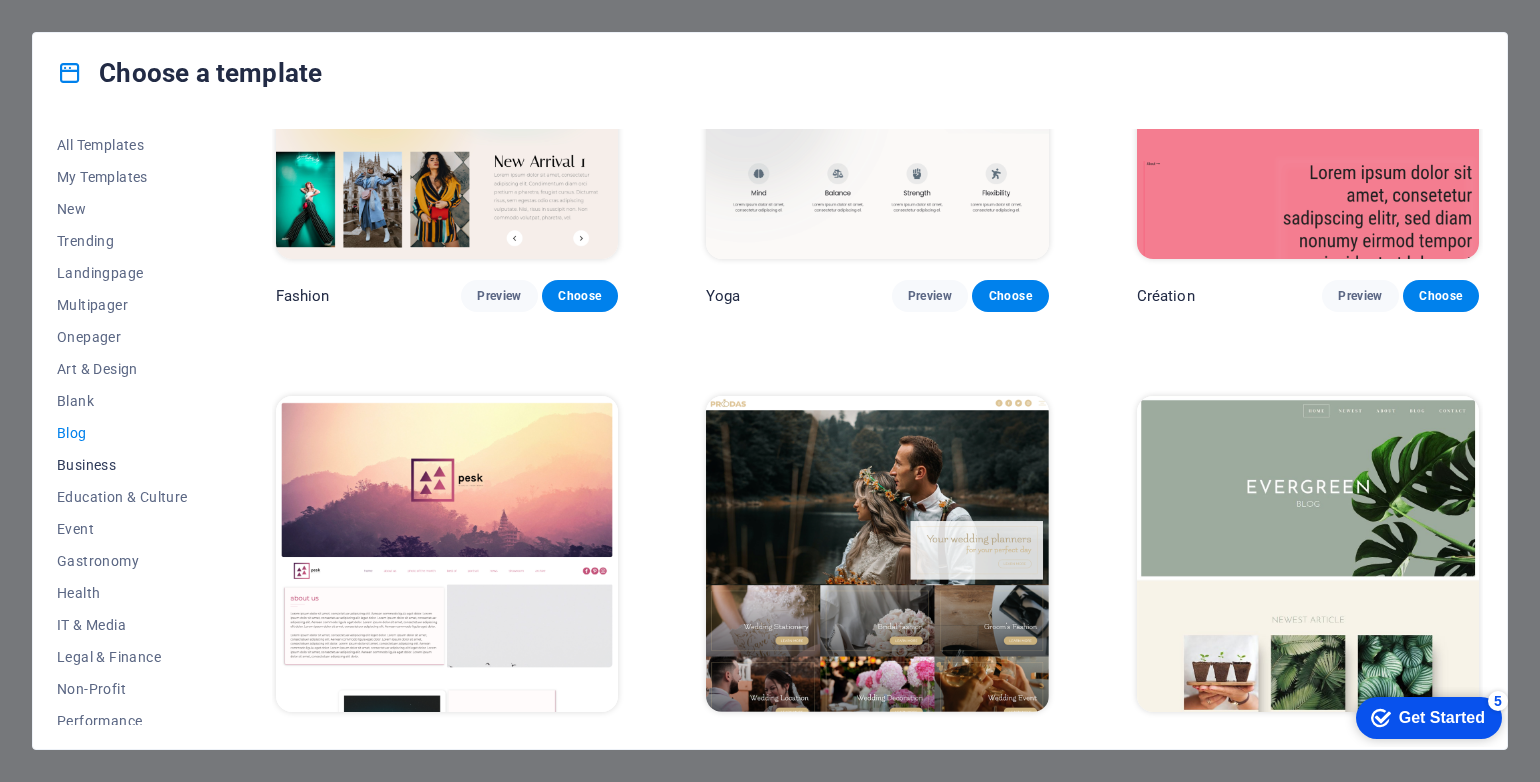 click on "Business" at bounding box center (122, 465) 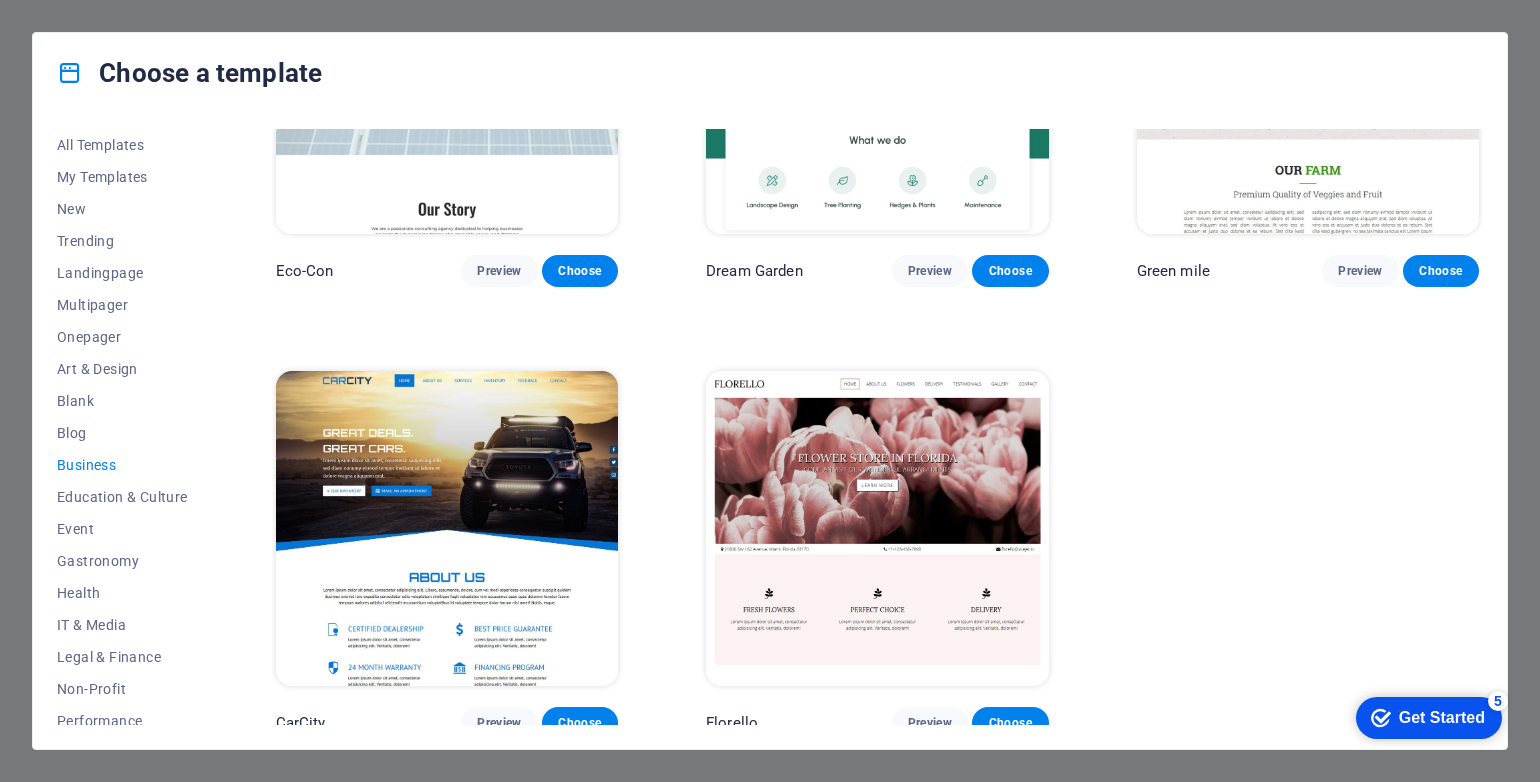 scroll, scrollTop: 225, scrollLeft: 0, axis: vertical 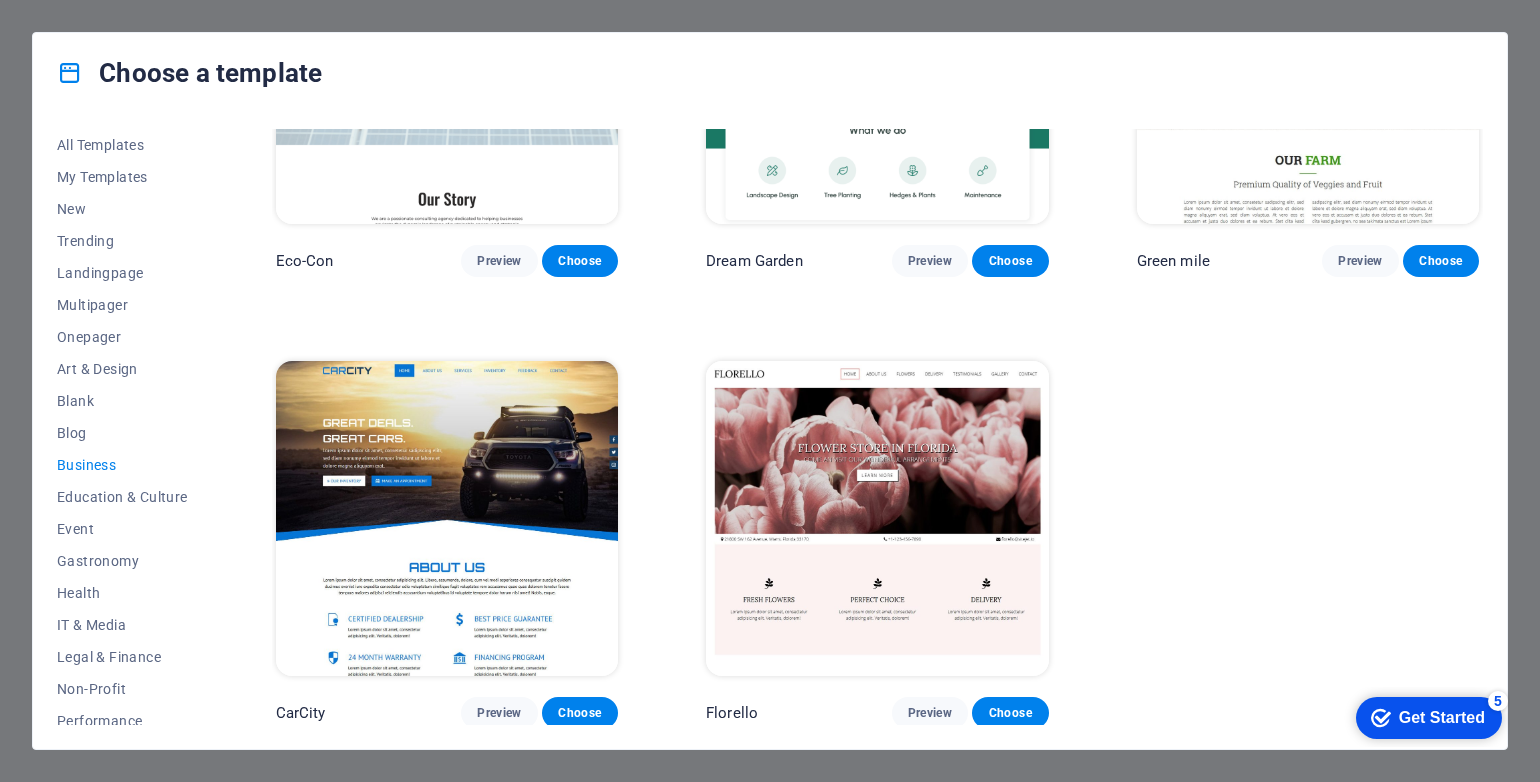 click at bounding box center (447, 519) 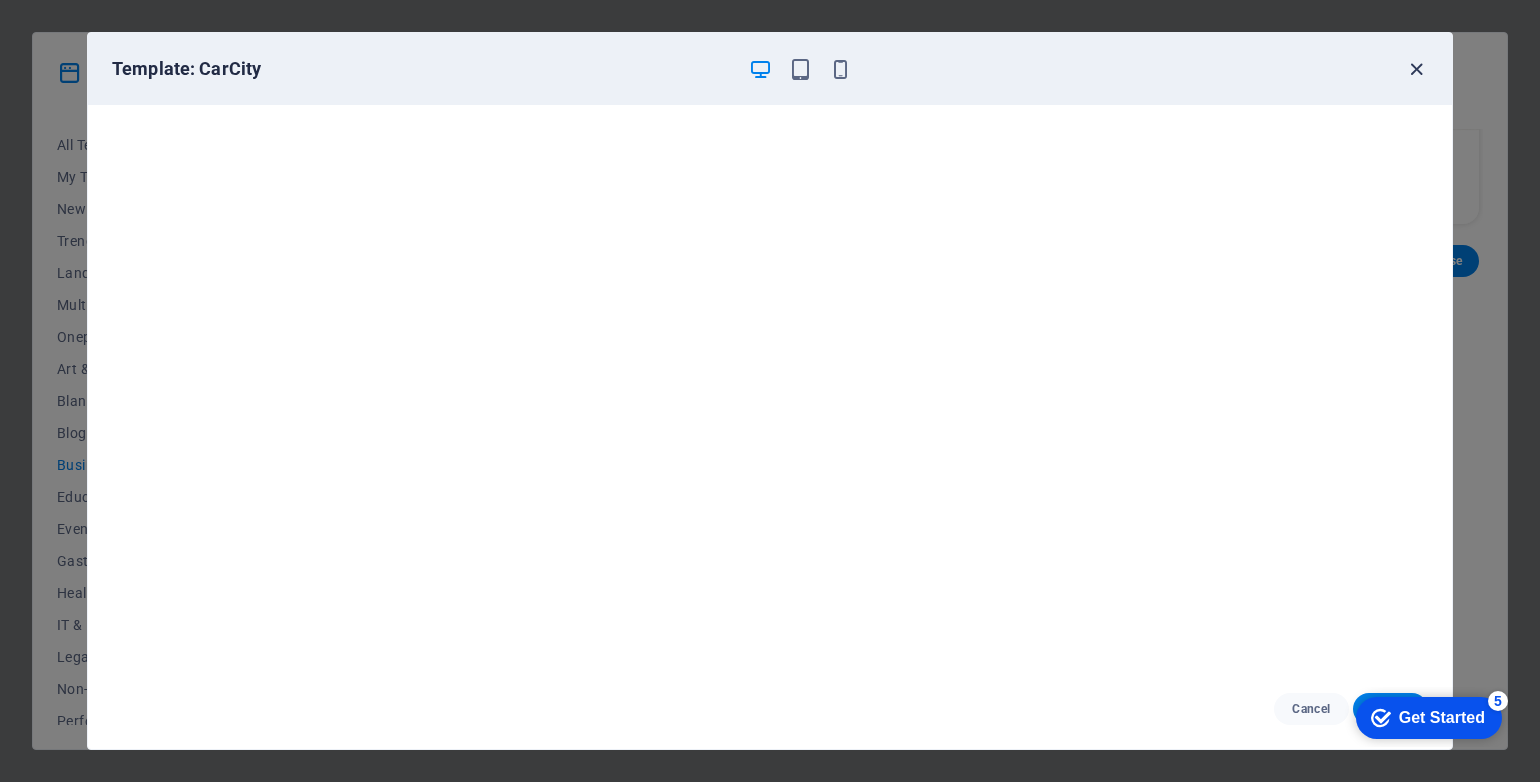 click at bounding box center (1416, 69) 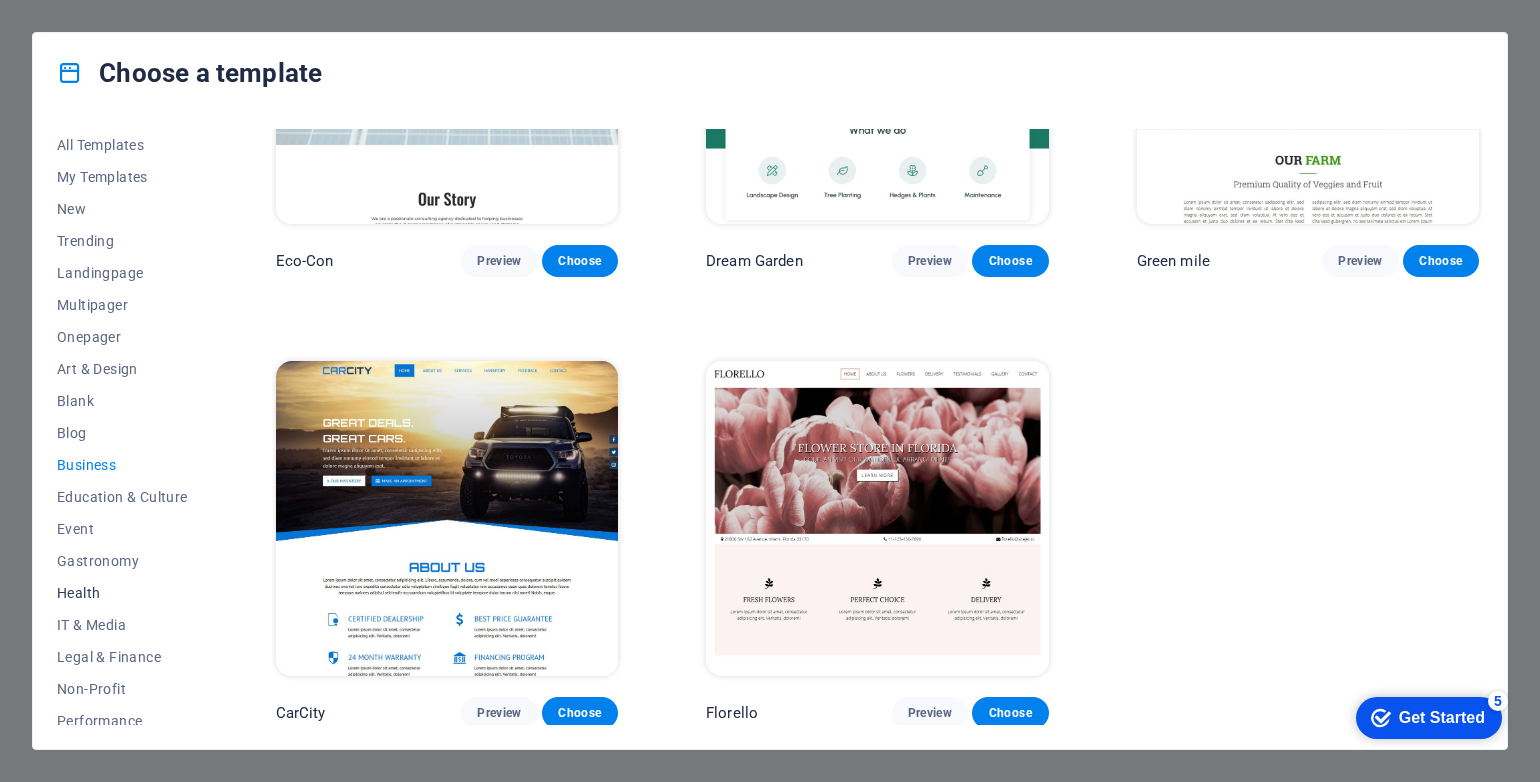 click on "Health" at bounding box center (122, 593) 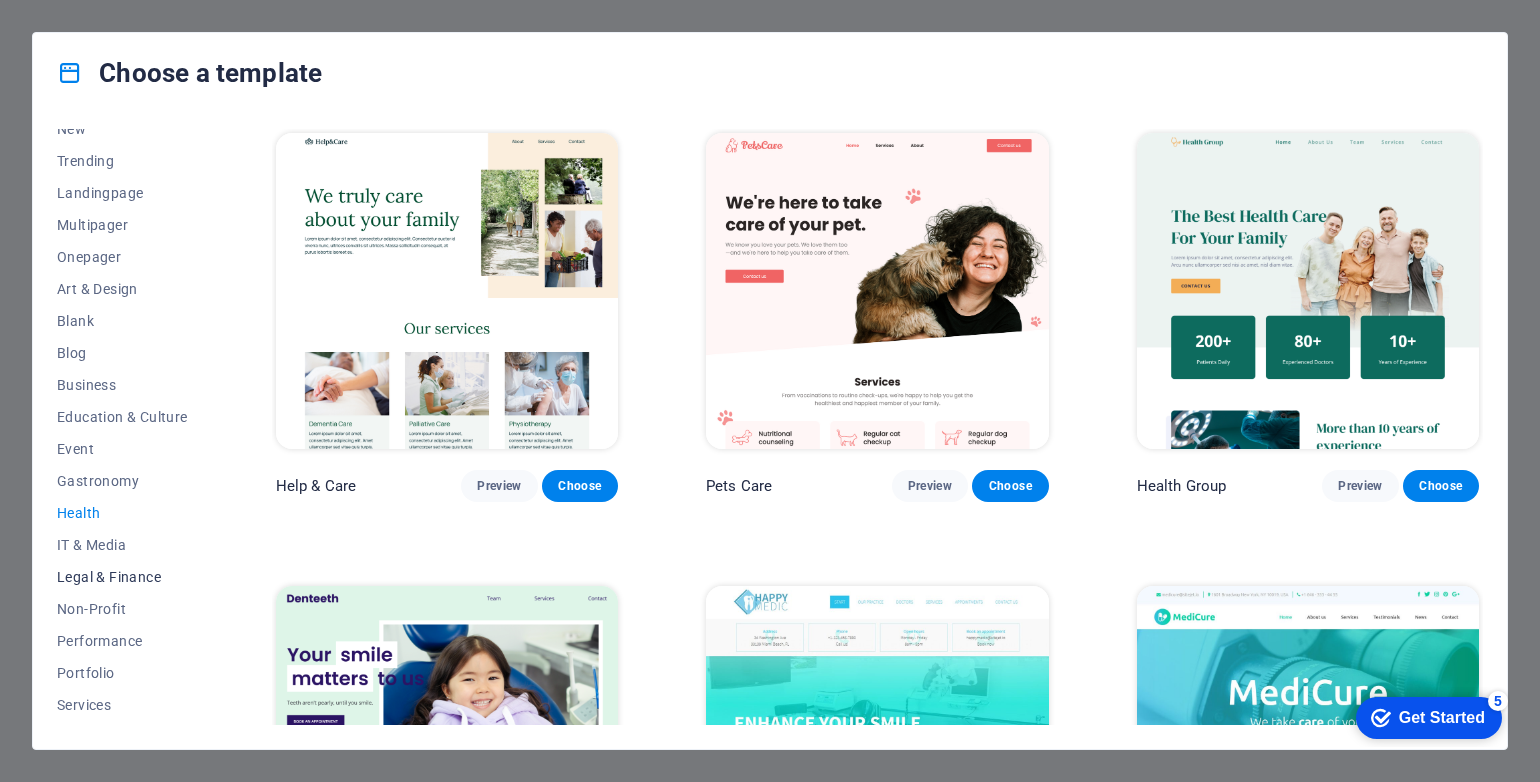 scroll, scrollTop: 204, scrollLeft: 0, axis: vertical 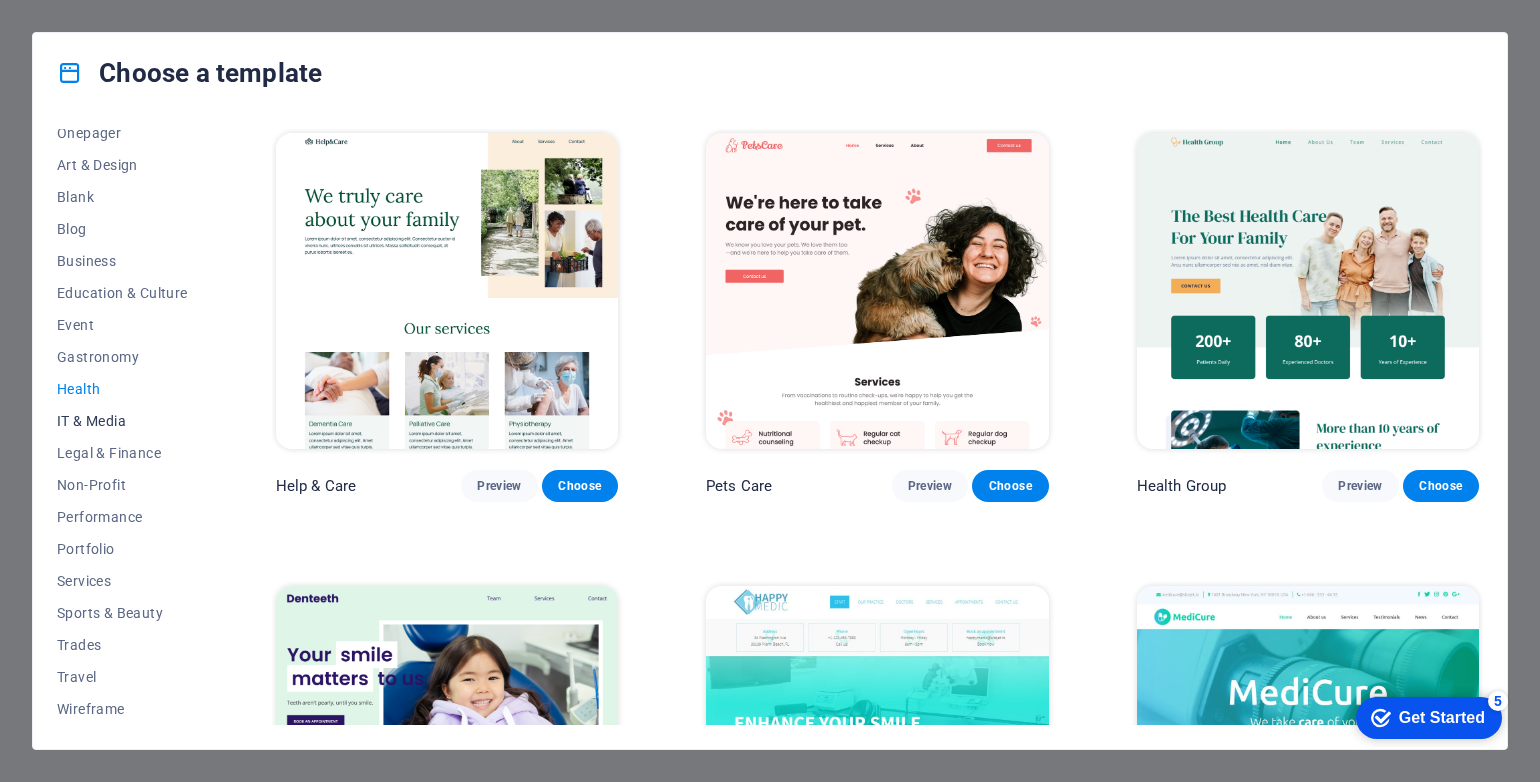 click on "IT & Media" at bounding box center [122, 421] 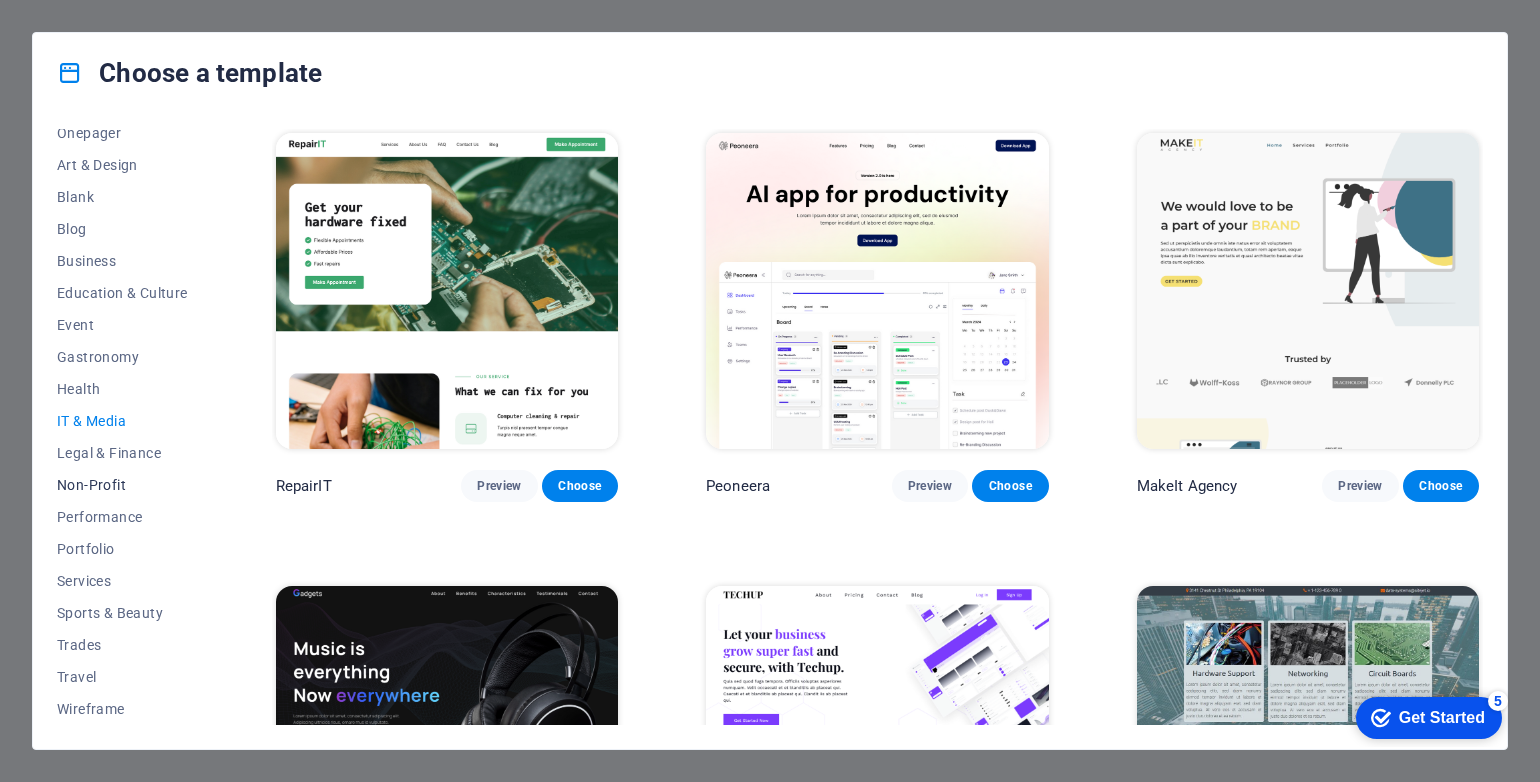 click on "Non-Profit" at bounding box center [122, 485] 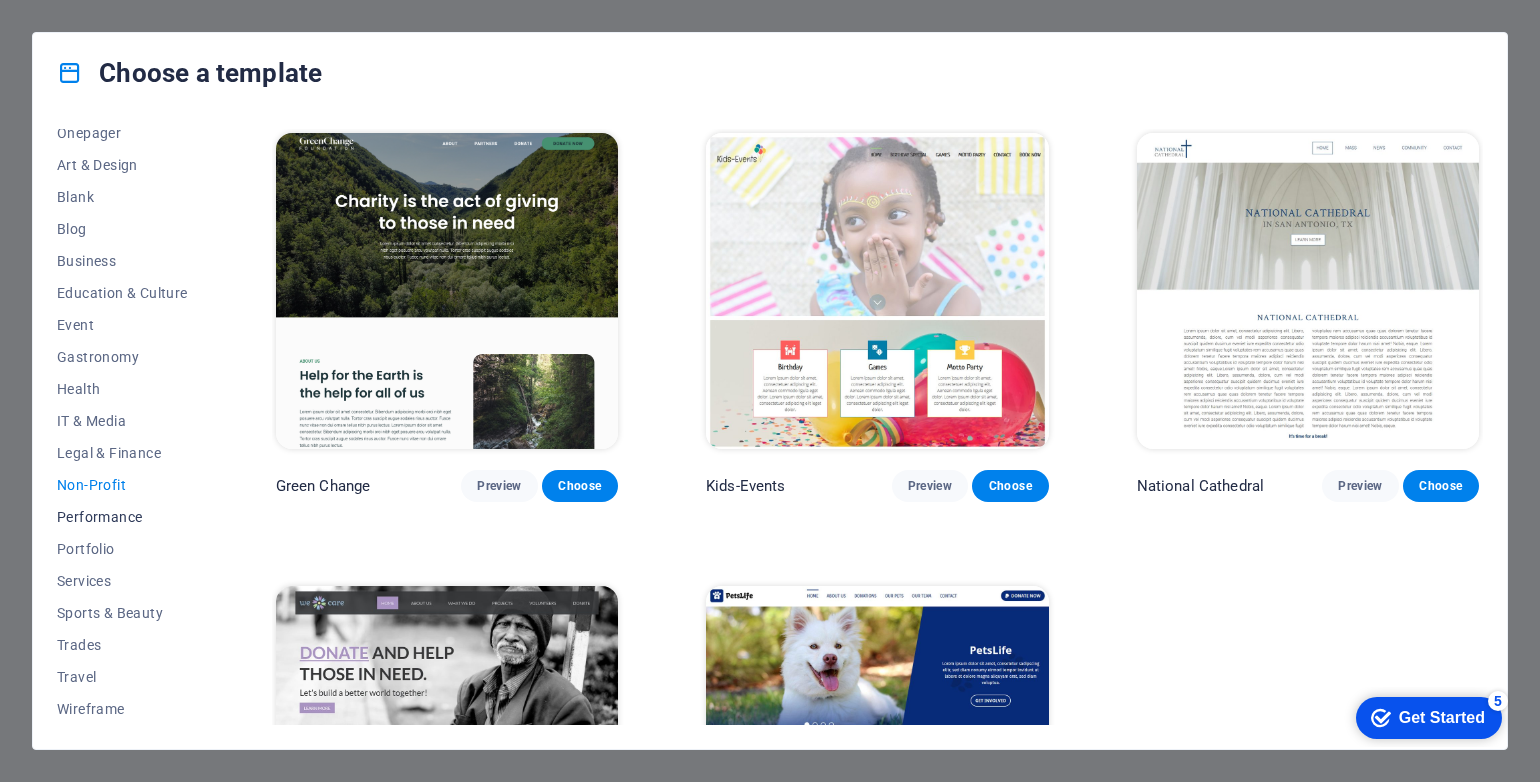click on "Performance" at bounding box center [122, 517] 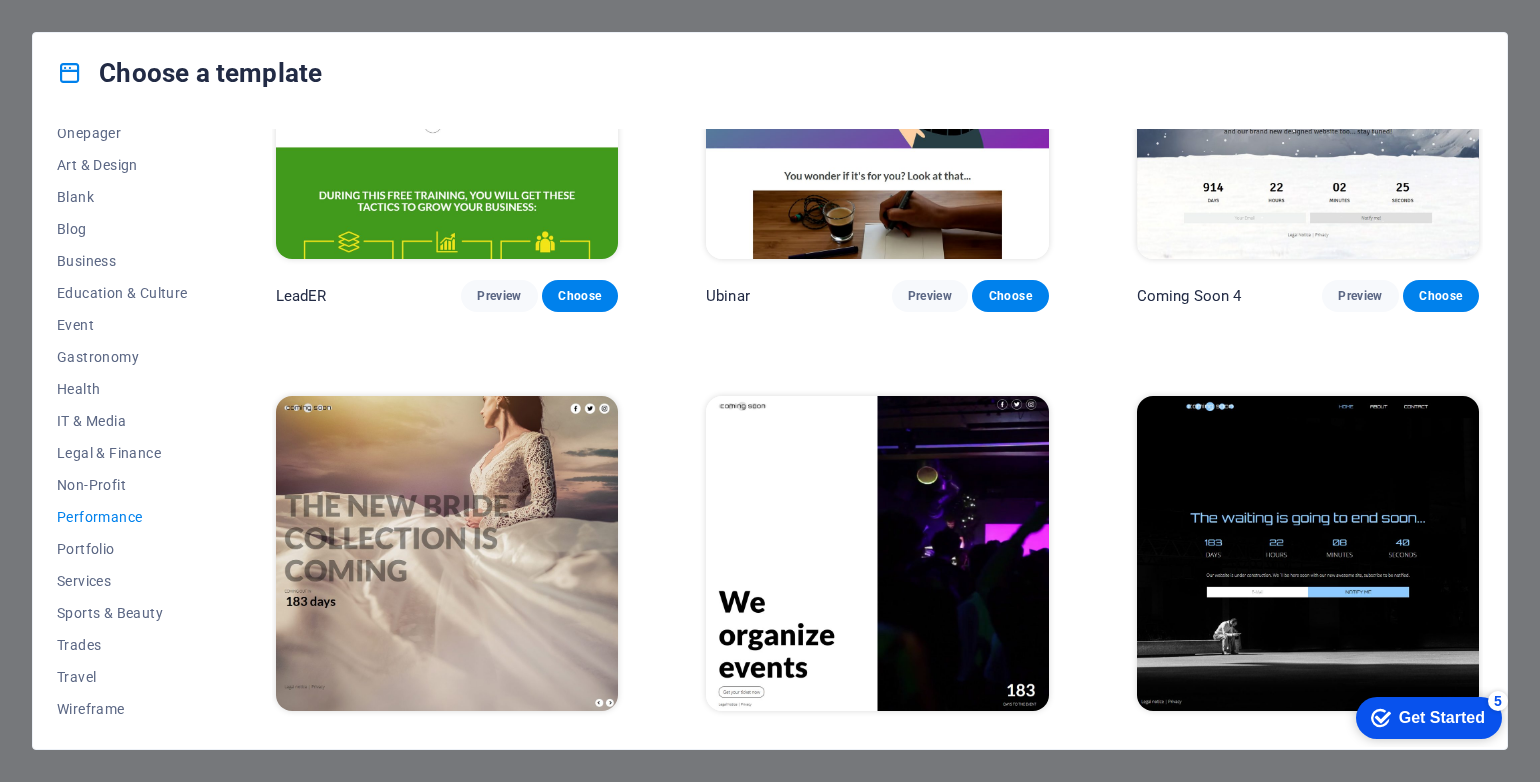 scroll, scrollTop: 2028, scrollLeft: 0, axis: vertical 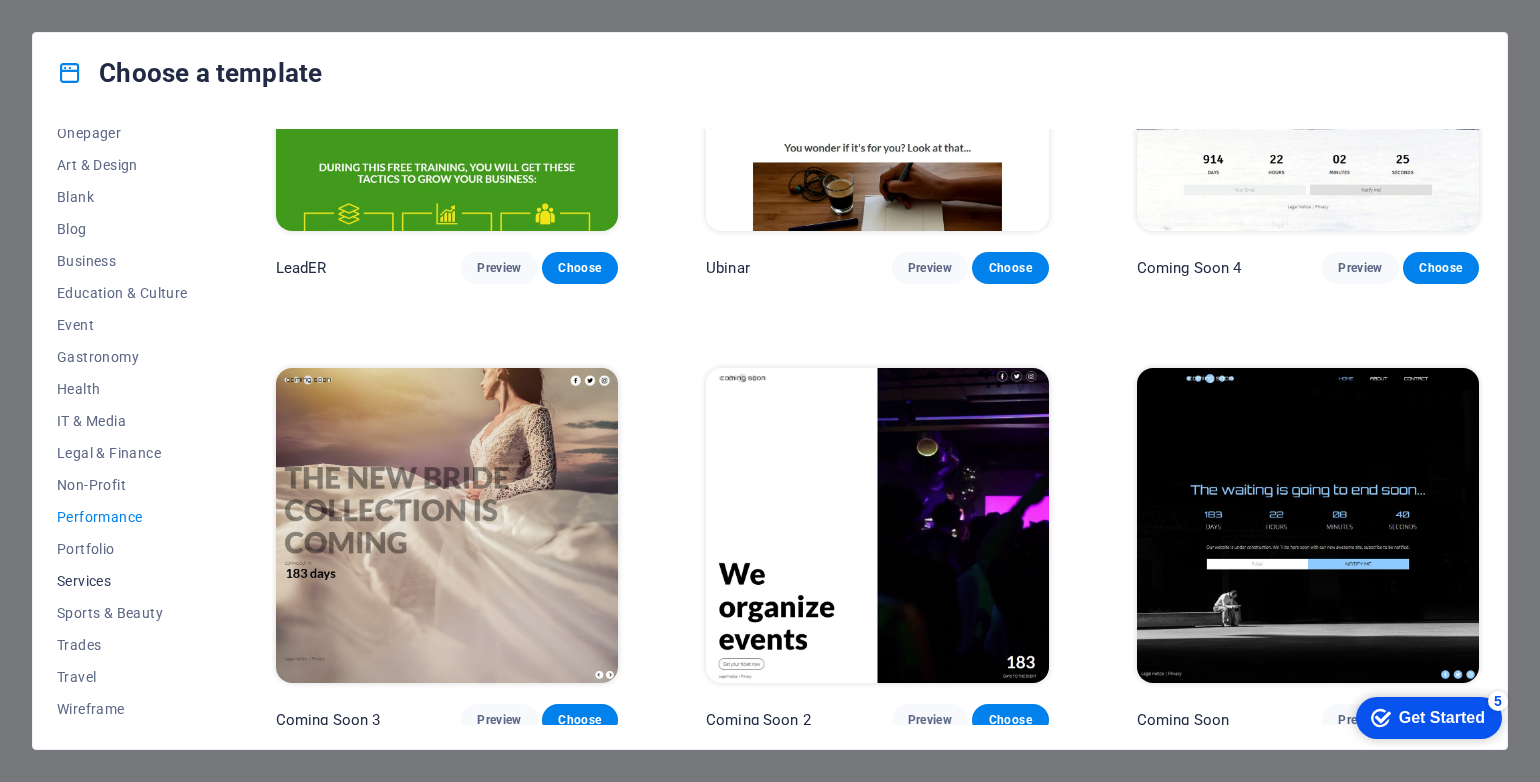 click on "Services" at bounding box center [122, 581] 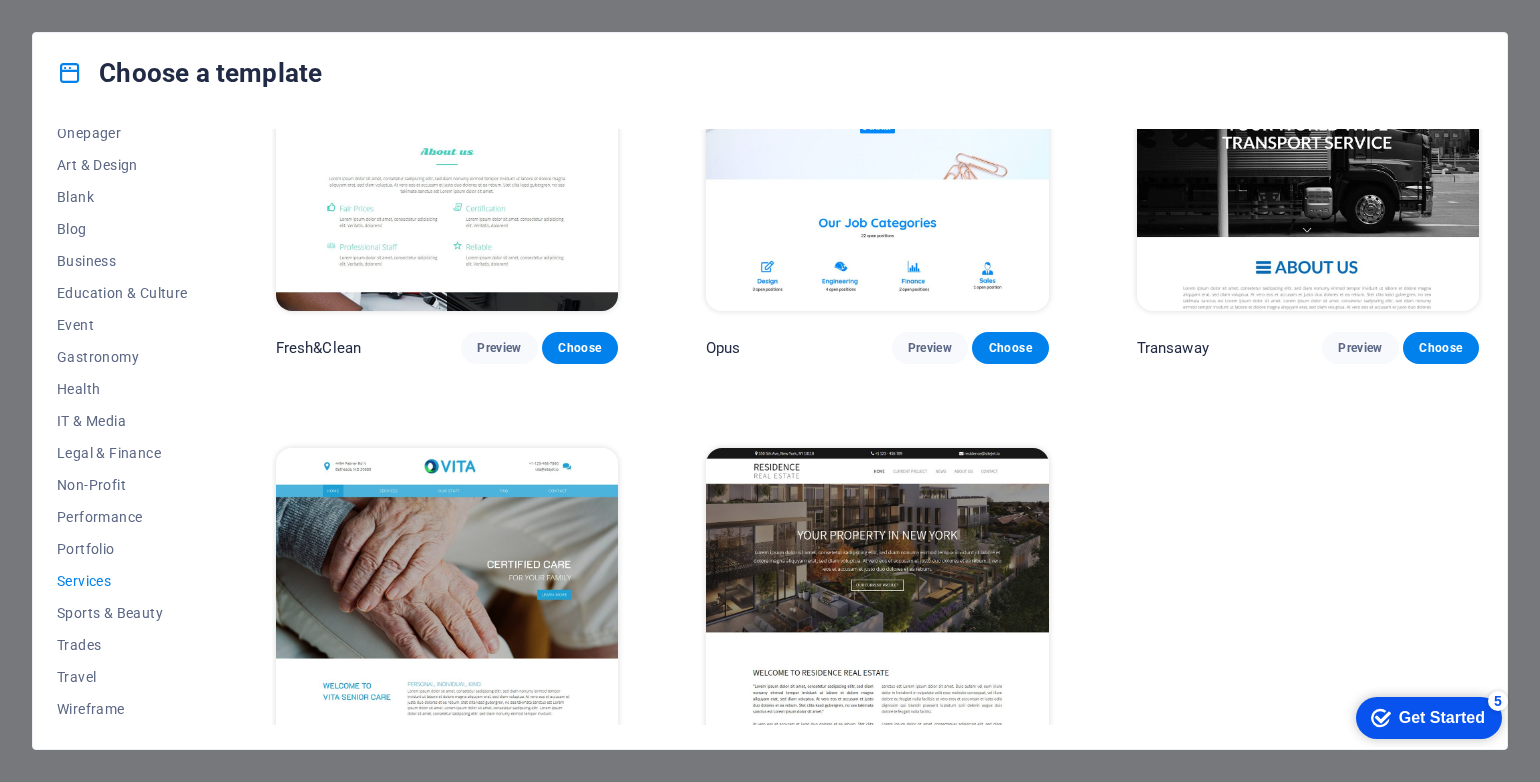 scroll, scrollTop: 2478, scrollLeft: 0, axis: vertical 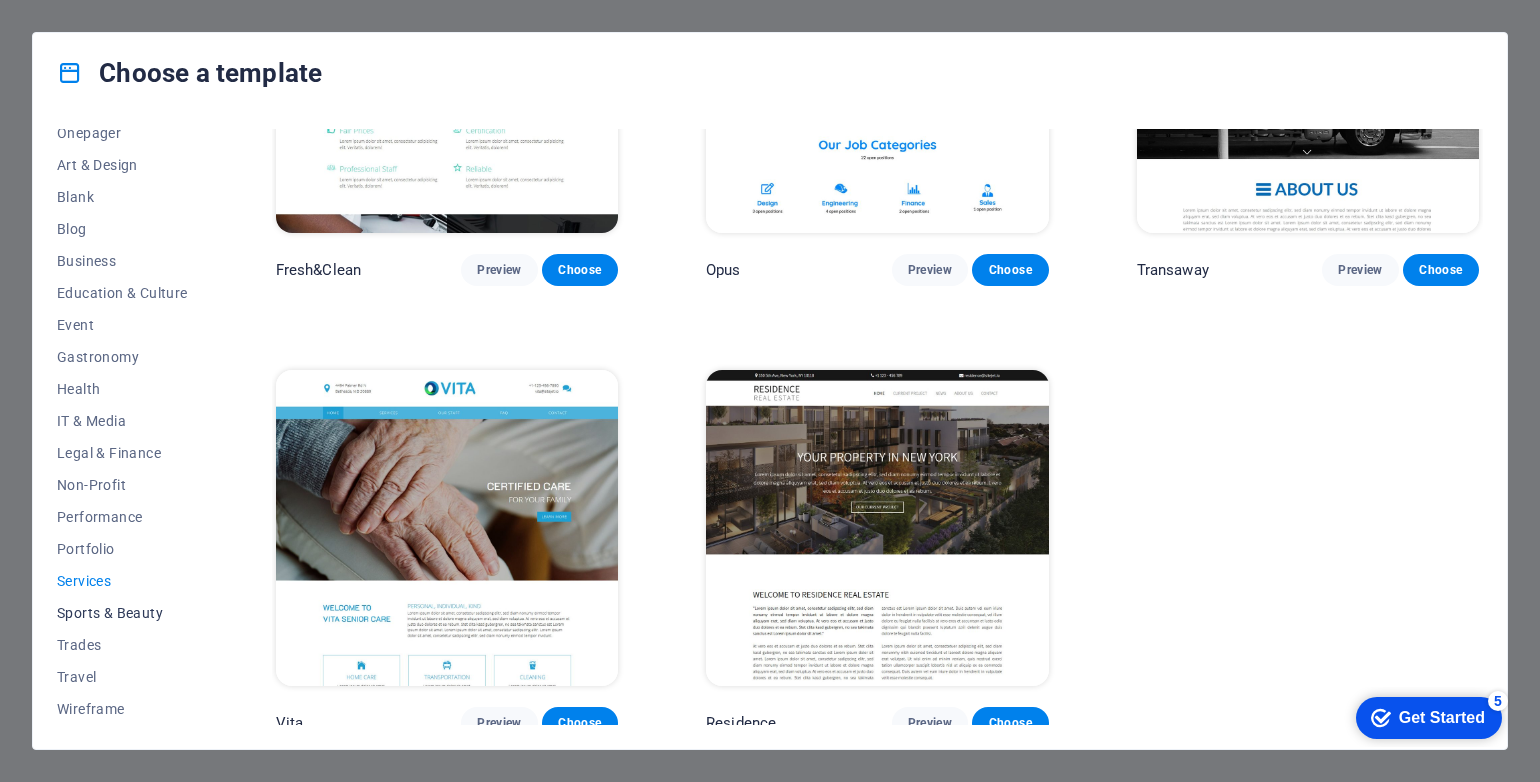 click on "Sports & Beauty" at bounding box center (122, 613) 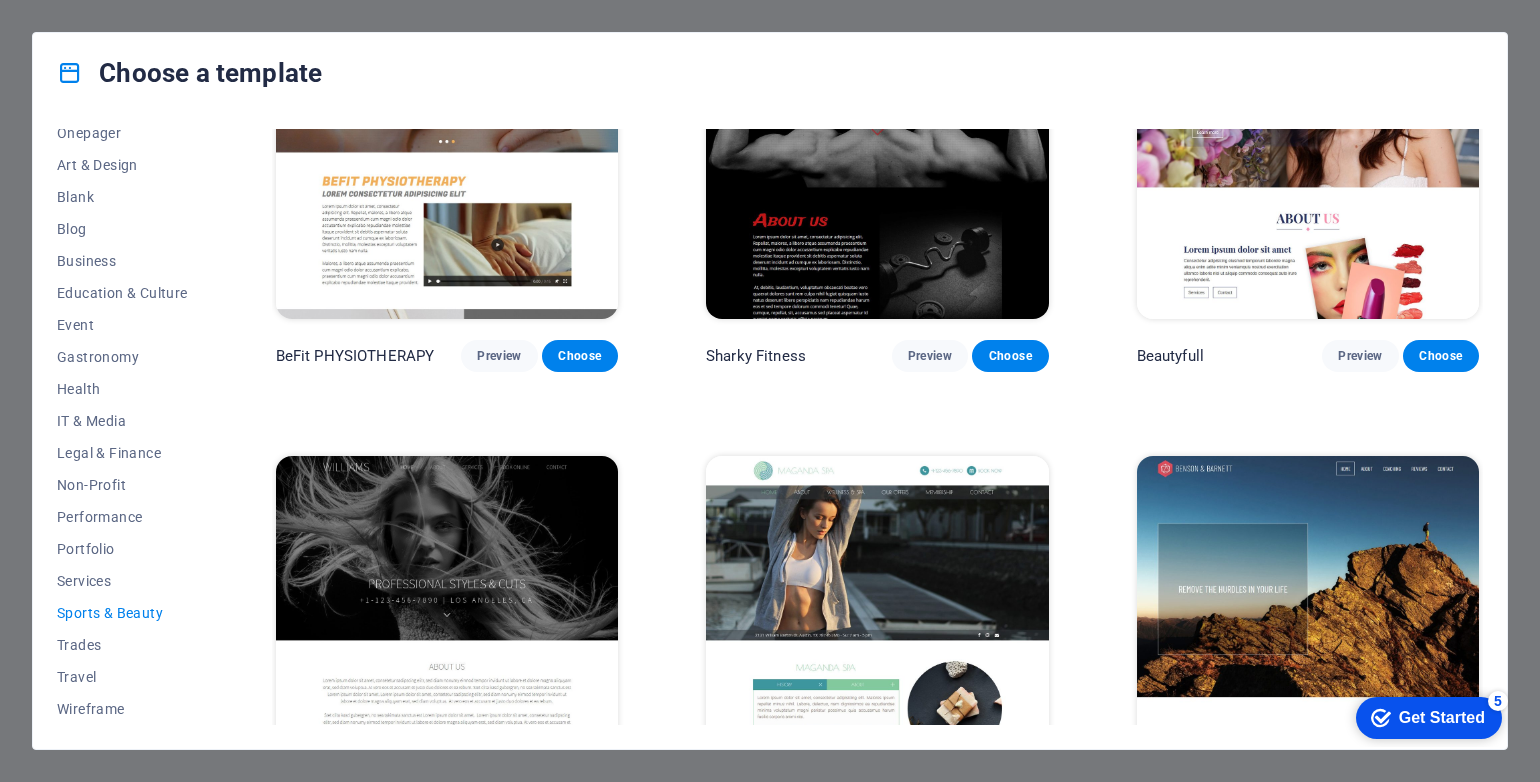 scroll, scrollTop: 1576, scrollLeft: 0, axis: vertical 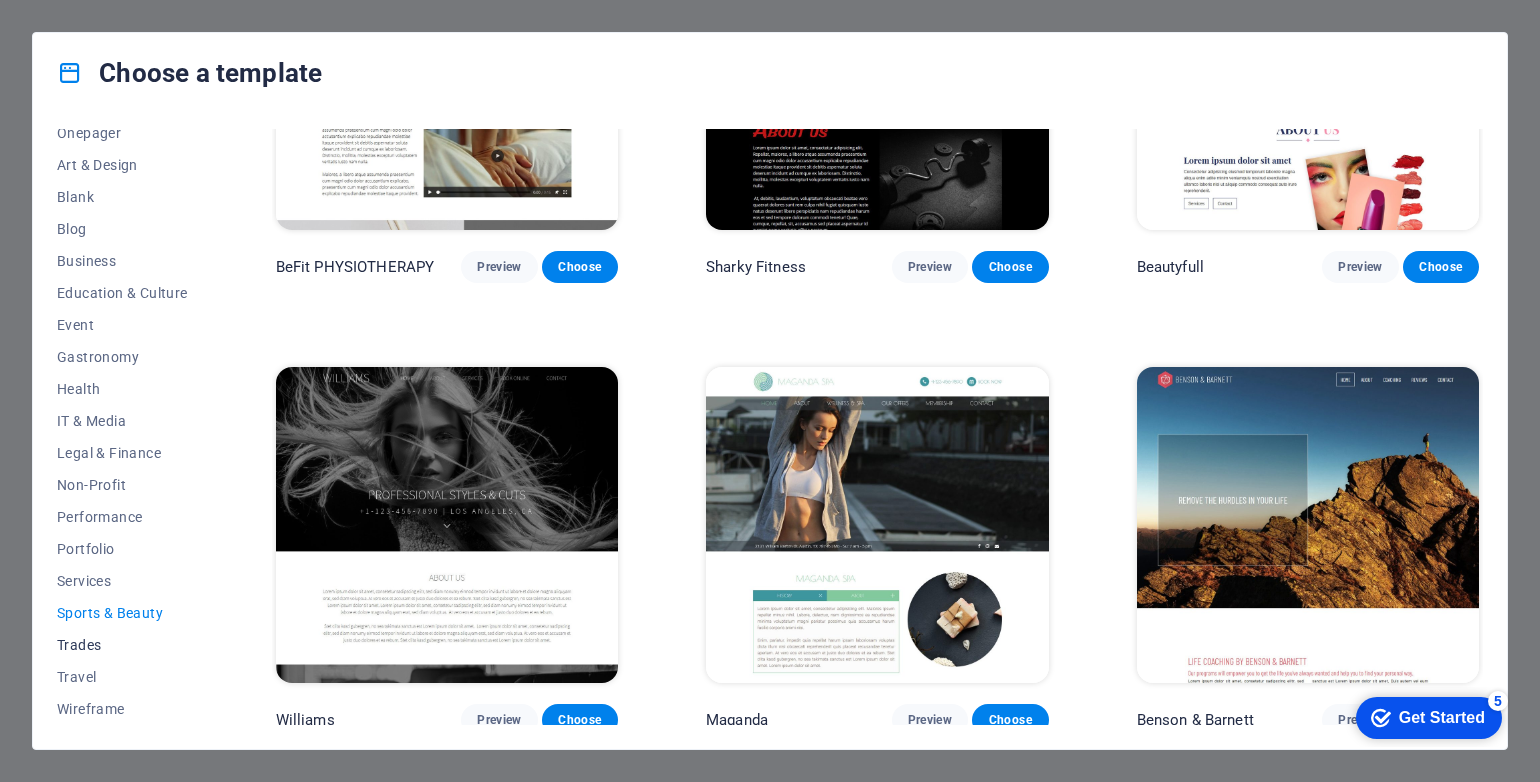 click on "Trades" at bounding box center (122, 645) 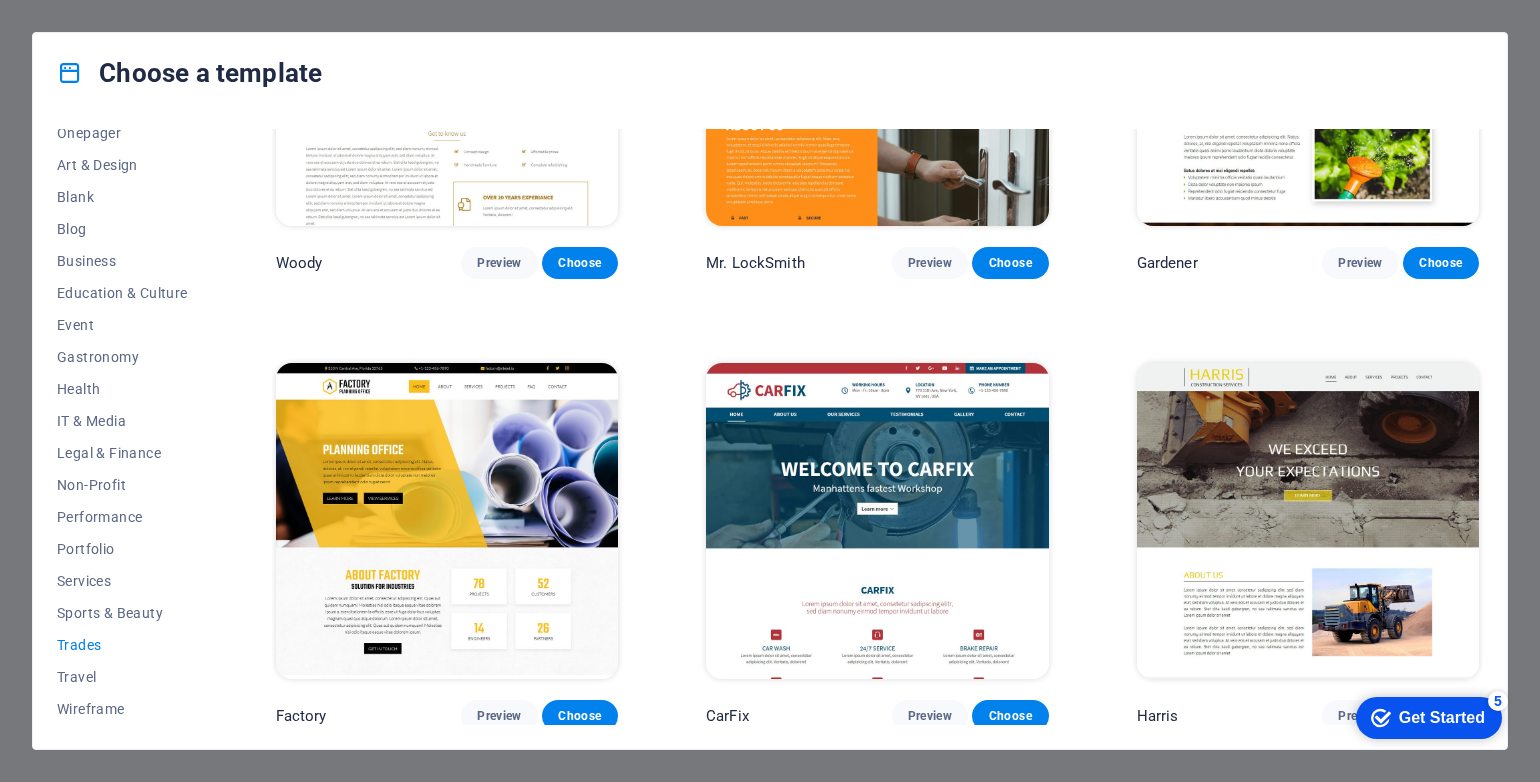 scroll, scrollTop: 676, scrollLeft: 0, axis: vertical 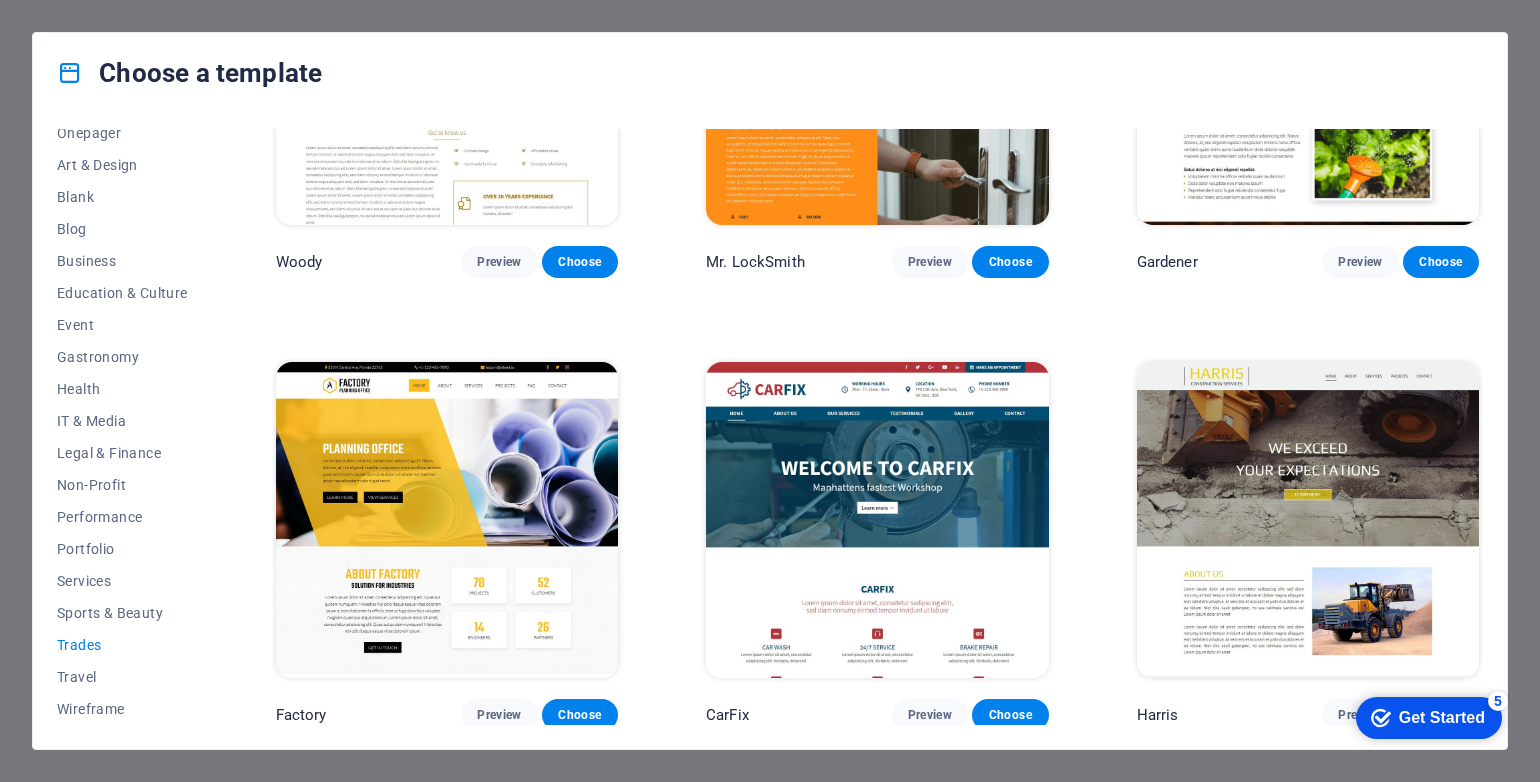 click at bounding box center [447, 520] 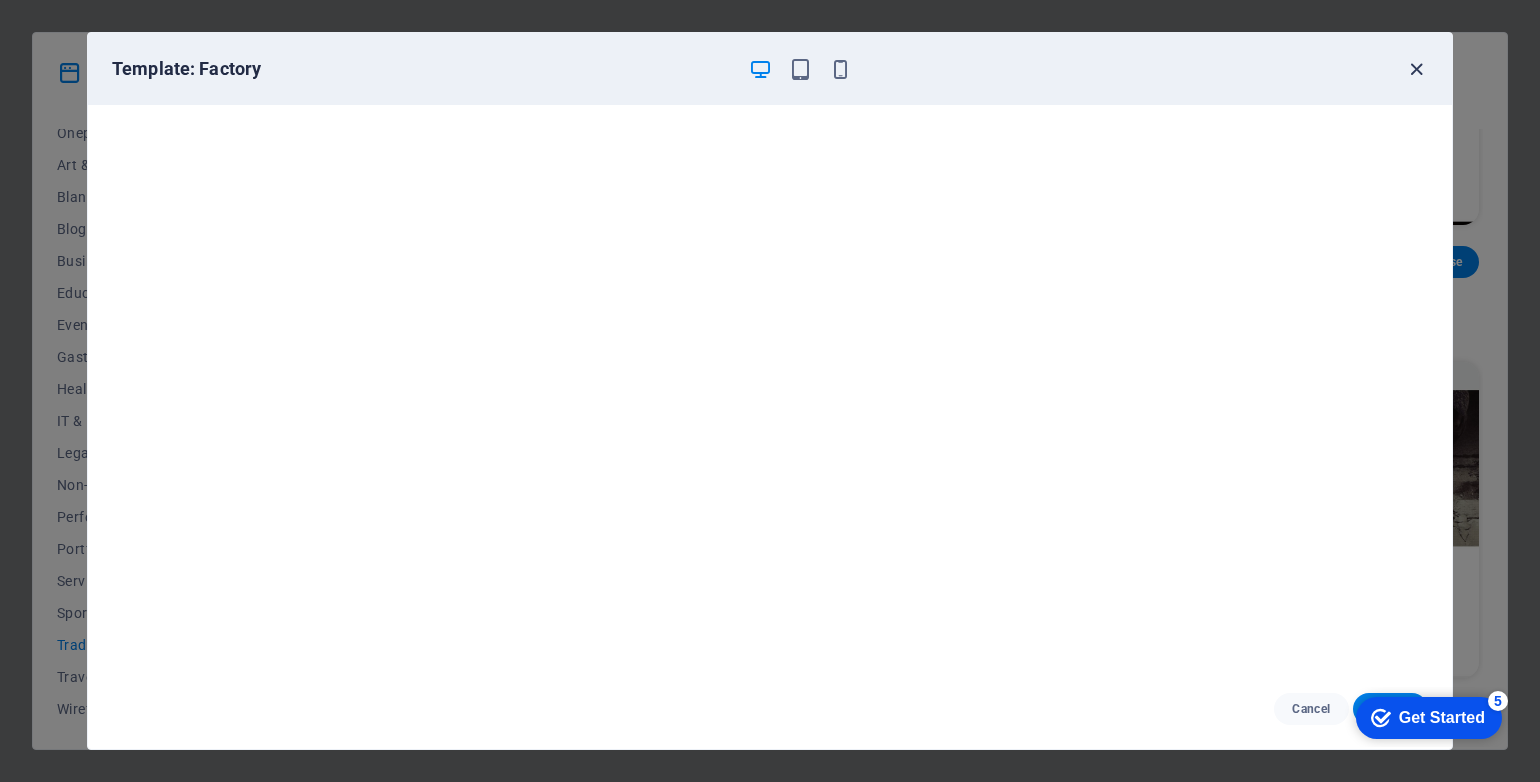 click at bounding box center [1416, 69] 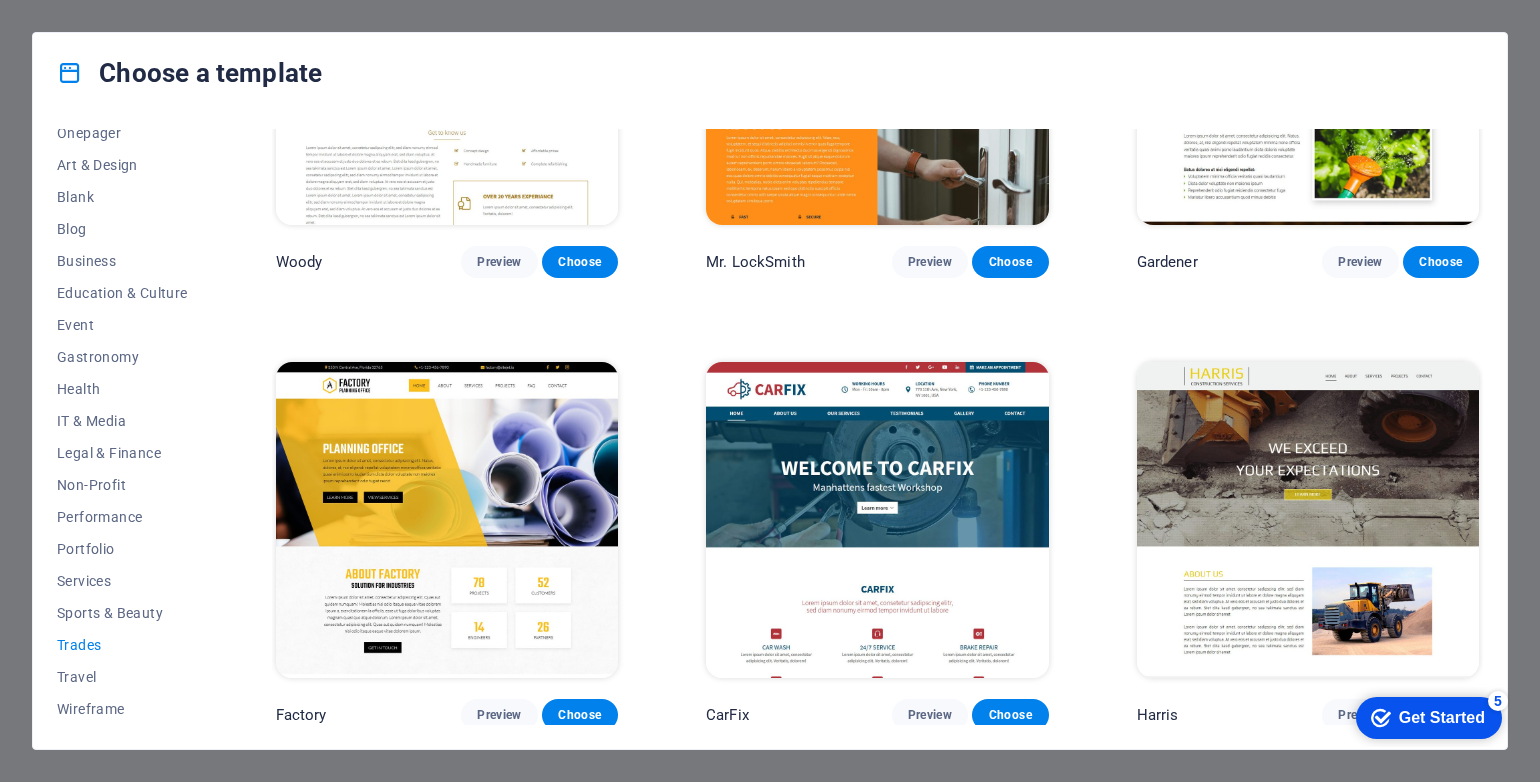 click at bounding box center (877, 520) 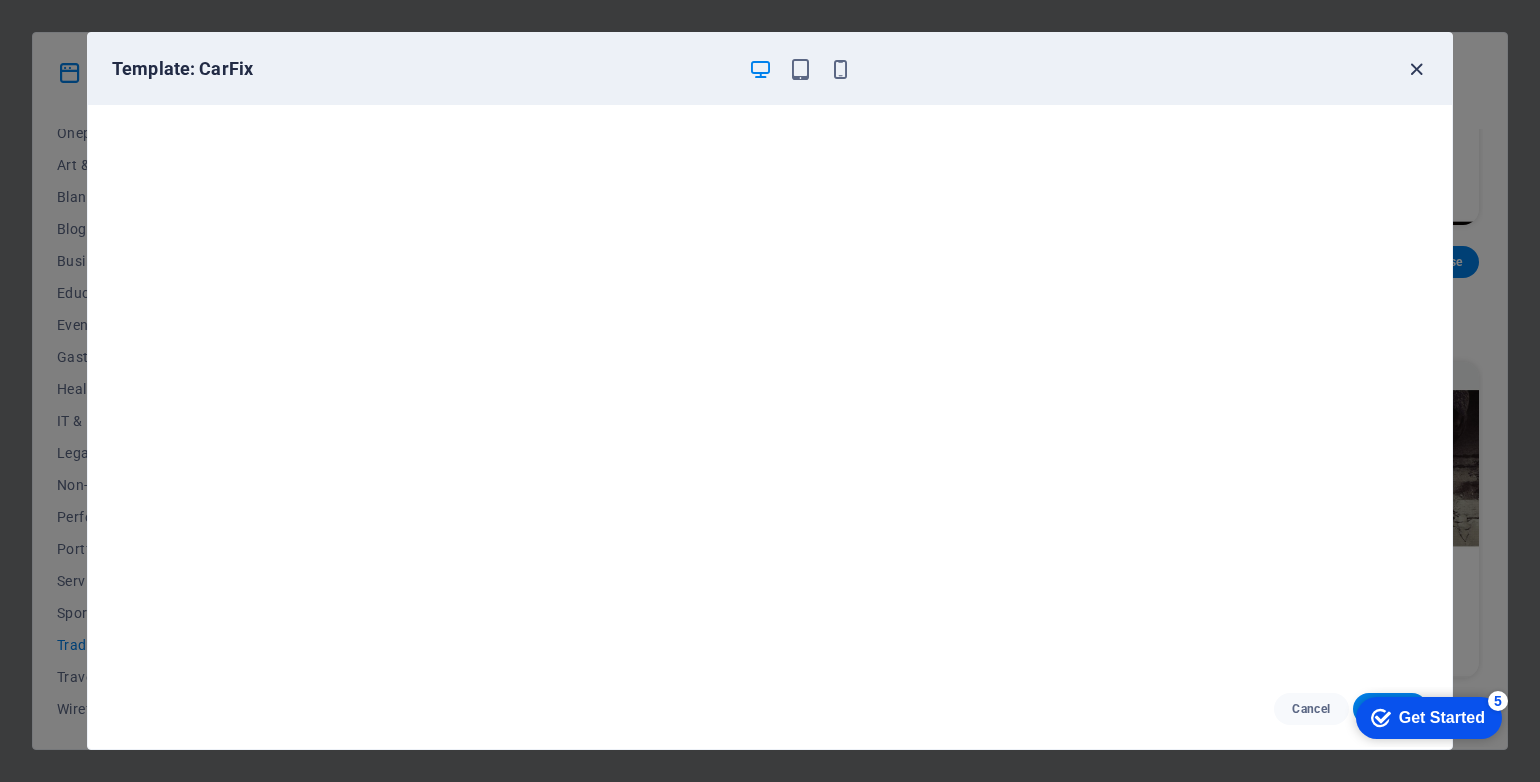click at bounding box center [1416, 69] 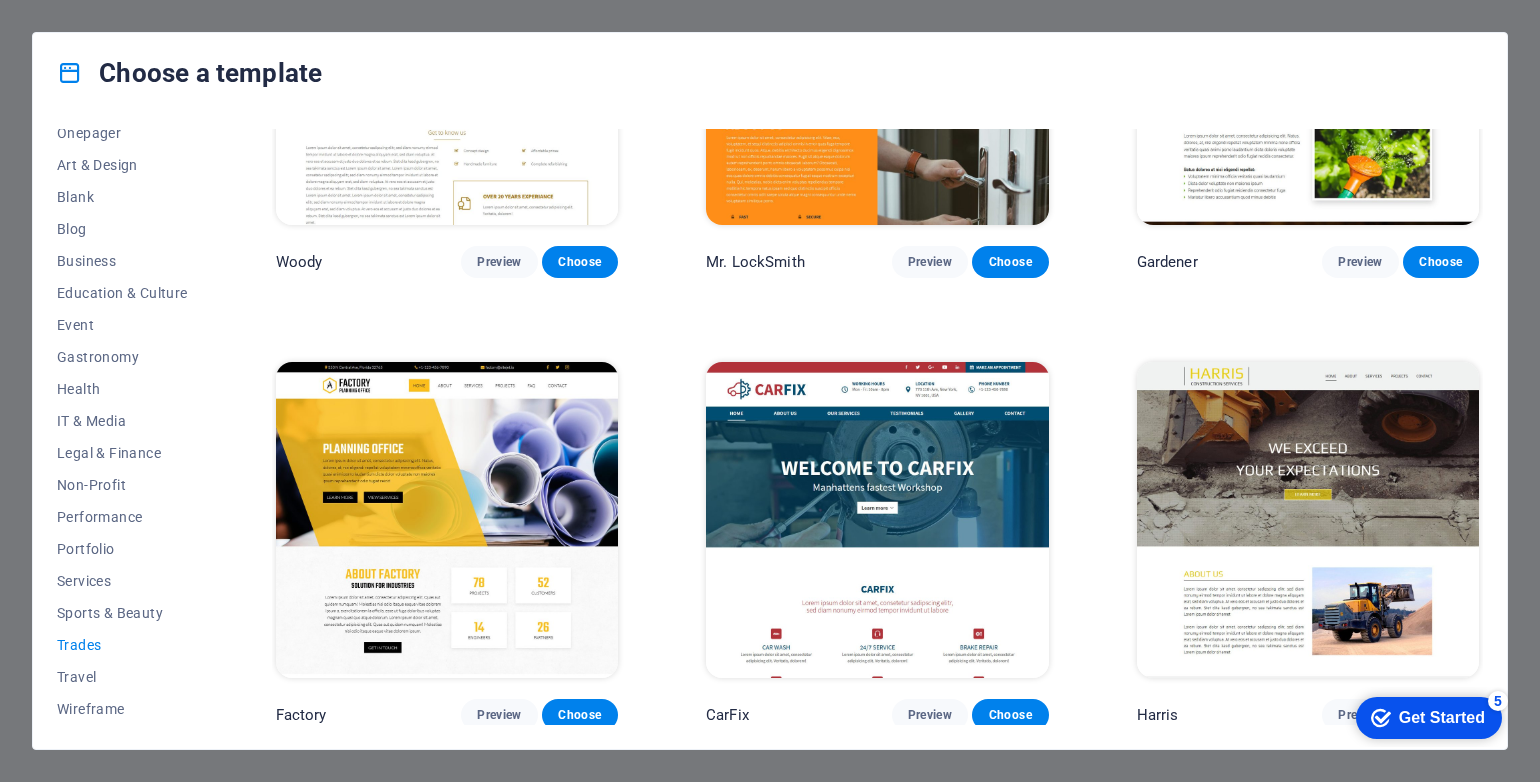 click at bounding box center (1308, 520) 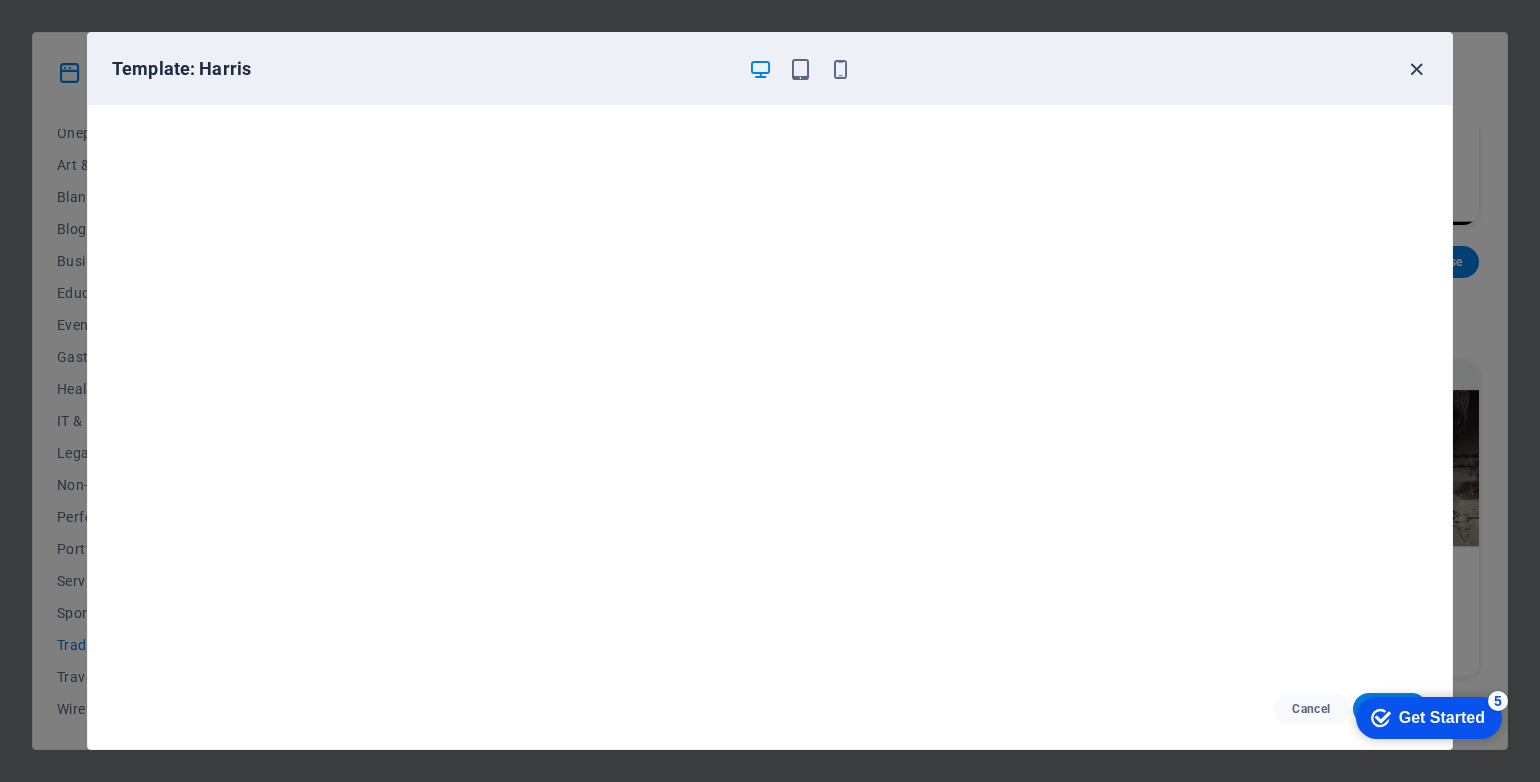 click at bounding box center (1416, 69) 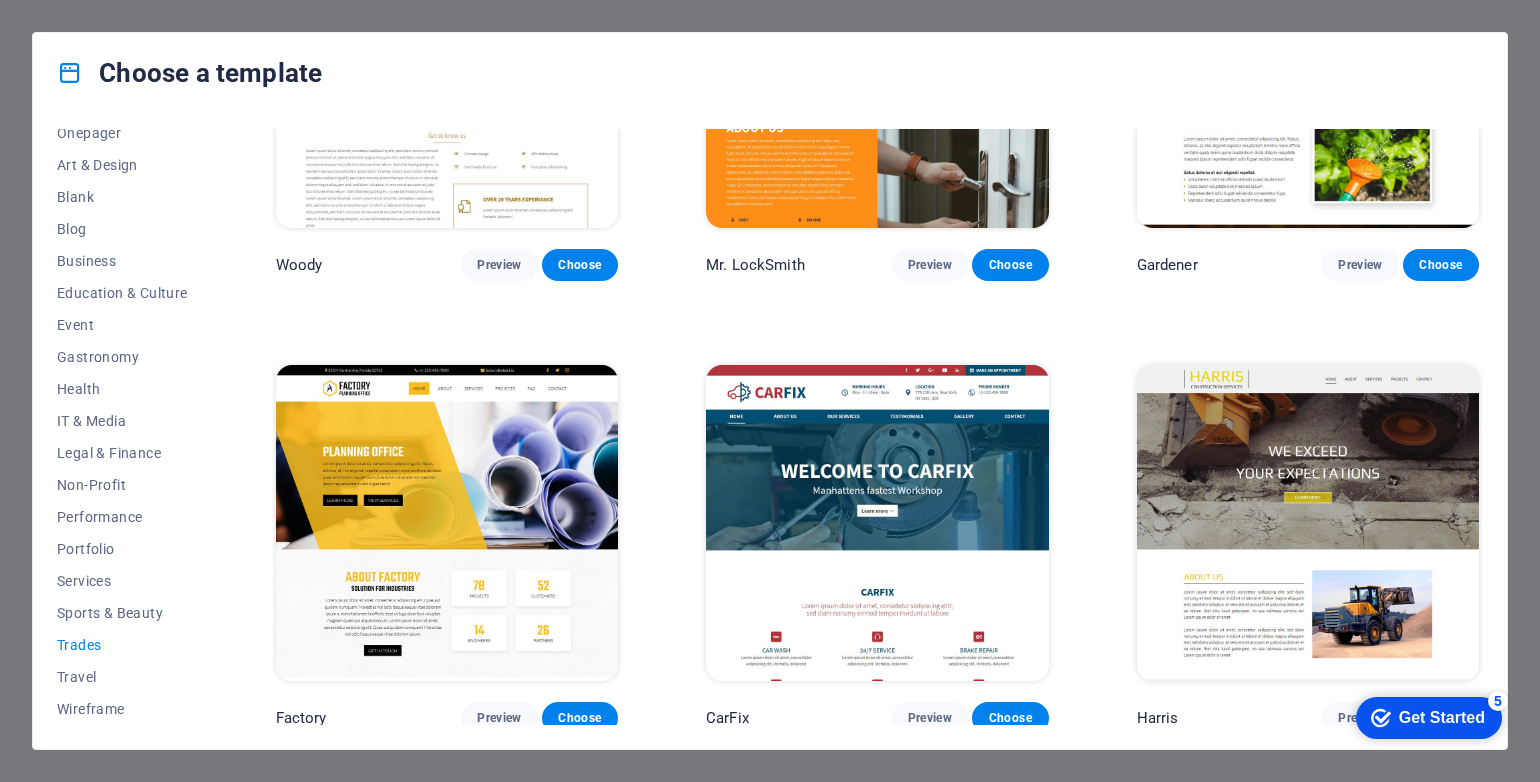 scroll, scrollTop: 676, scrollLeft: 0, axis: vertical 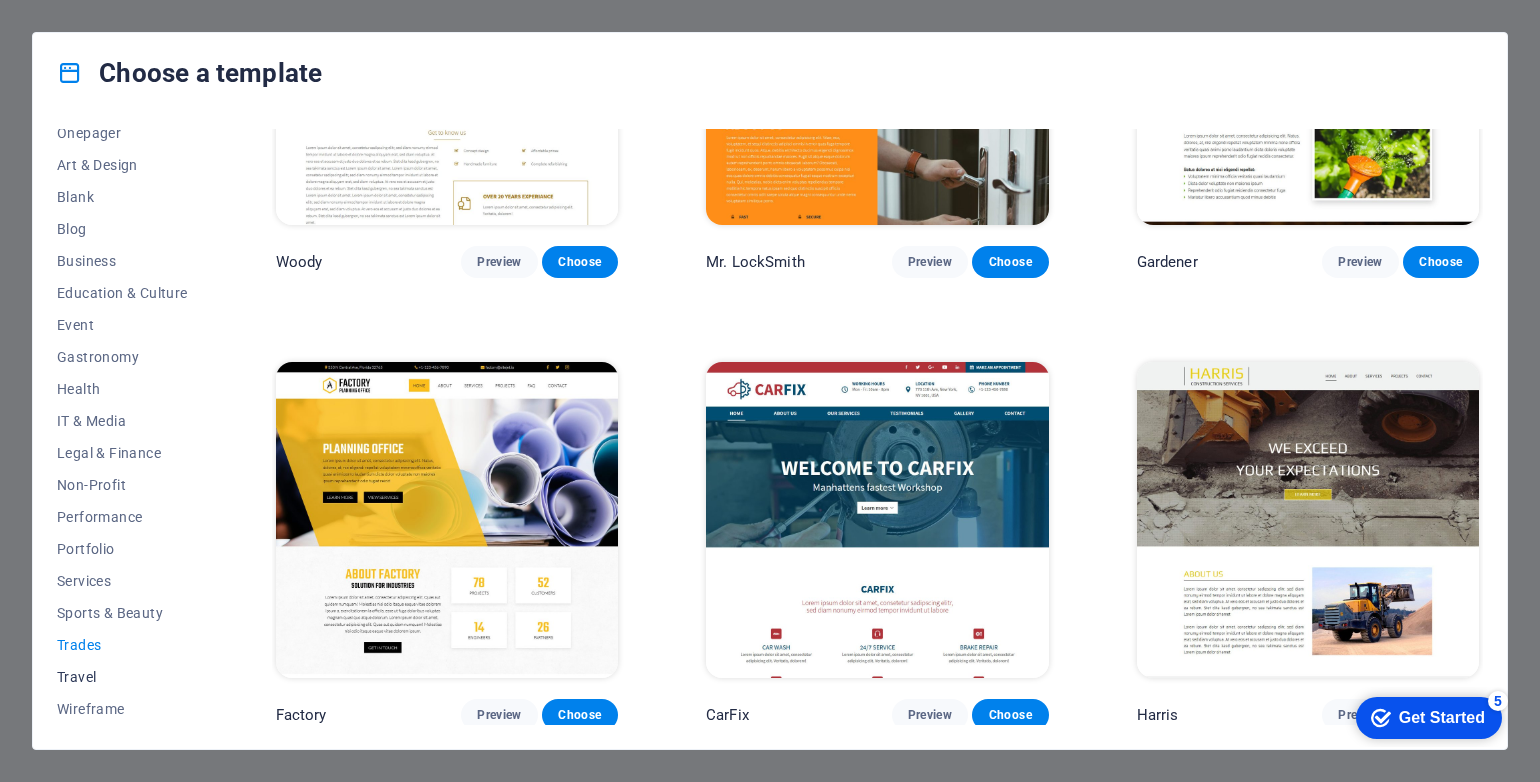 click on "Travel" at bounding box center [122, 677] 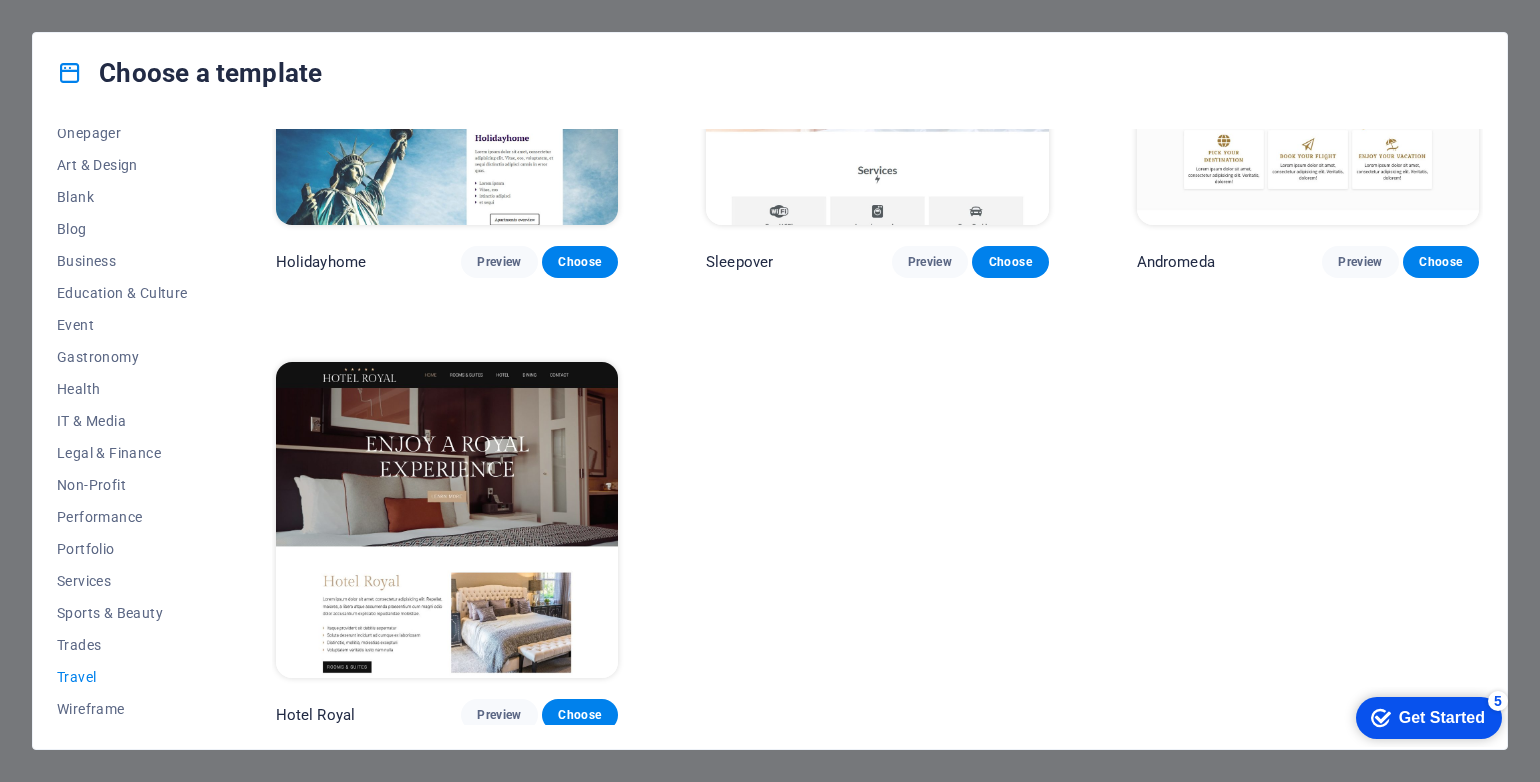 scroll, scrollTop: 0, scrollLeft: 0, axis: both 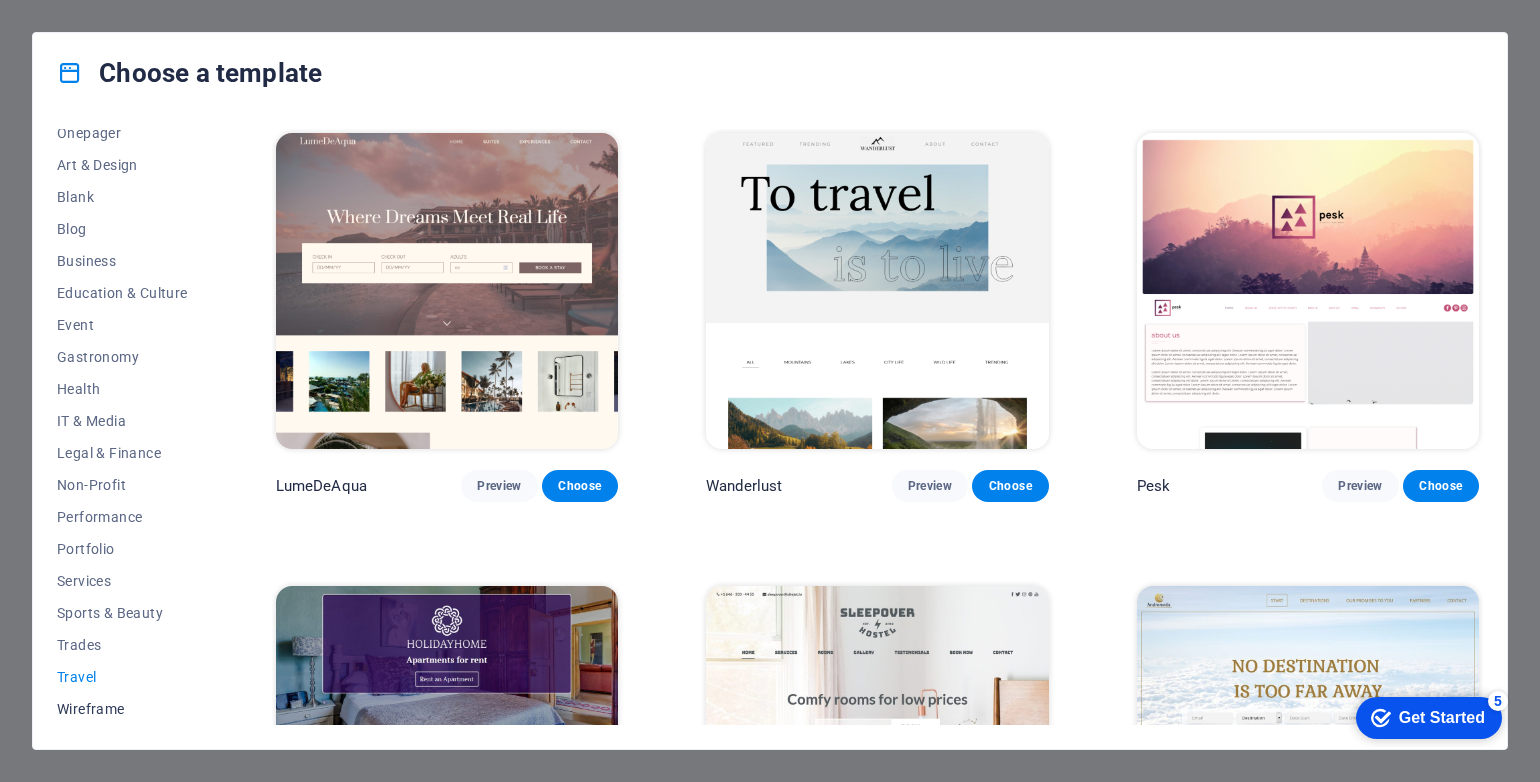 click on "Wireframe" at bounding box center (122, 709) 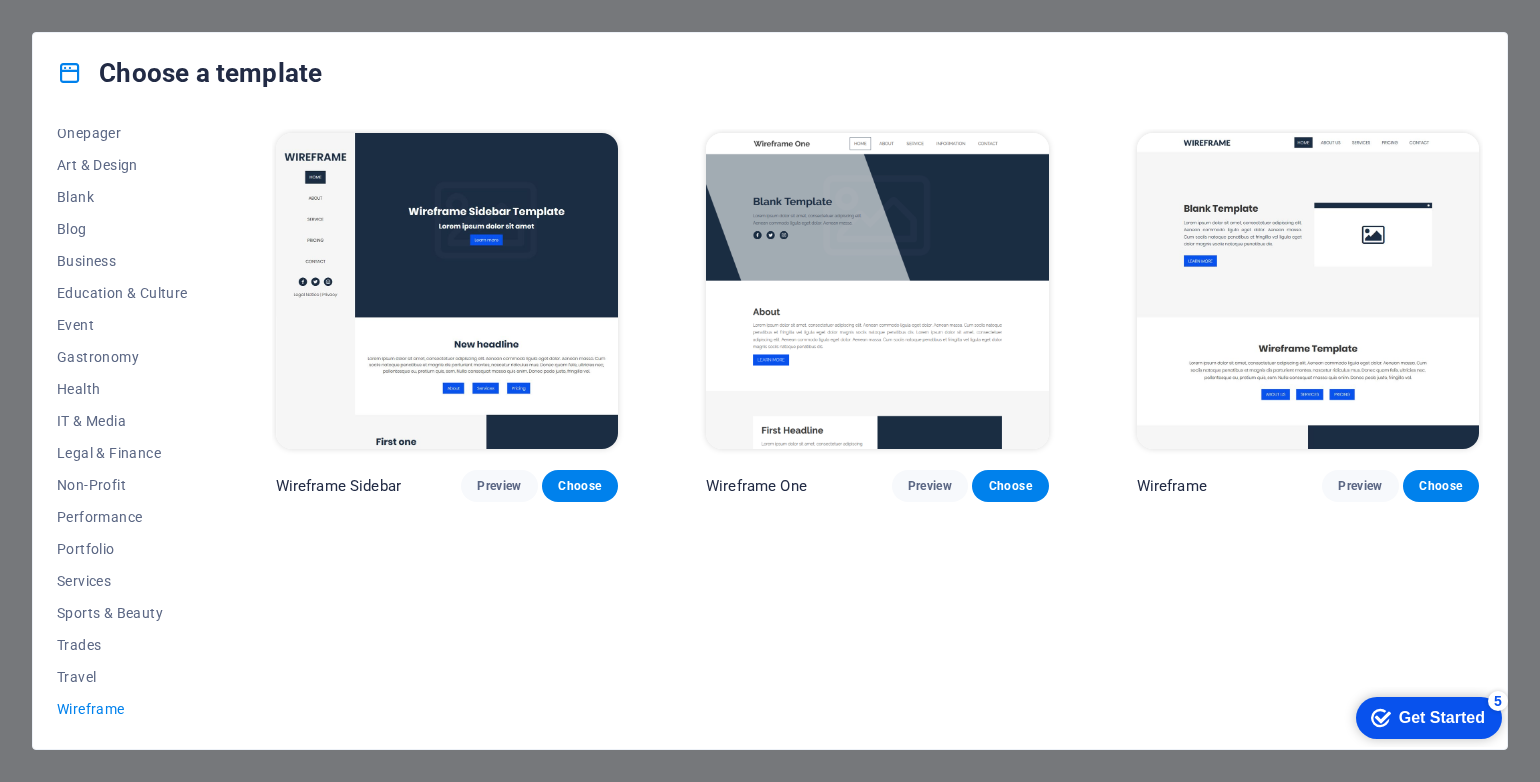 click at bounding box center (447, 291) 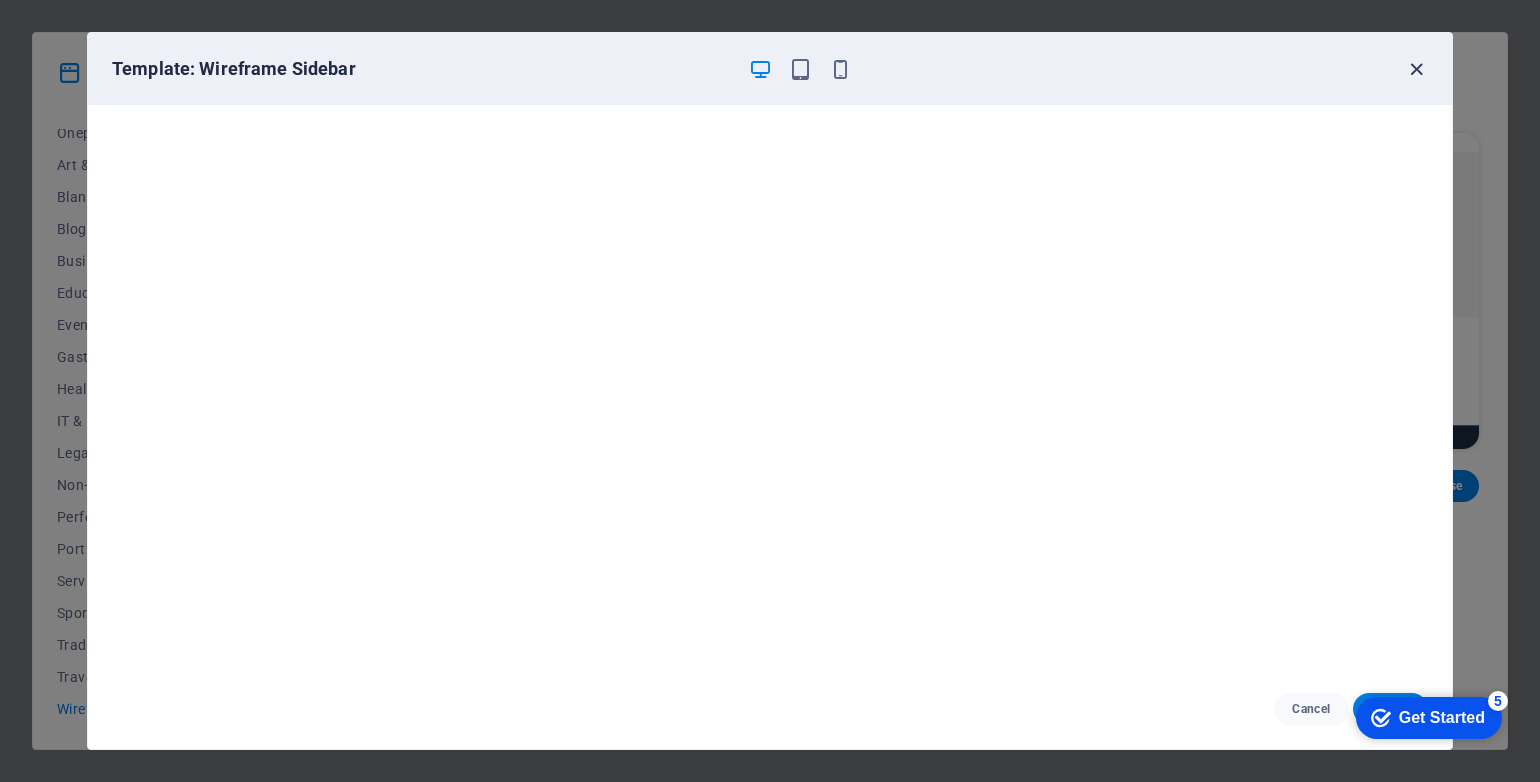 click at bounding box center (1416, 69) 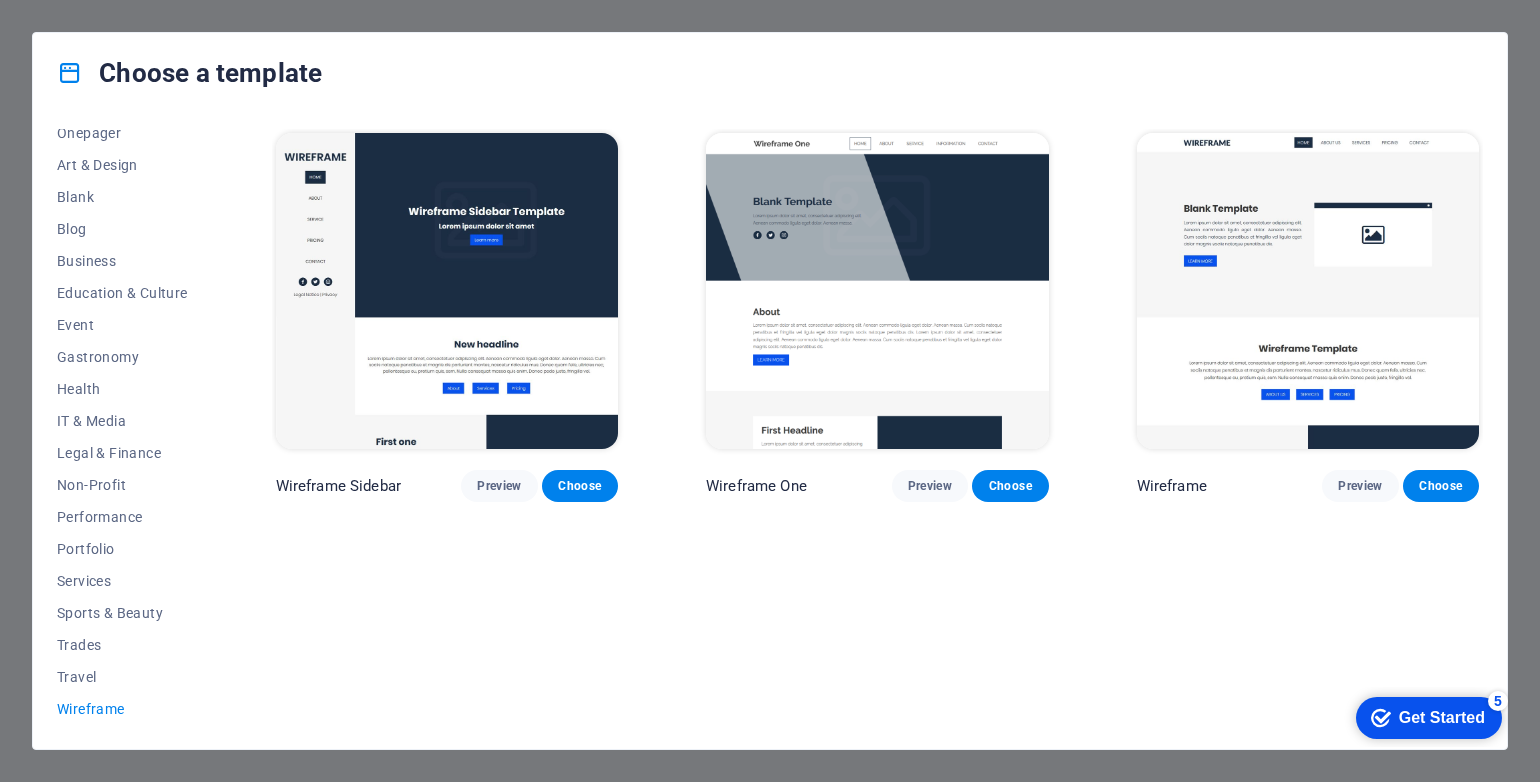 click at bounding box center (877, 291) 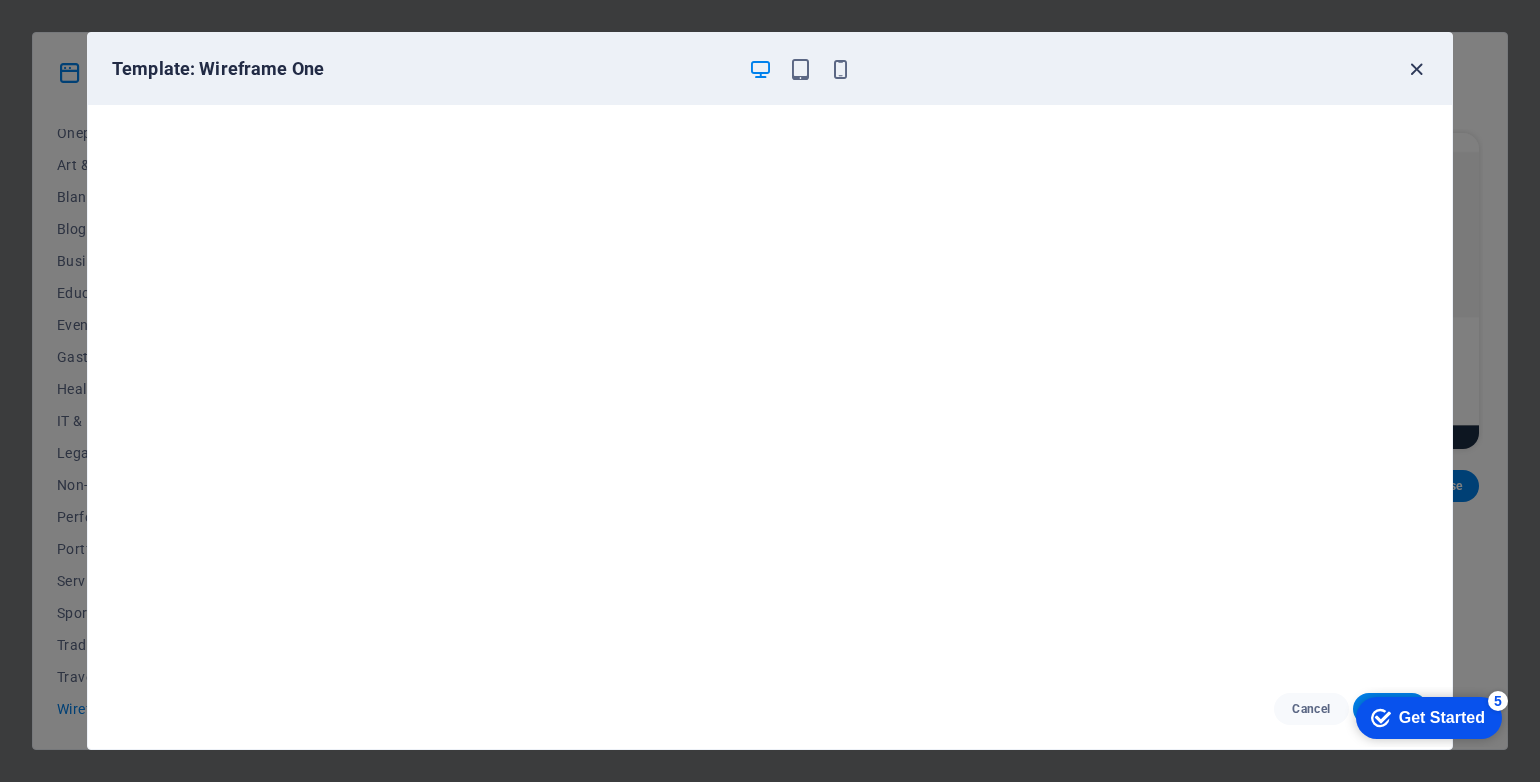 click at bounding box center [1416, 69] 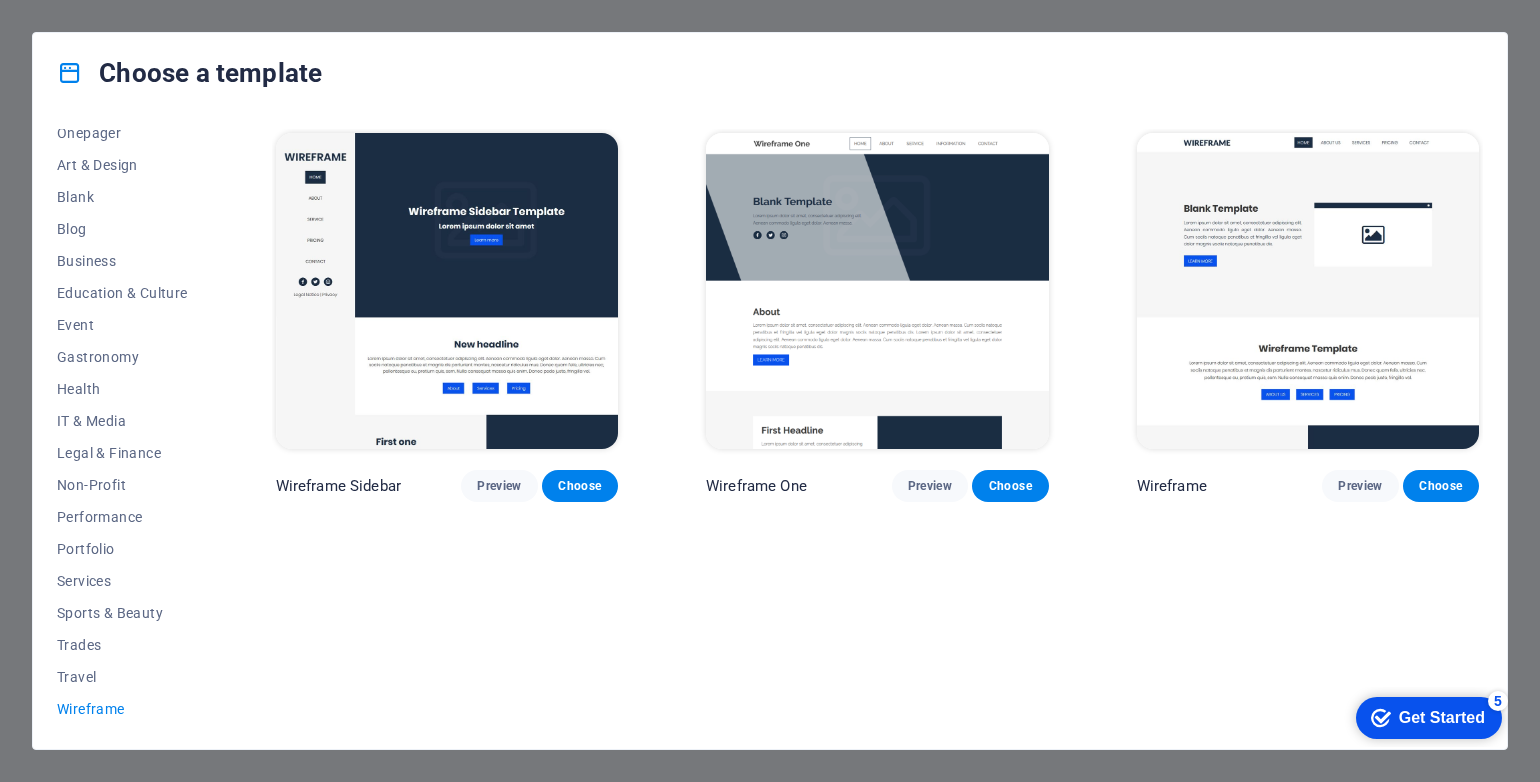 click at bounding box center (1308, 291) 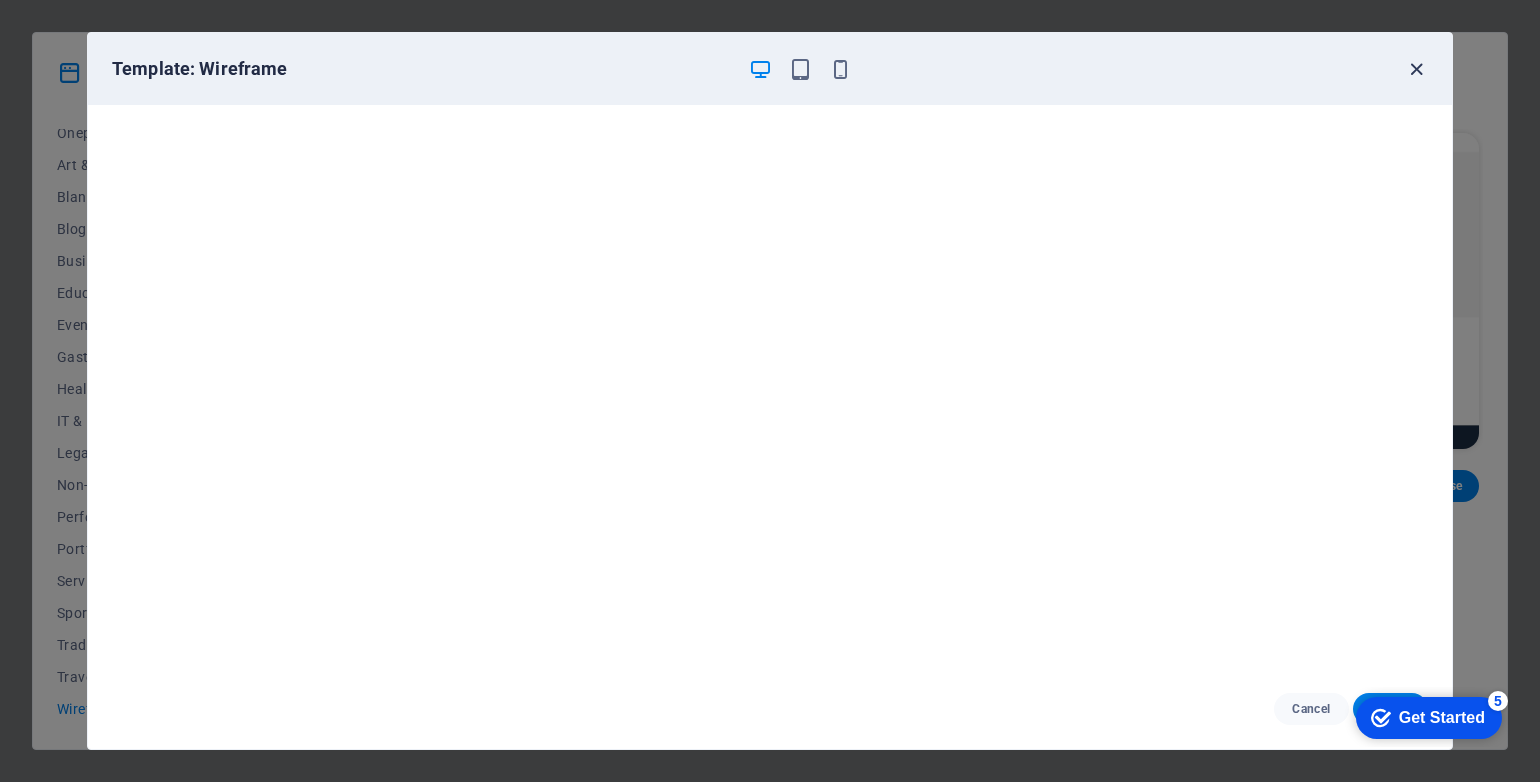click at bounding box center [1416, 69] 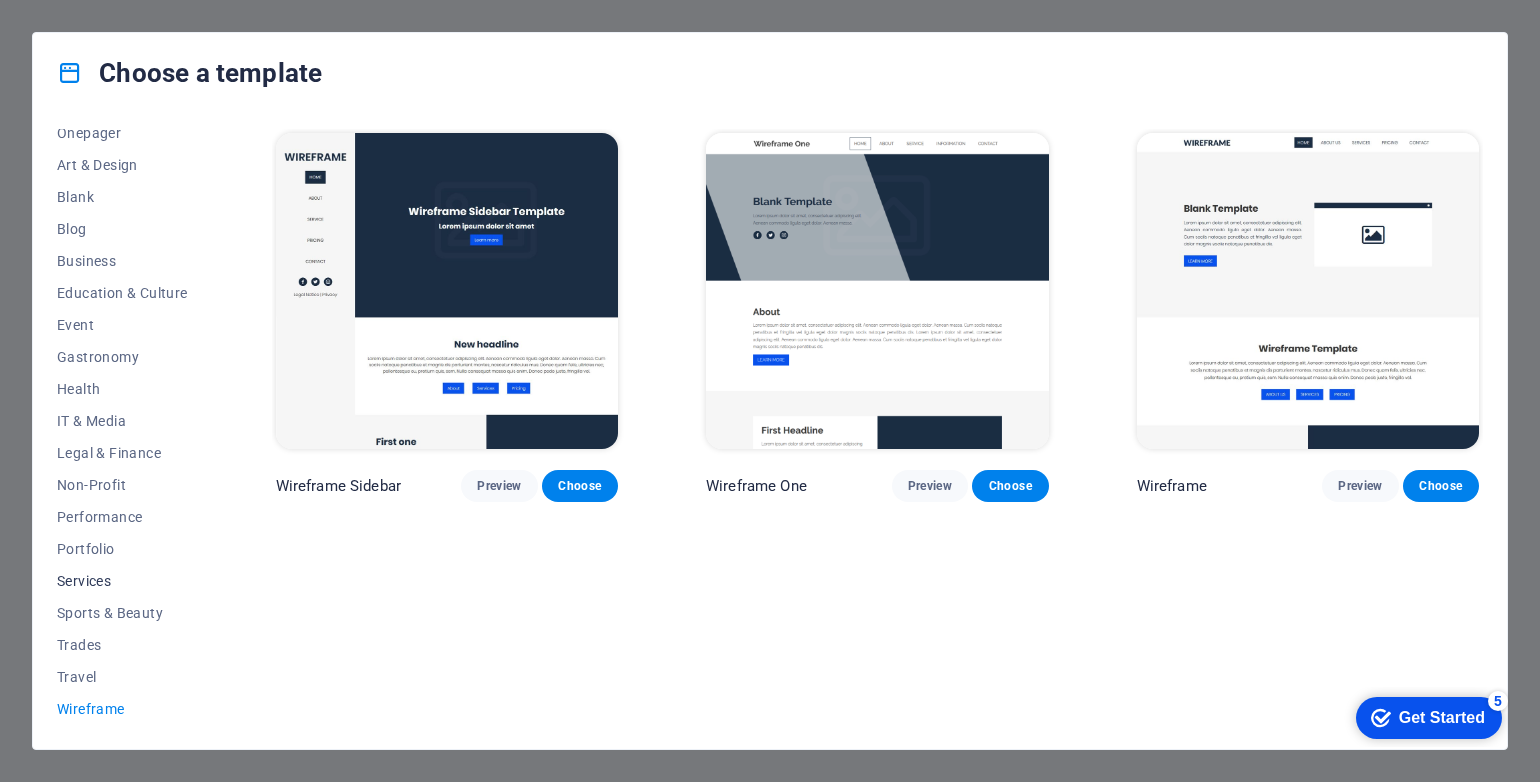 click on "Services" at bounding box center (122, 581) 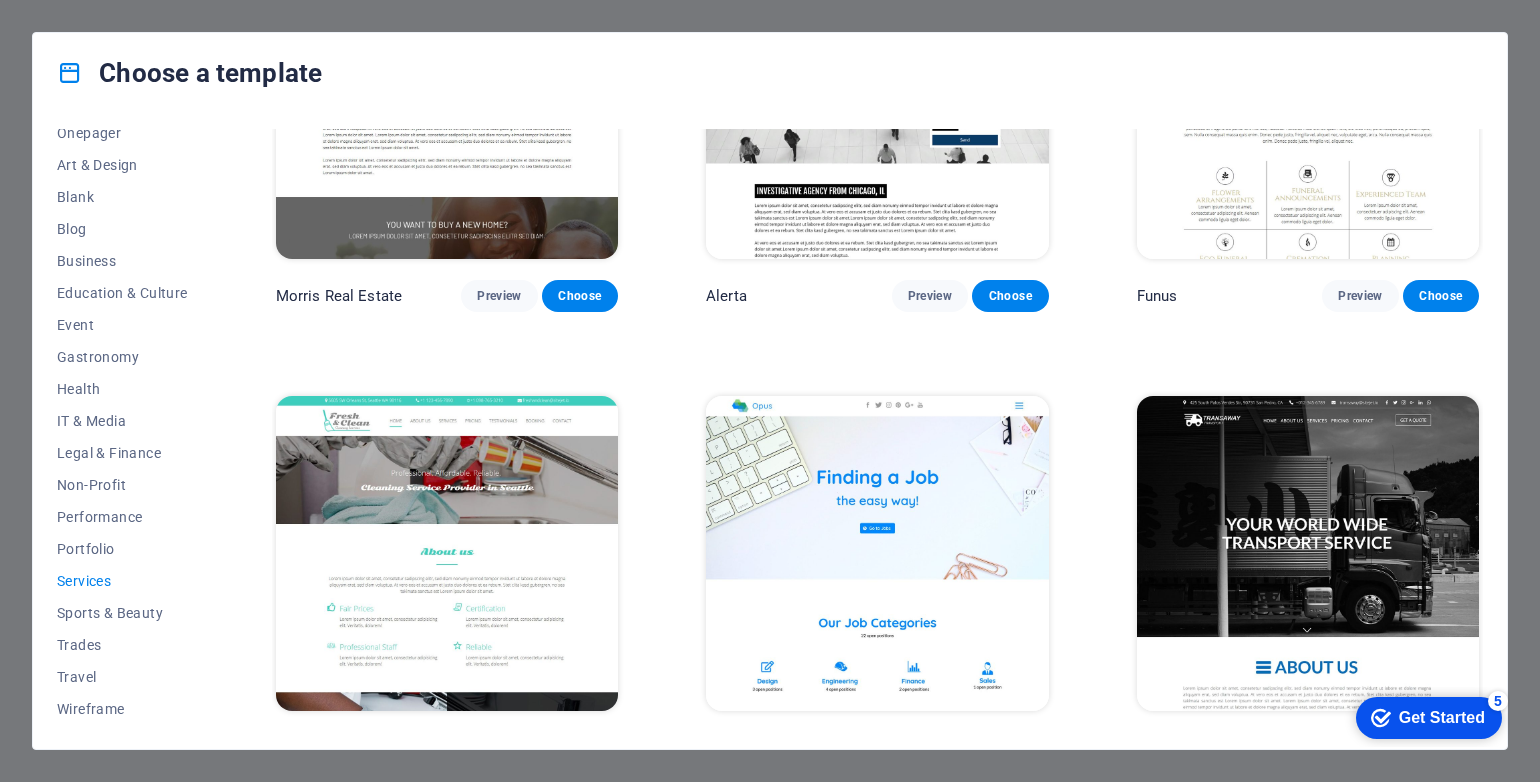 scroll, scrollTop: 2200, scrollLeft: 0, axis: vertical 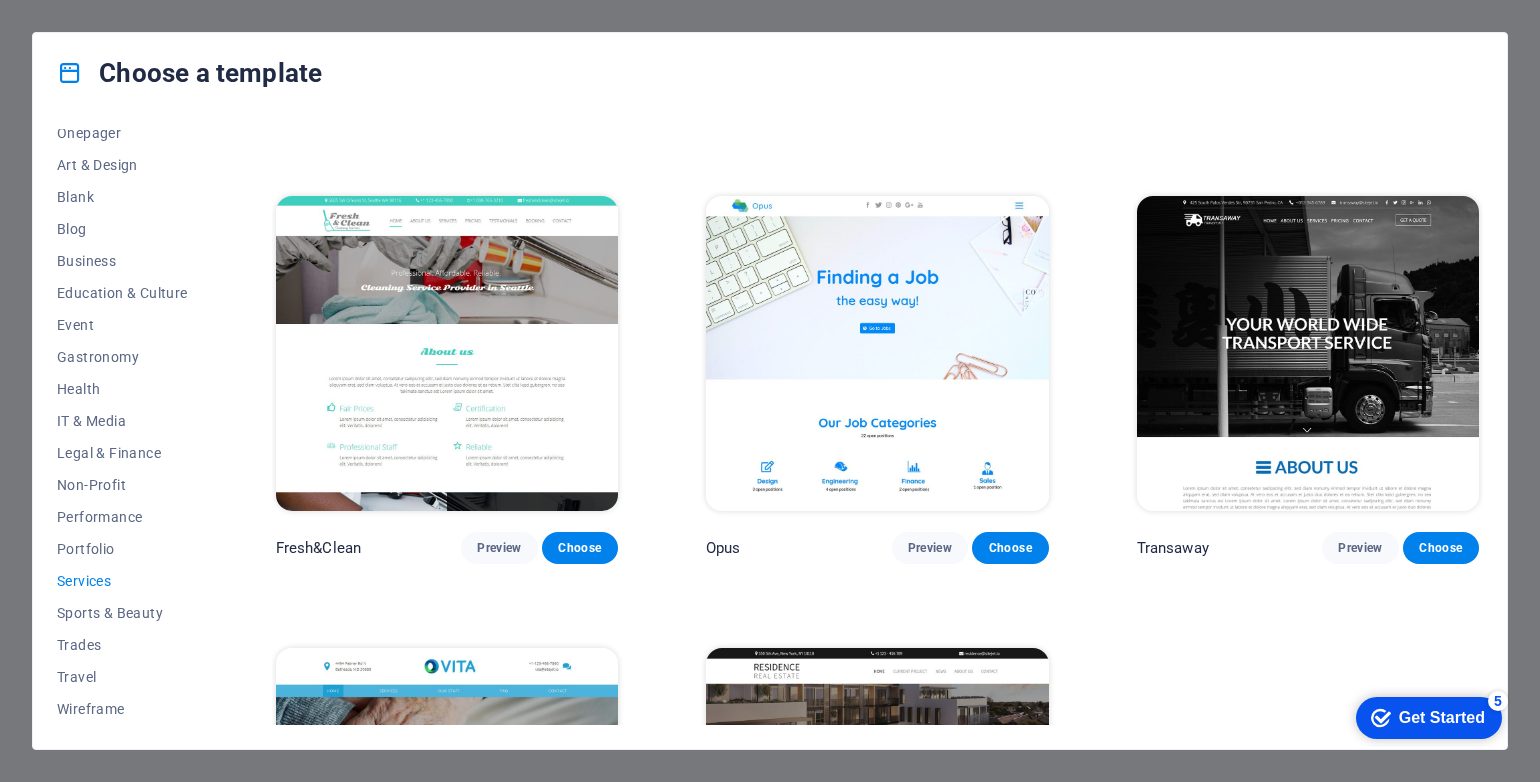 click at bounding box center (1308, 354) 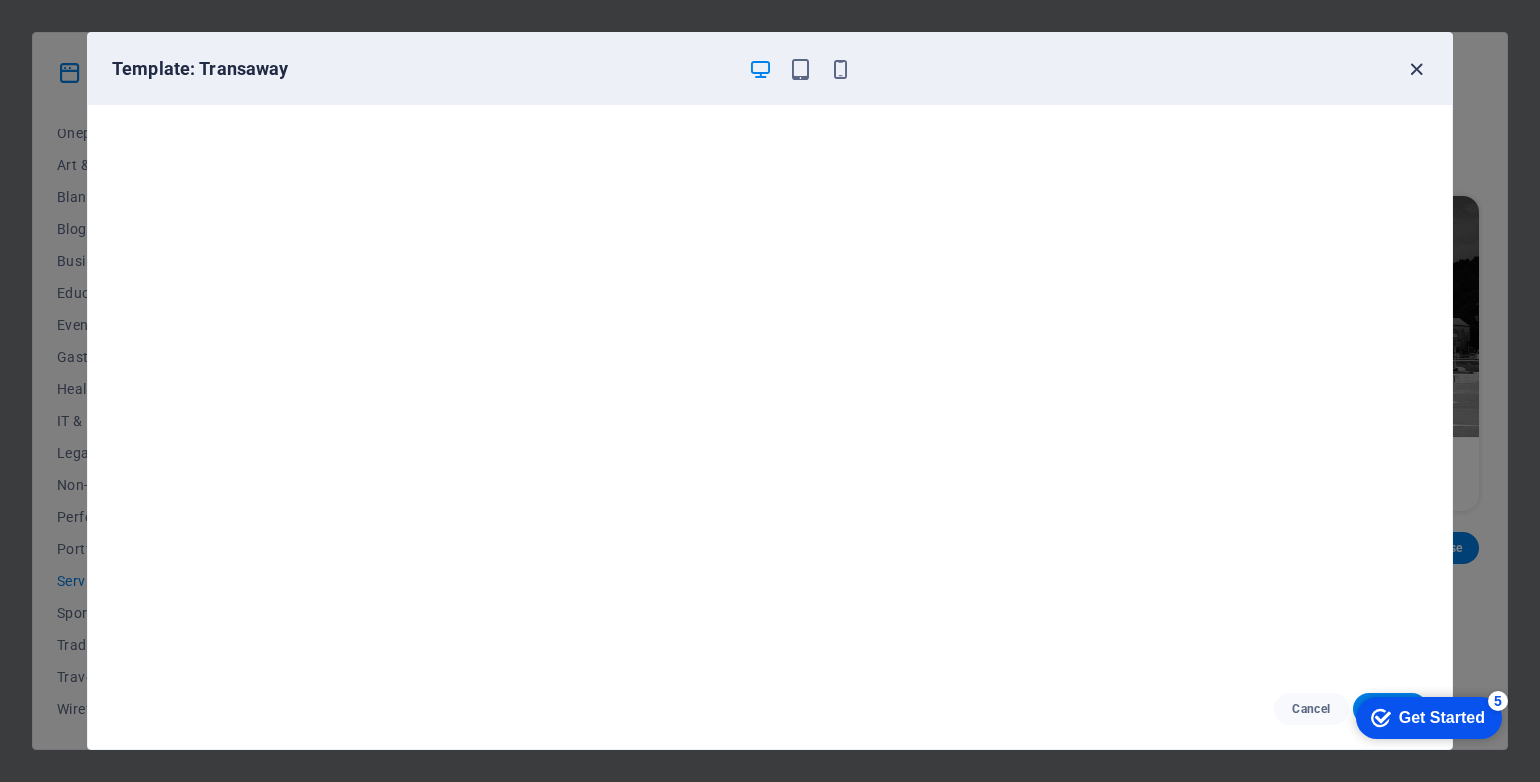 click at bounding box center [1416, 69] 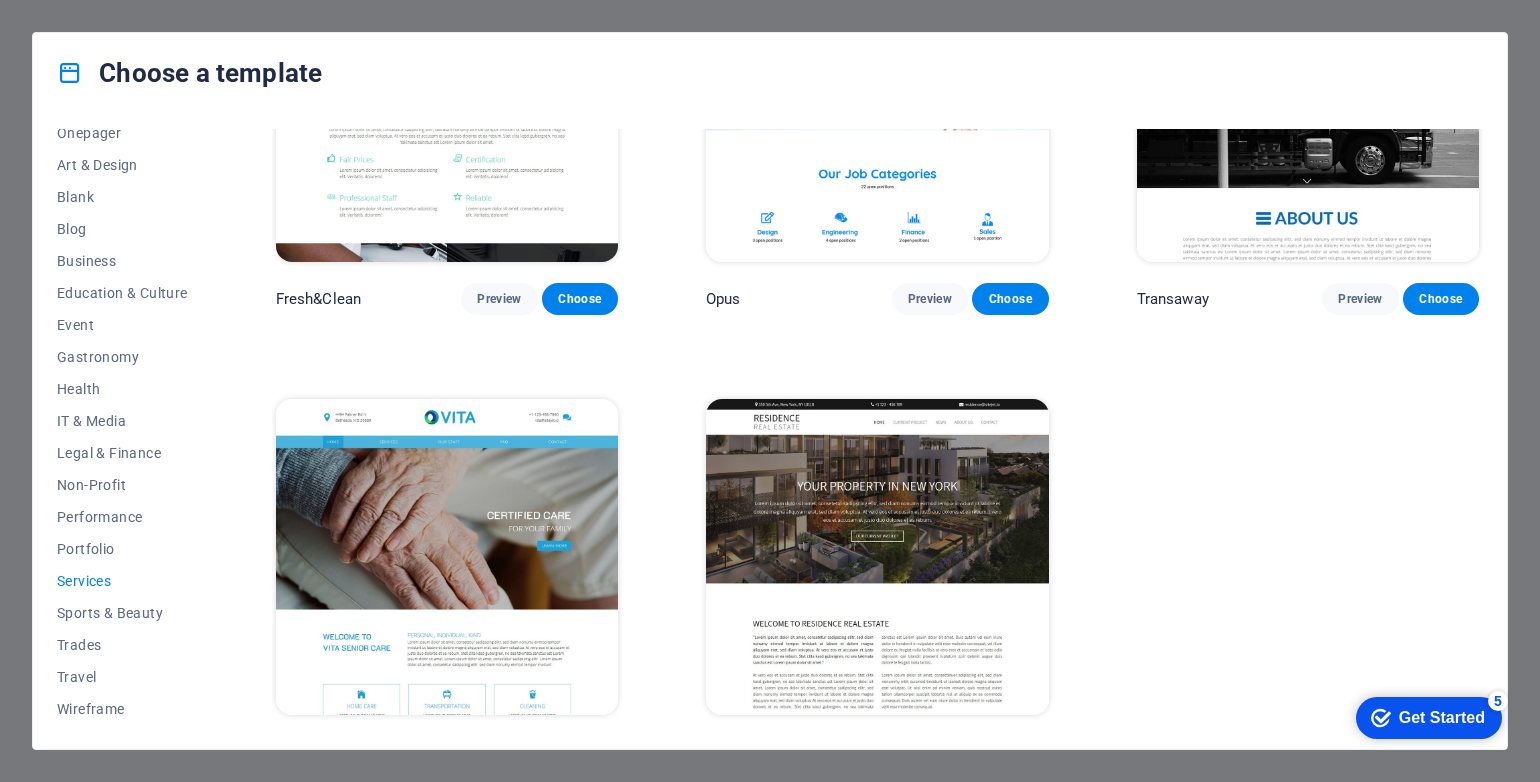 scroll, scrollTop: 2478, scrollLeft: 0, axis: vertical 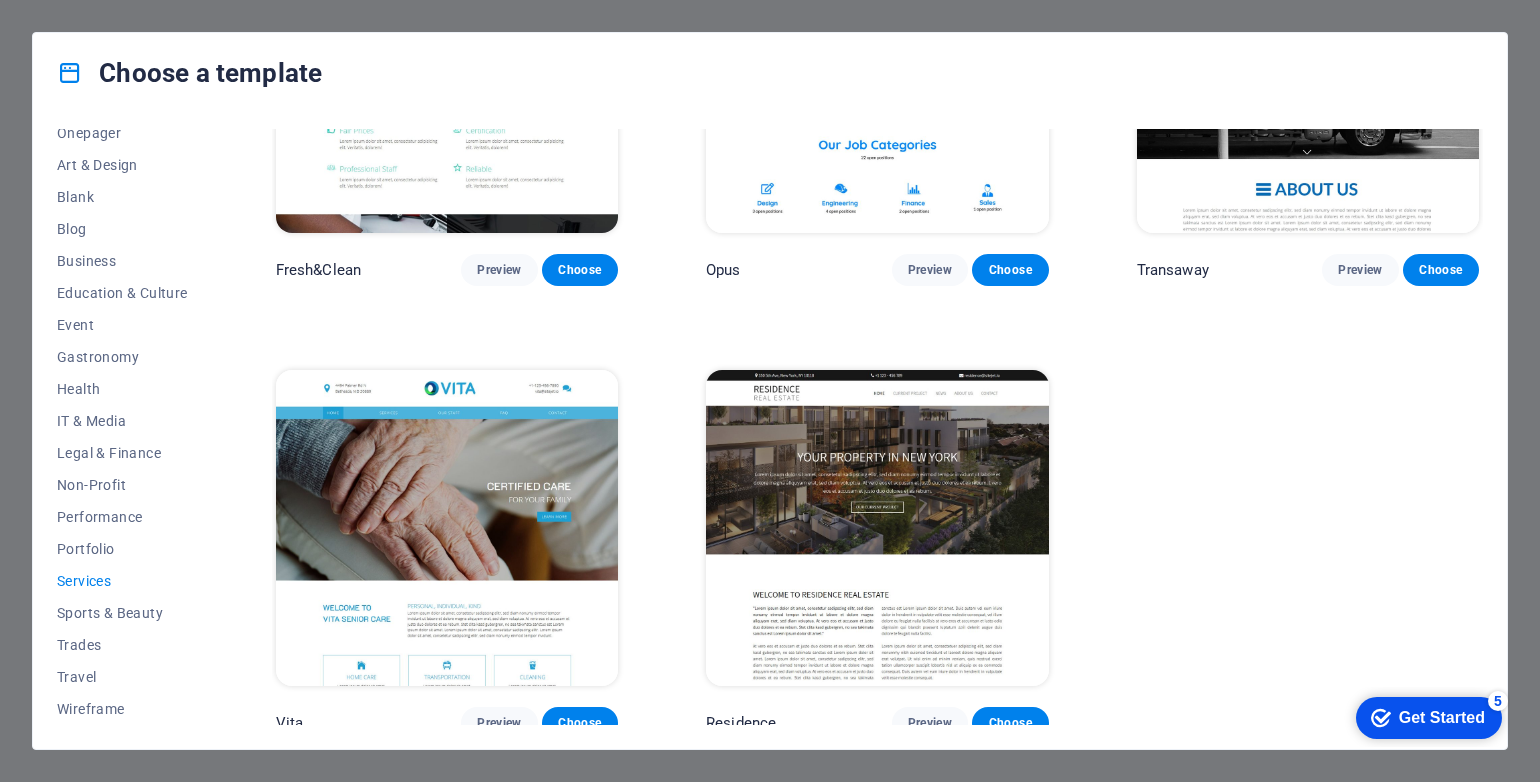 click at bounding box center (447, 528) 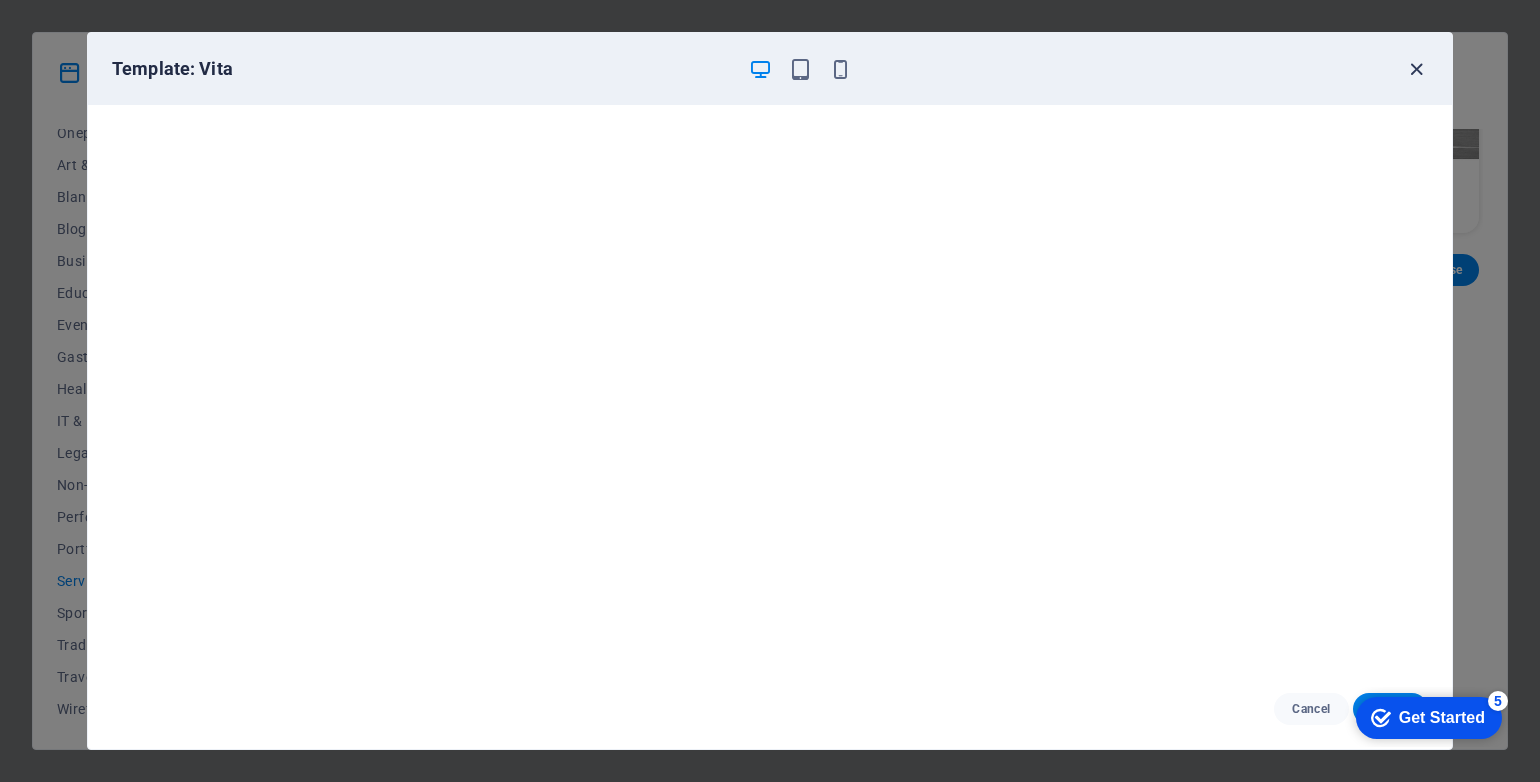 click at bounding box center (1416, 69) 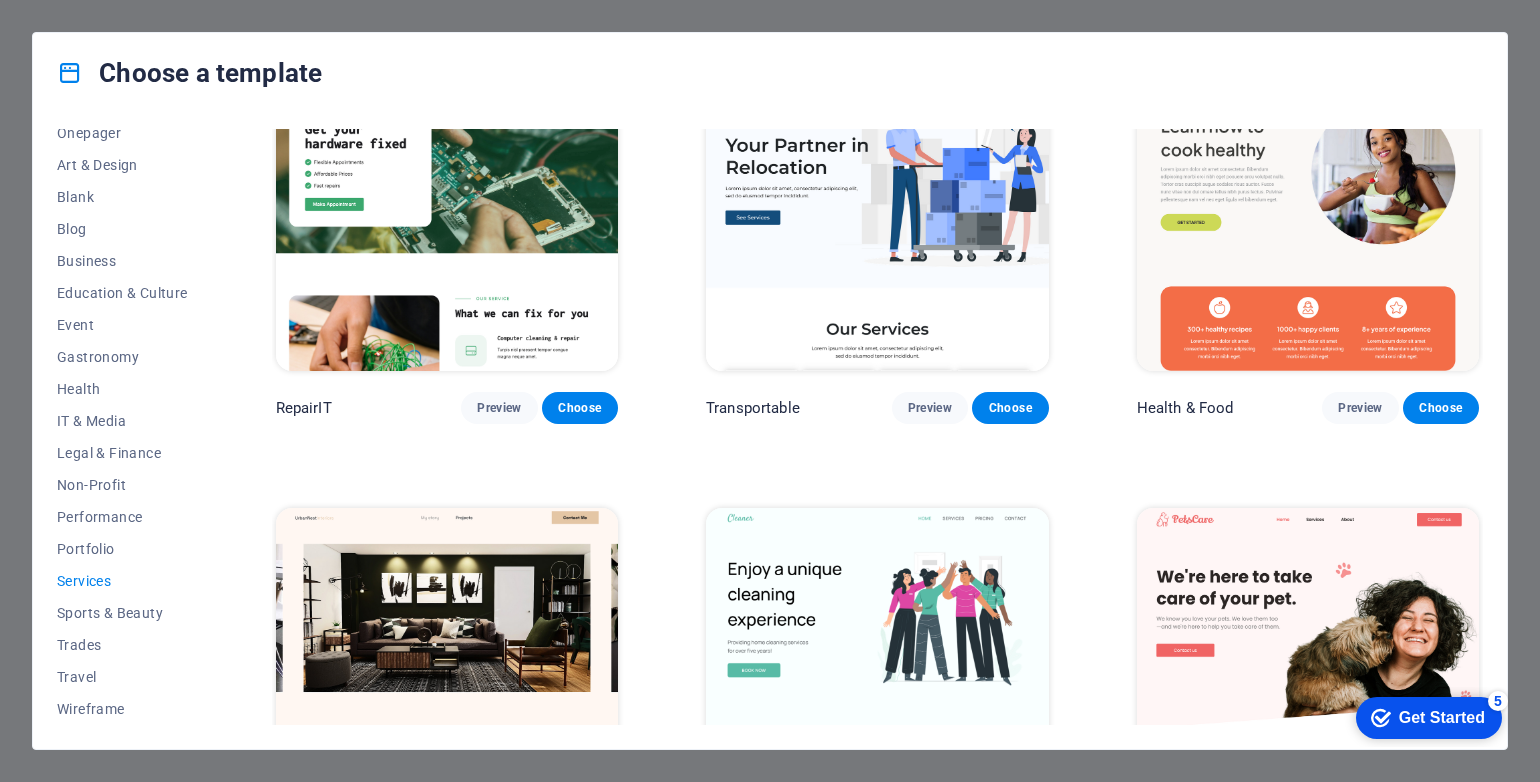 scroll, scrollTop: 0, scrollLeft: 0, axis: both 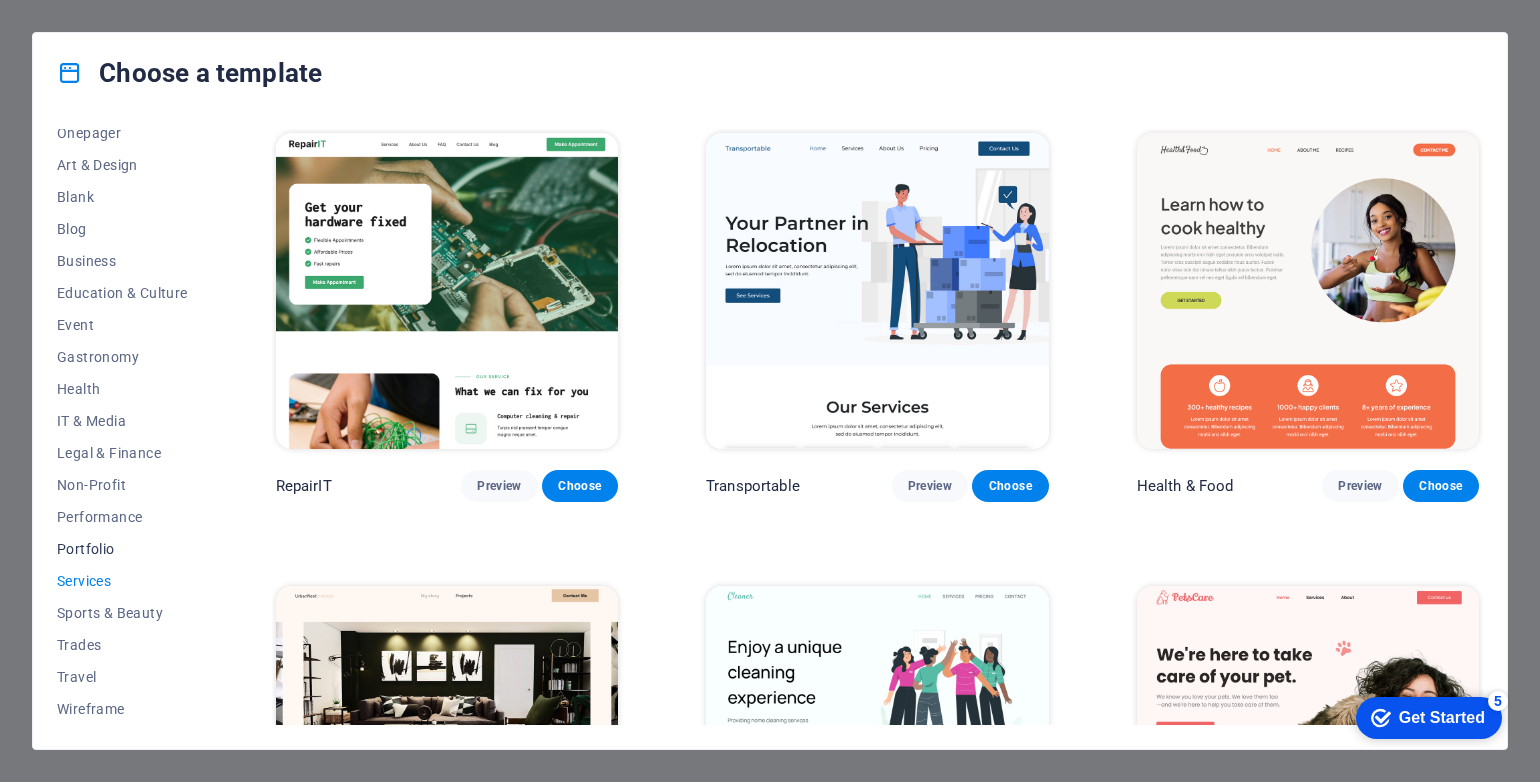 click on "Portfolio" at bounding box center [122, 549] 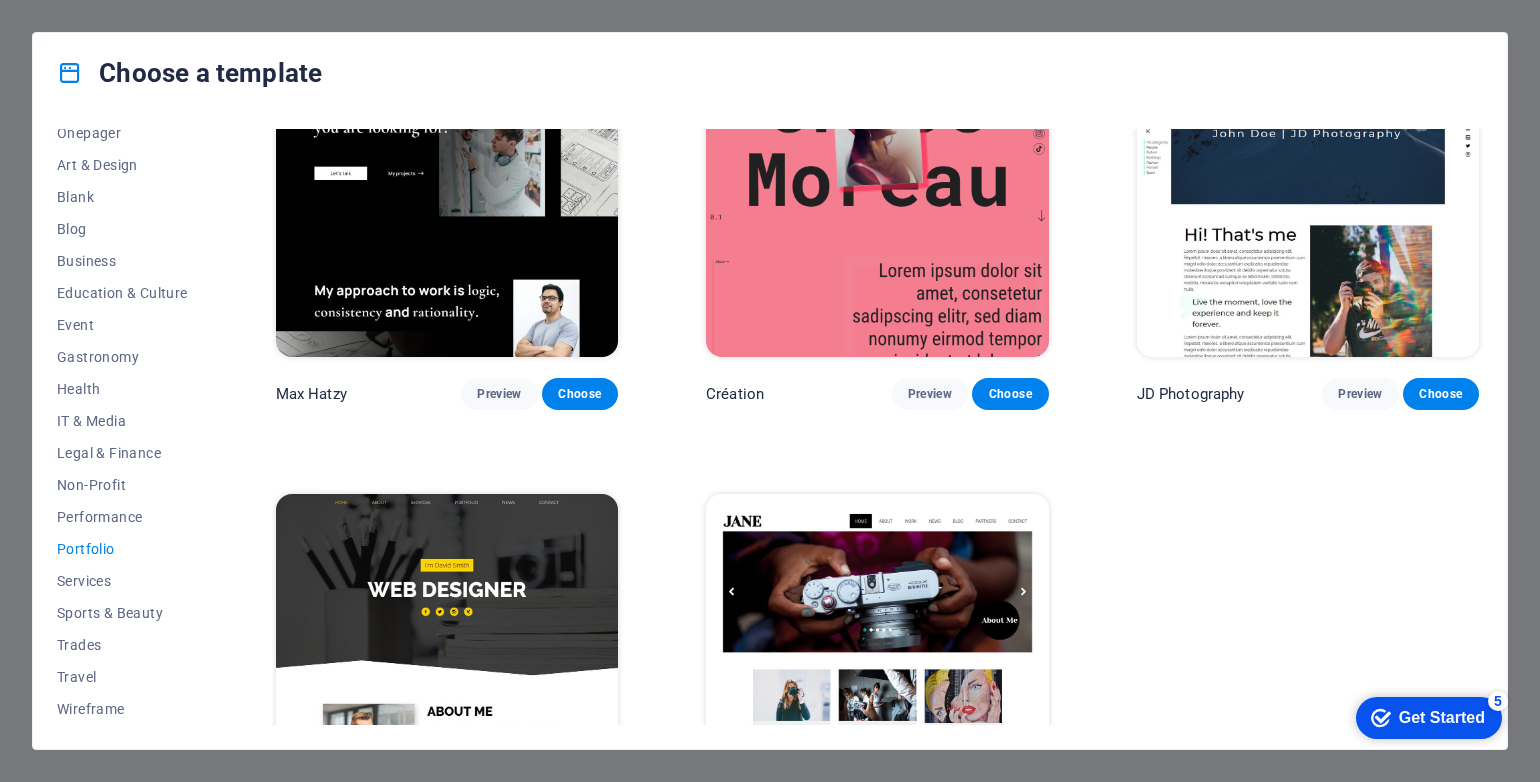 scroll, scrollTop: 676, scrollLeft: 0, axis: vertical 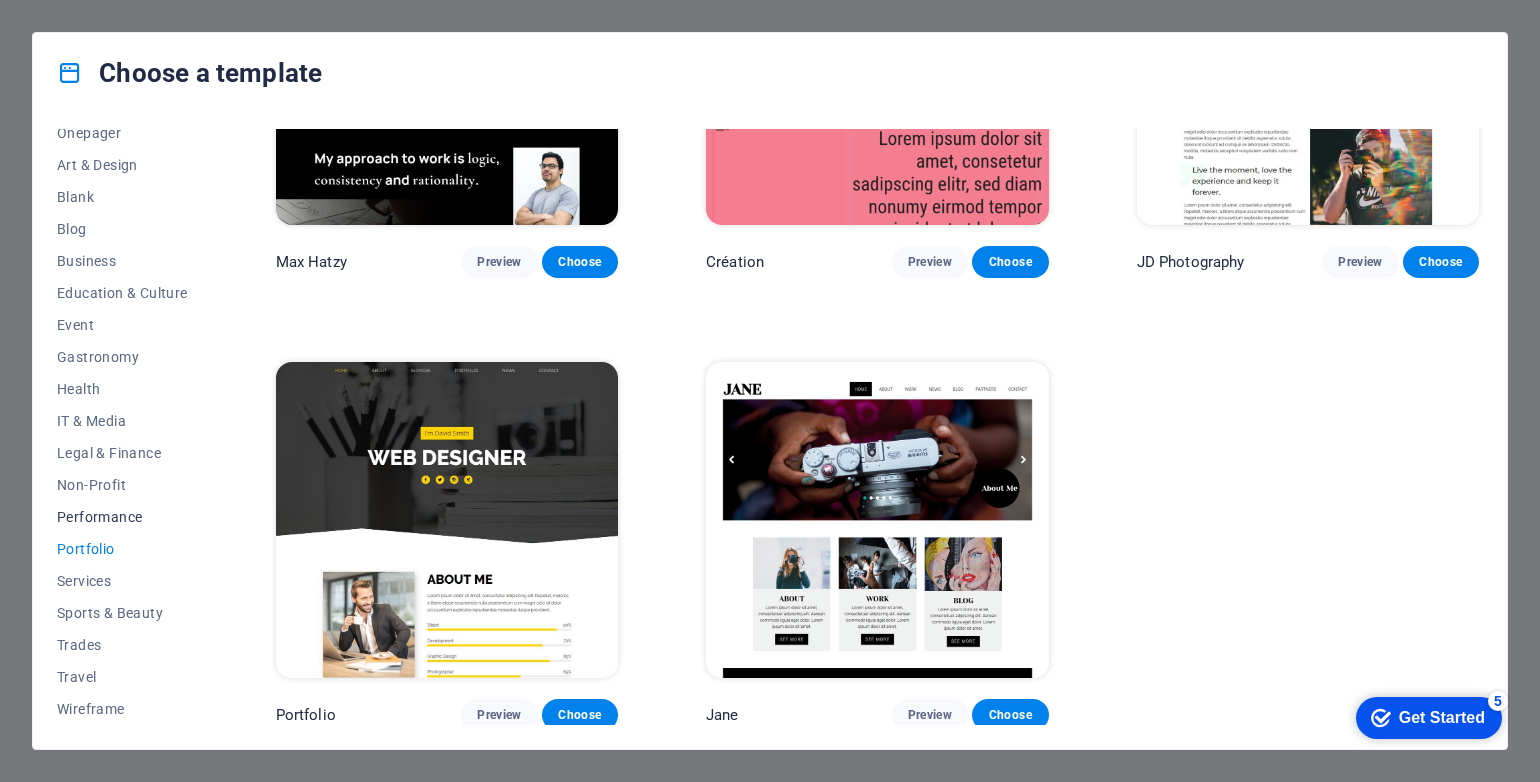 click on "Performance" at bounding box center (122, 517) 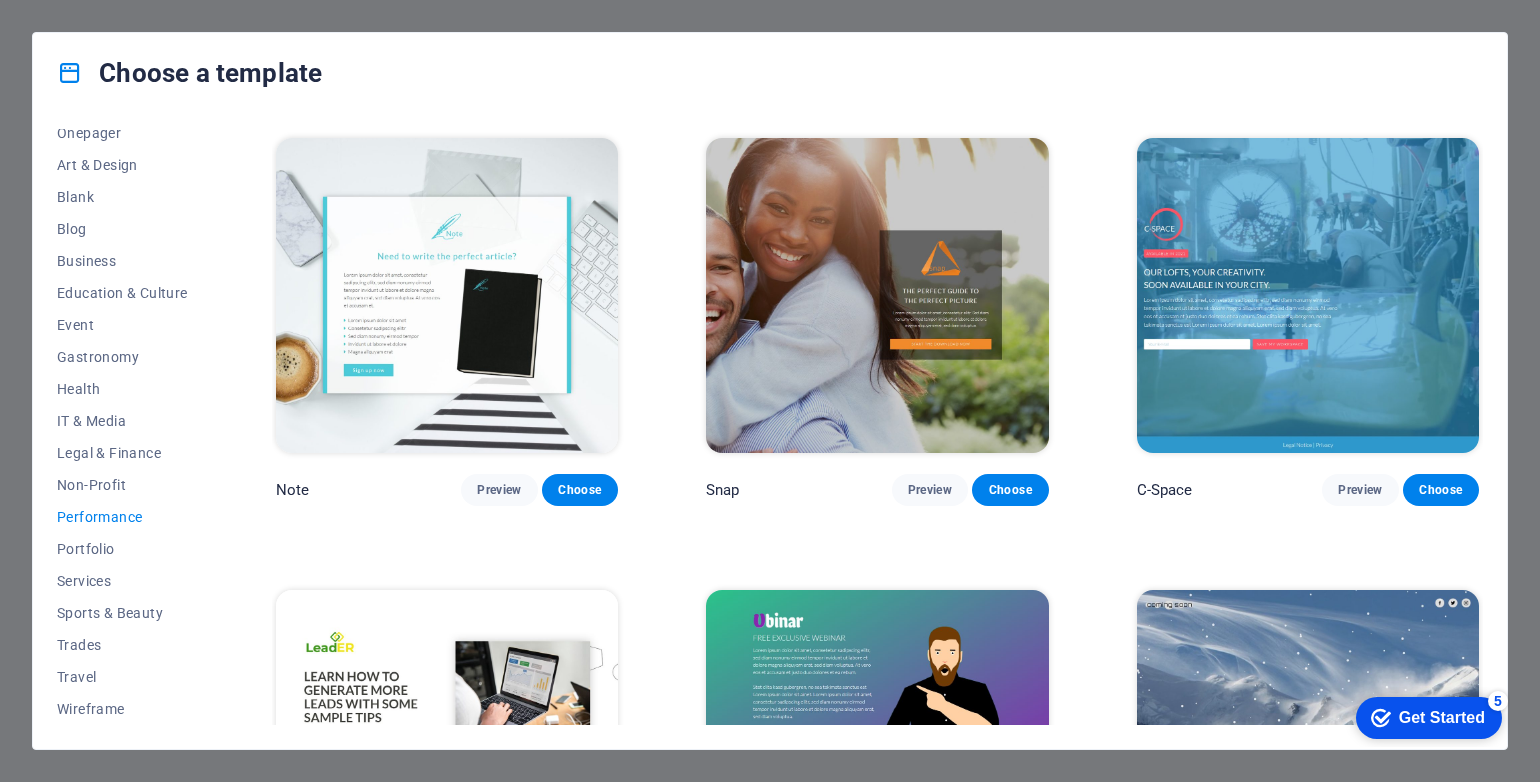 scroll, scrollTop: 1576, scrollLeft: 0, axis: vertical 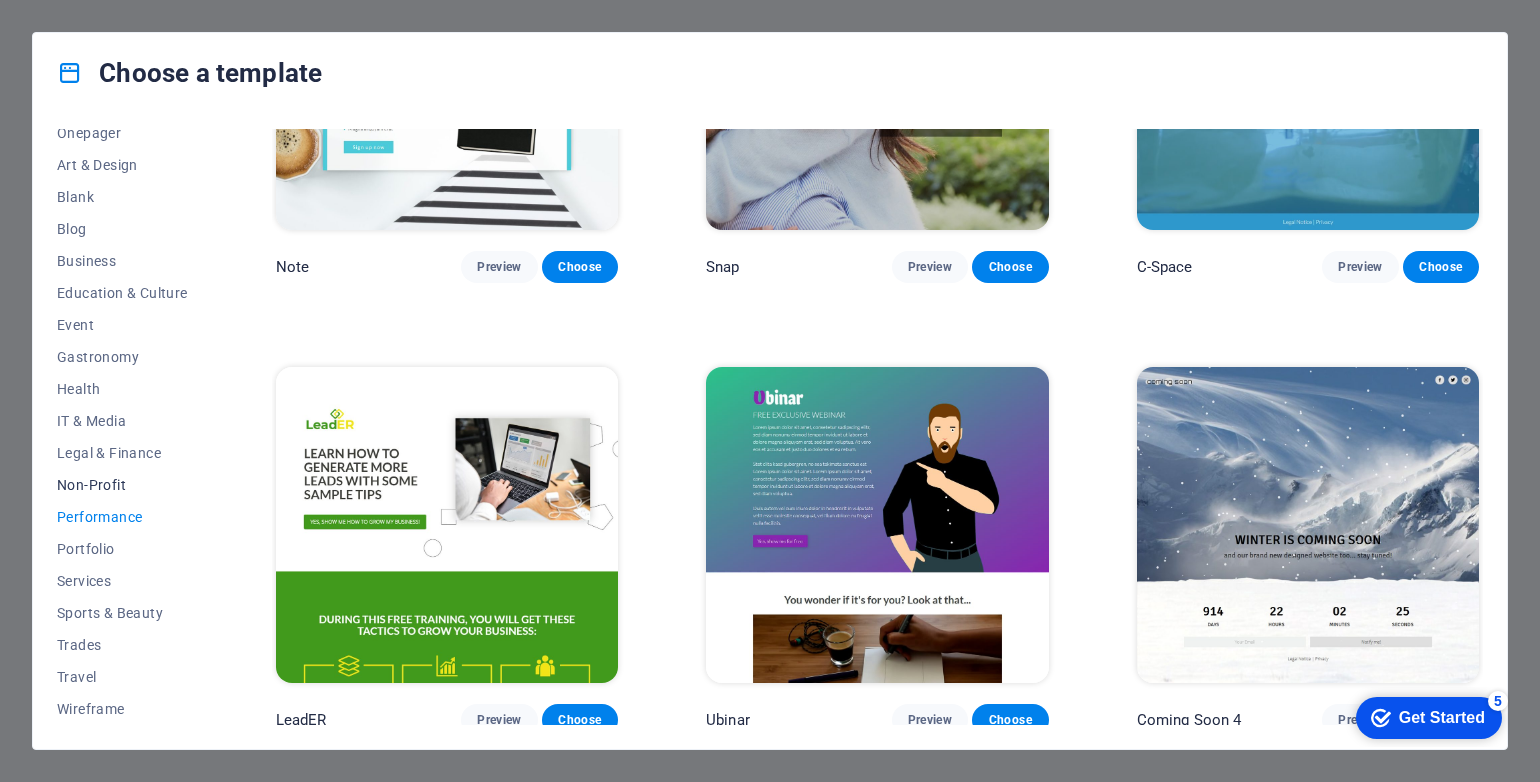 click on "Non-Profit" at bounding box center [122, 485] 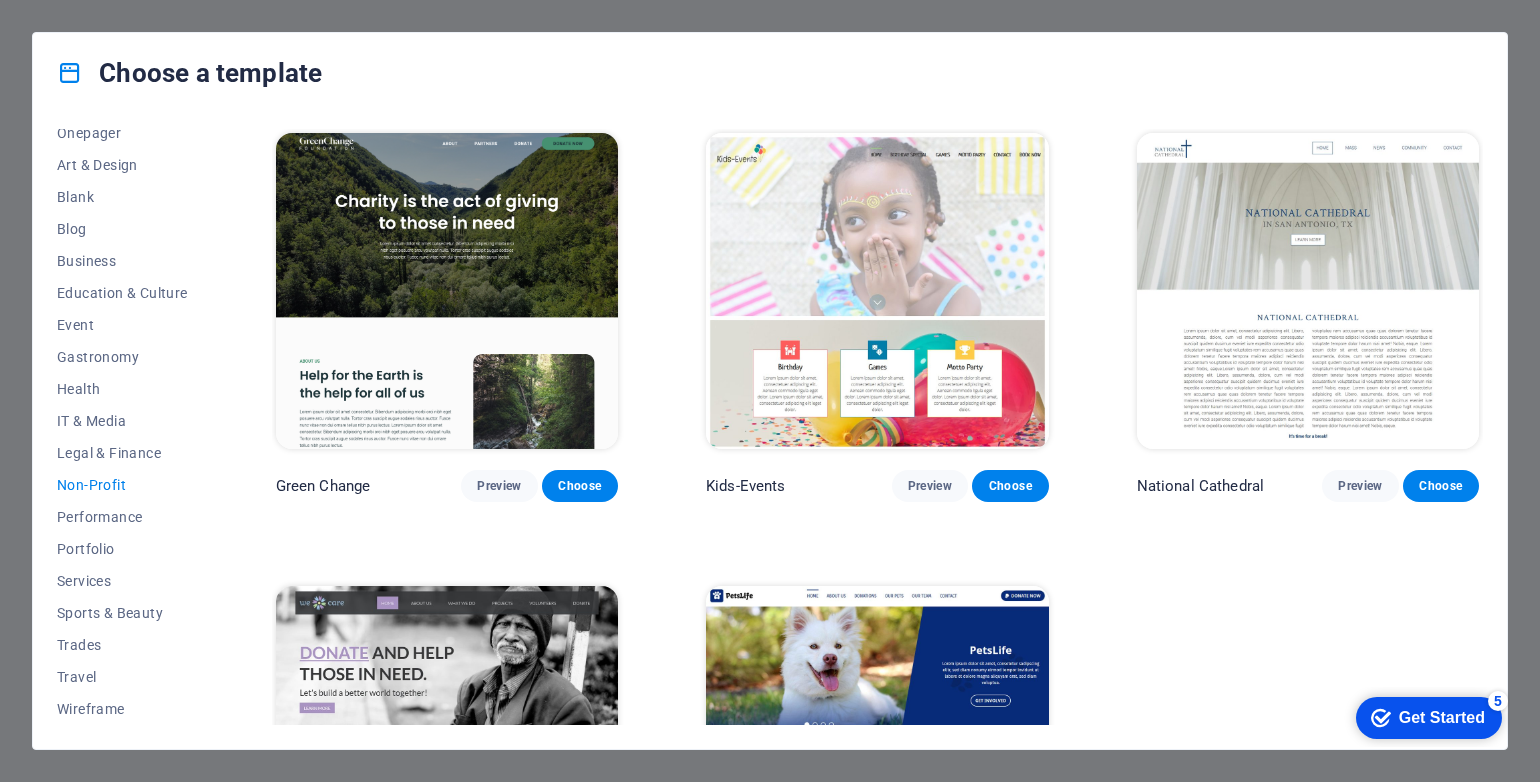 scroll, scrollTop: 225, scrollLeft: 0, axis: vertical 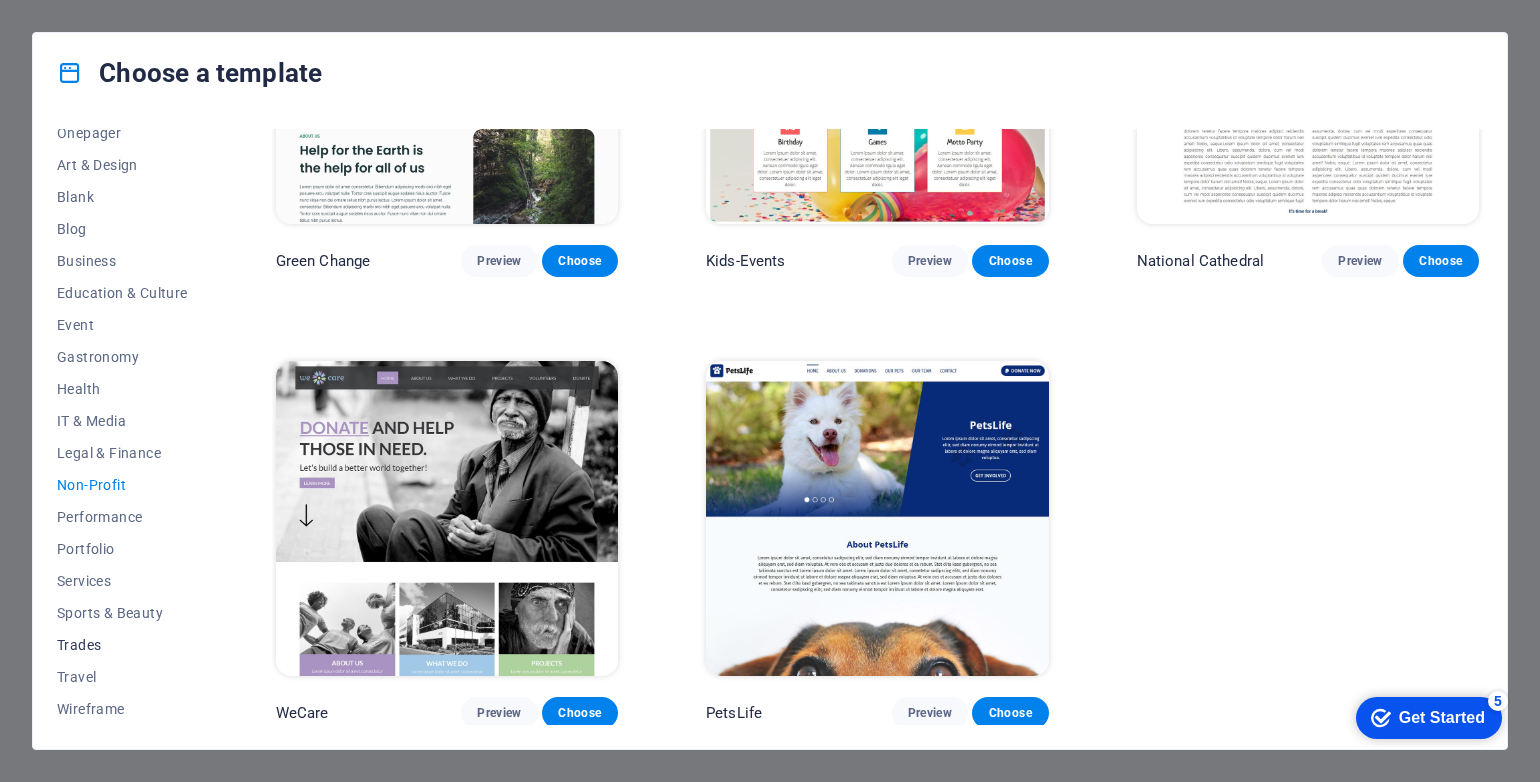 click on "Trades" at bounding box center (122, 645) 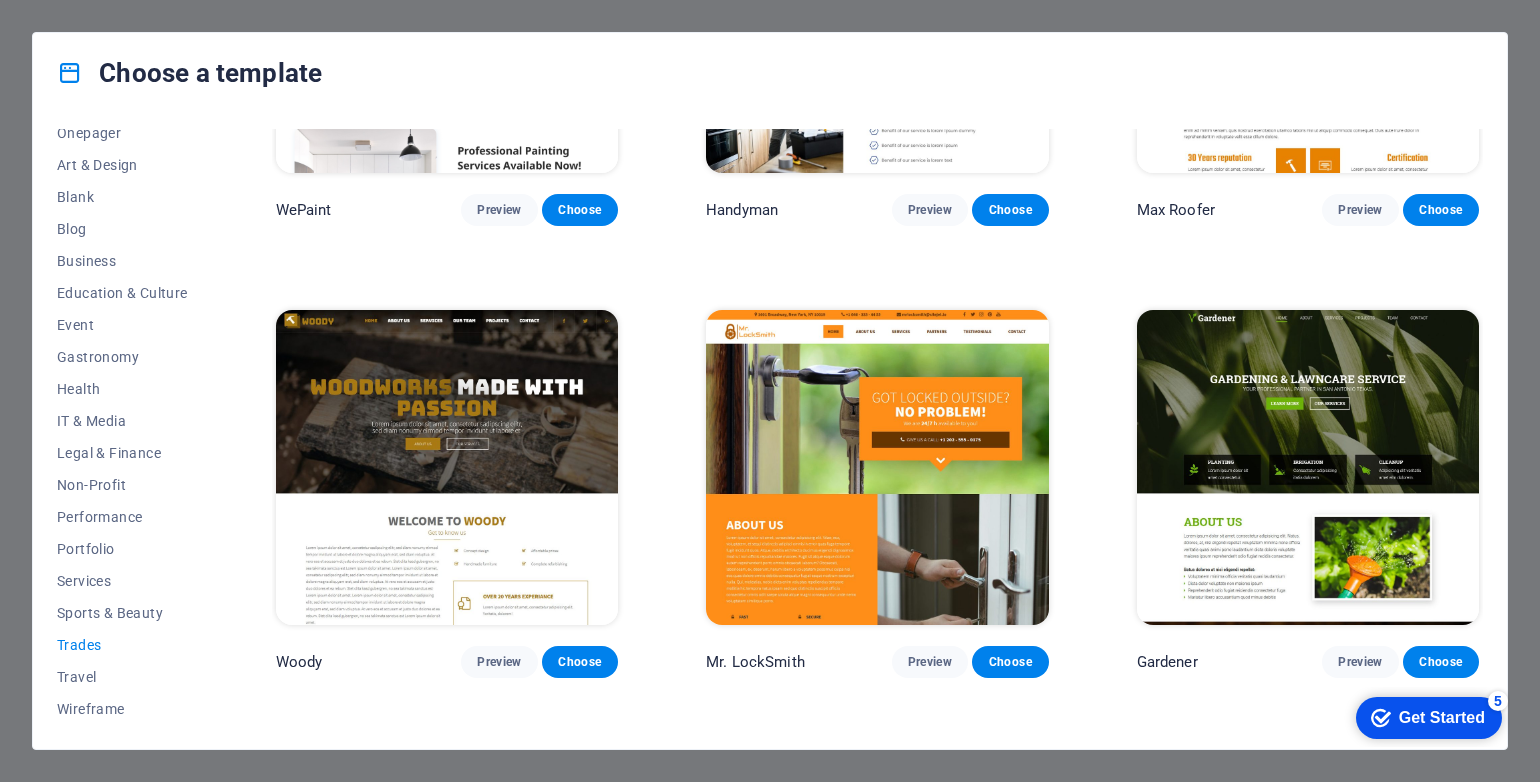 scroll, scrollTop: 276, scrollLeft: 0, axis: vertical 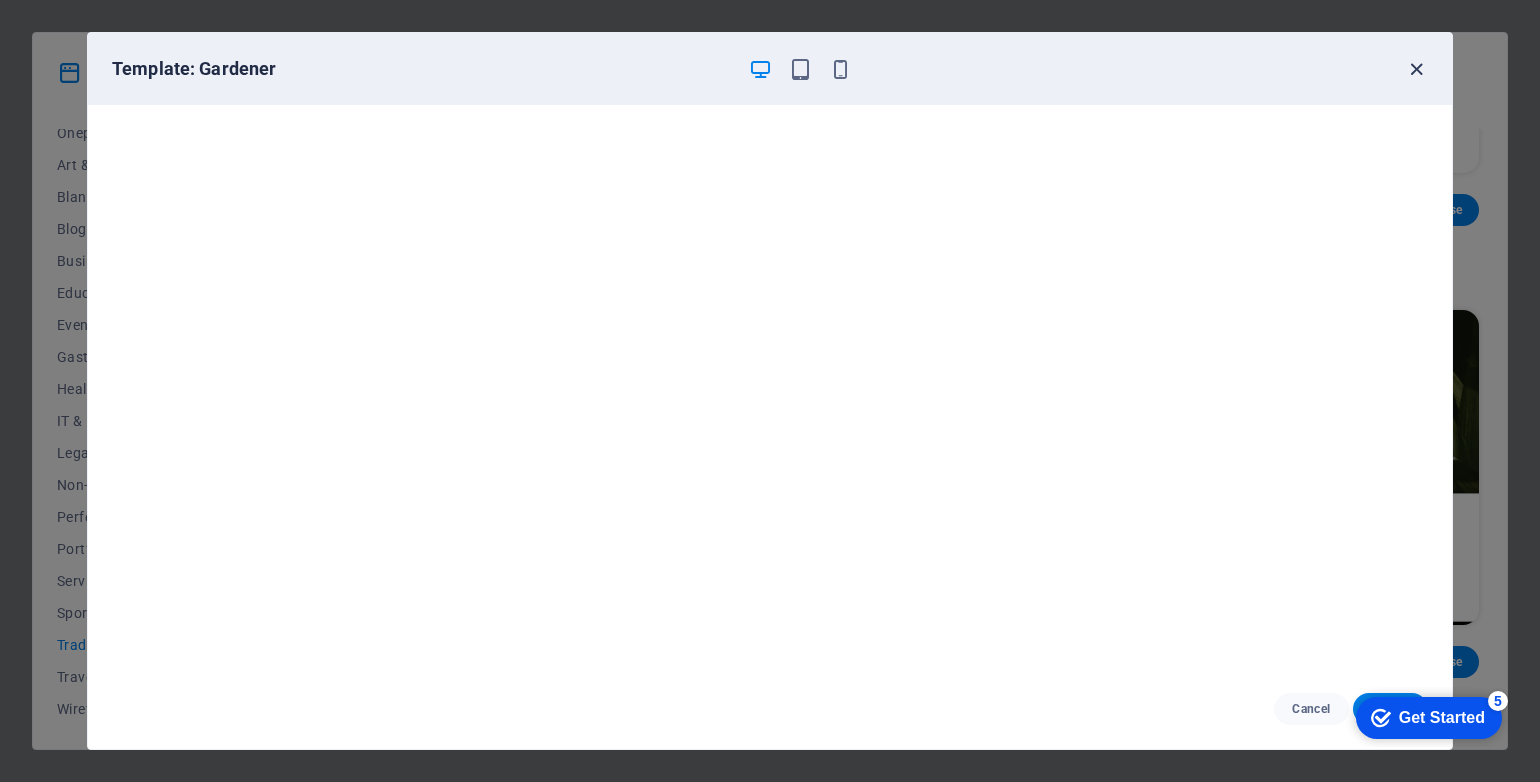 click at bounding box center [1416, 69] 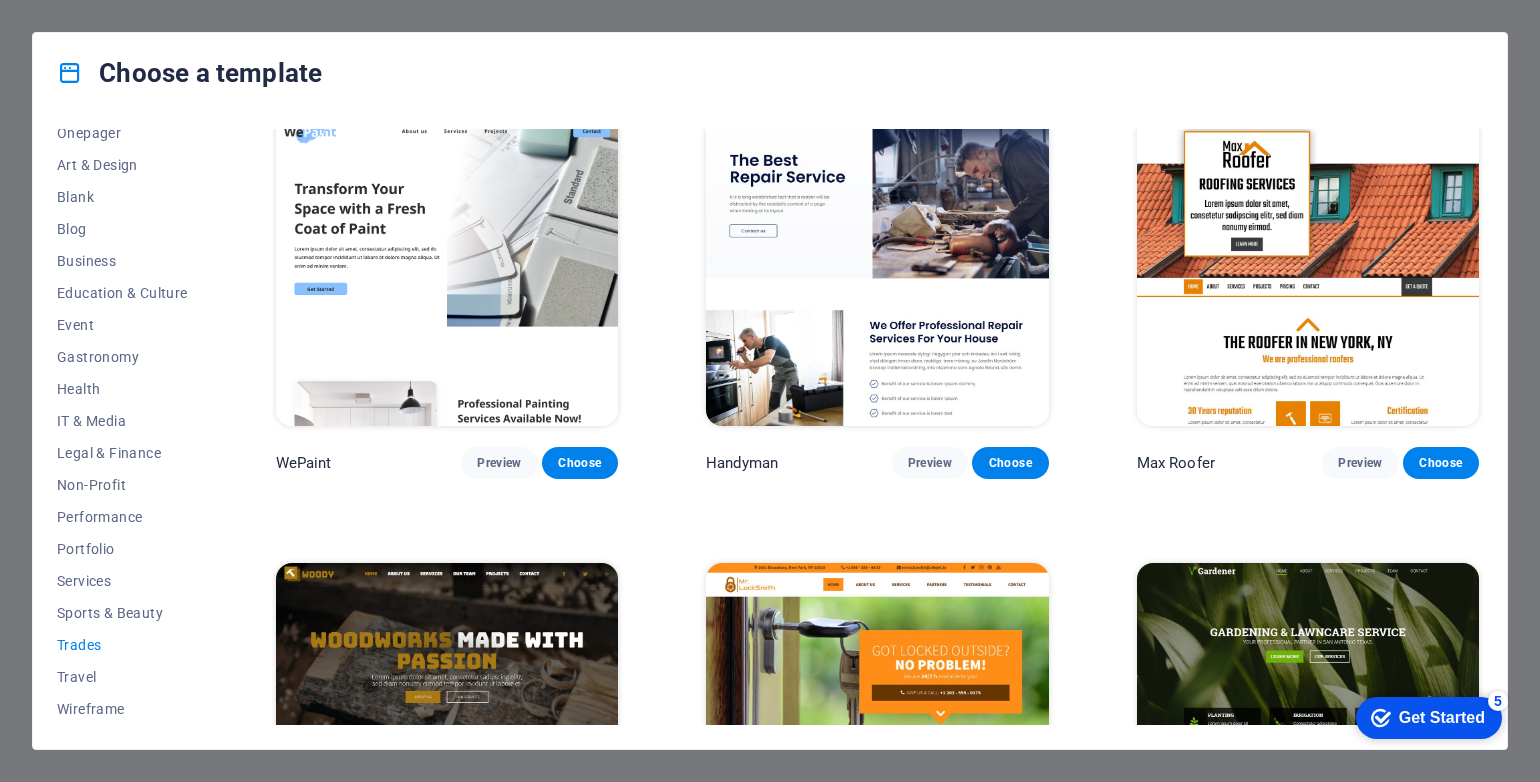 scroll, scrollTop: 0, scrollLeft: 0, axis: both 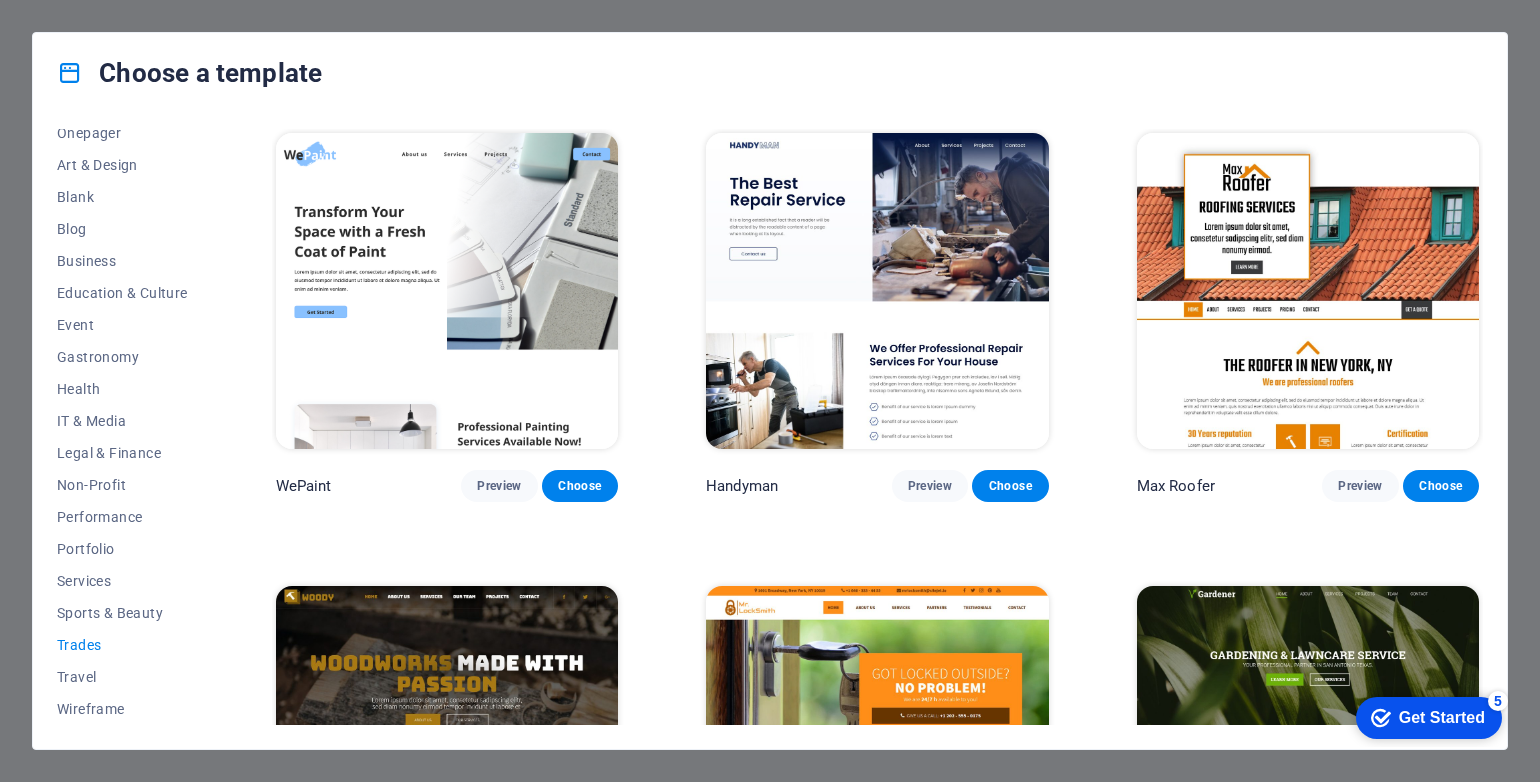 click at bounding box center [877, 291] 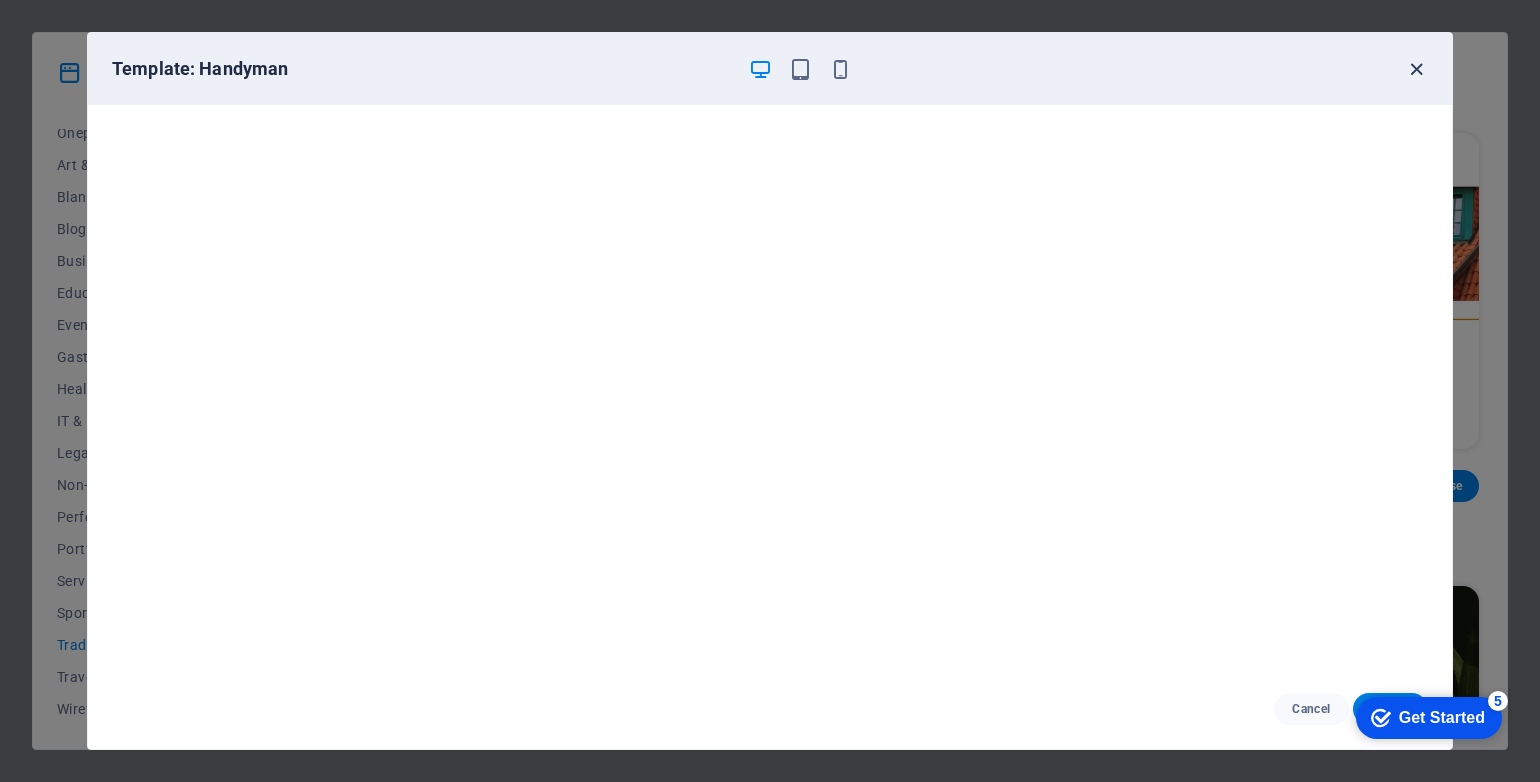 click at bounding box center (1416, 69) 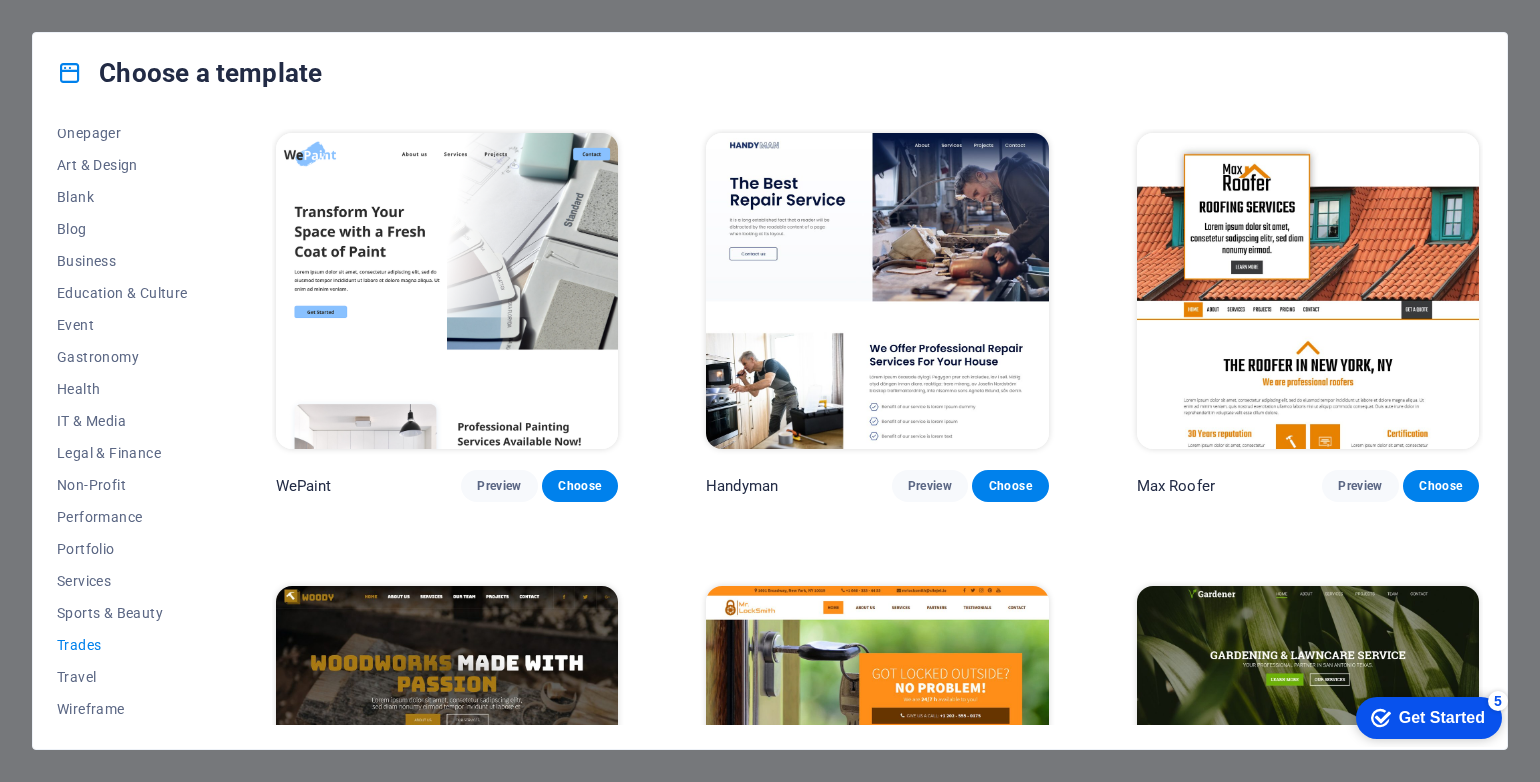 click at bounding box center [877, 291] 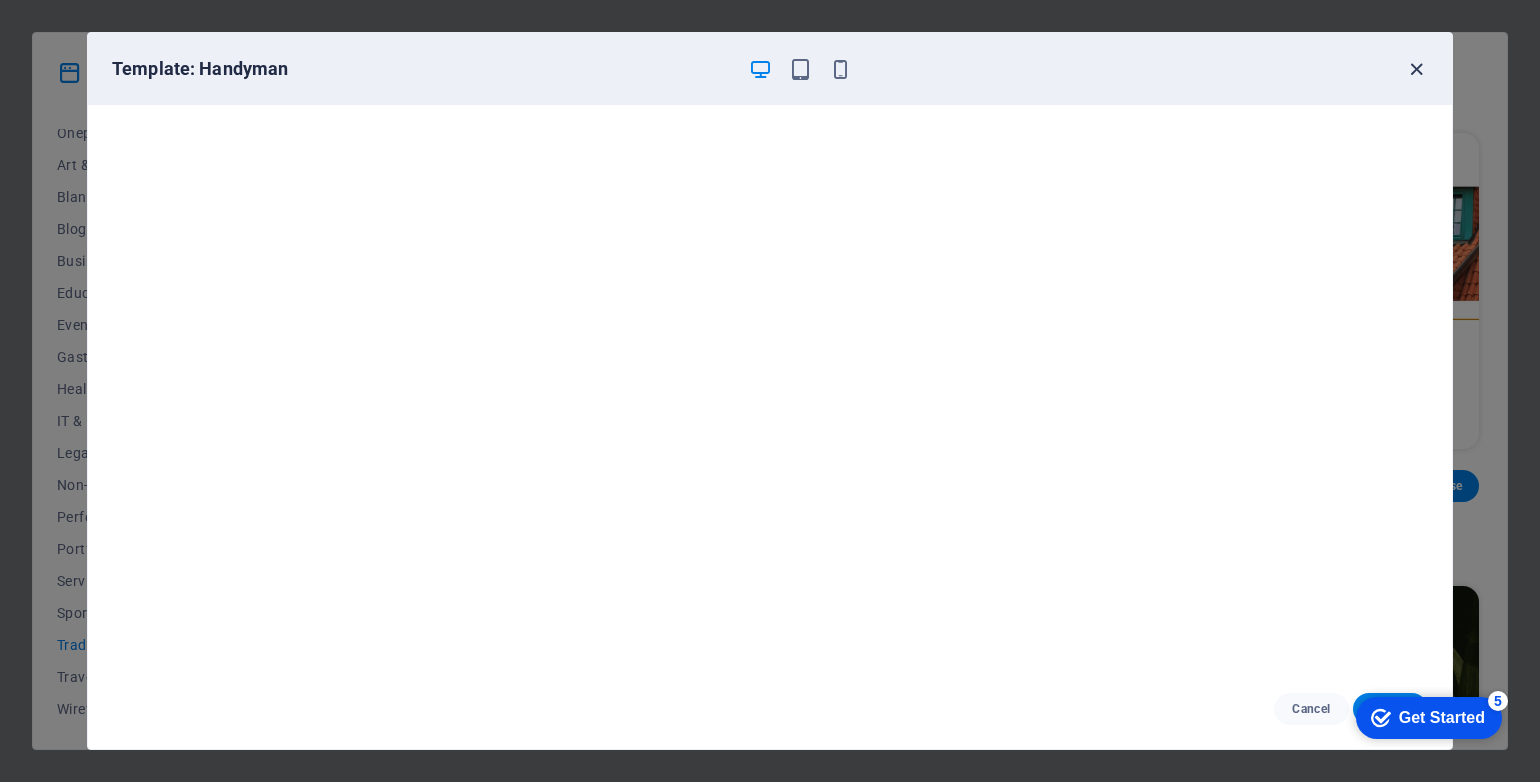 click at bounding box center [1416, 69] 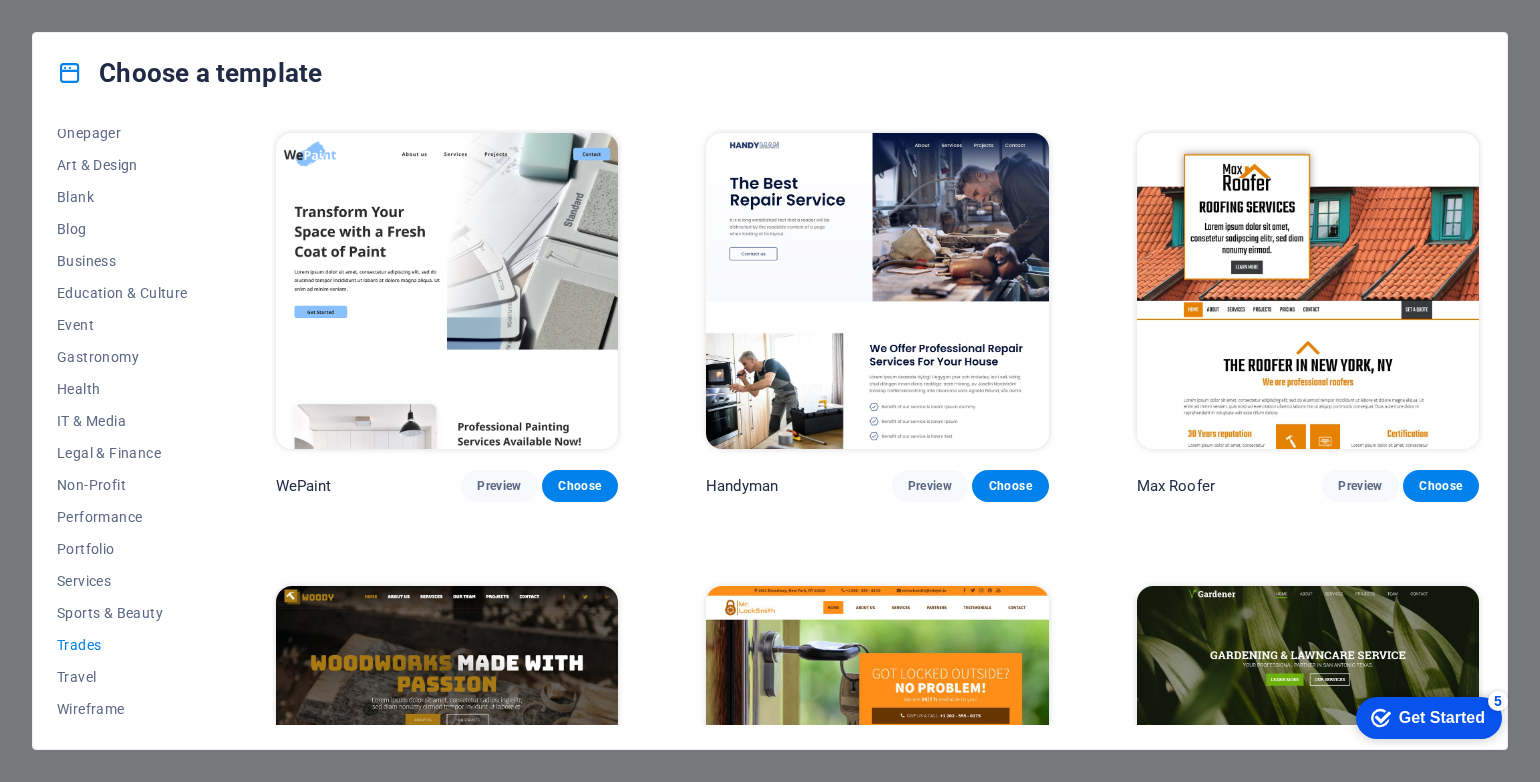 click at bounding box center (1308, 291) 